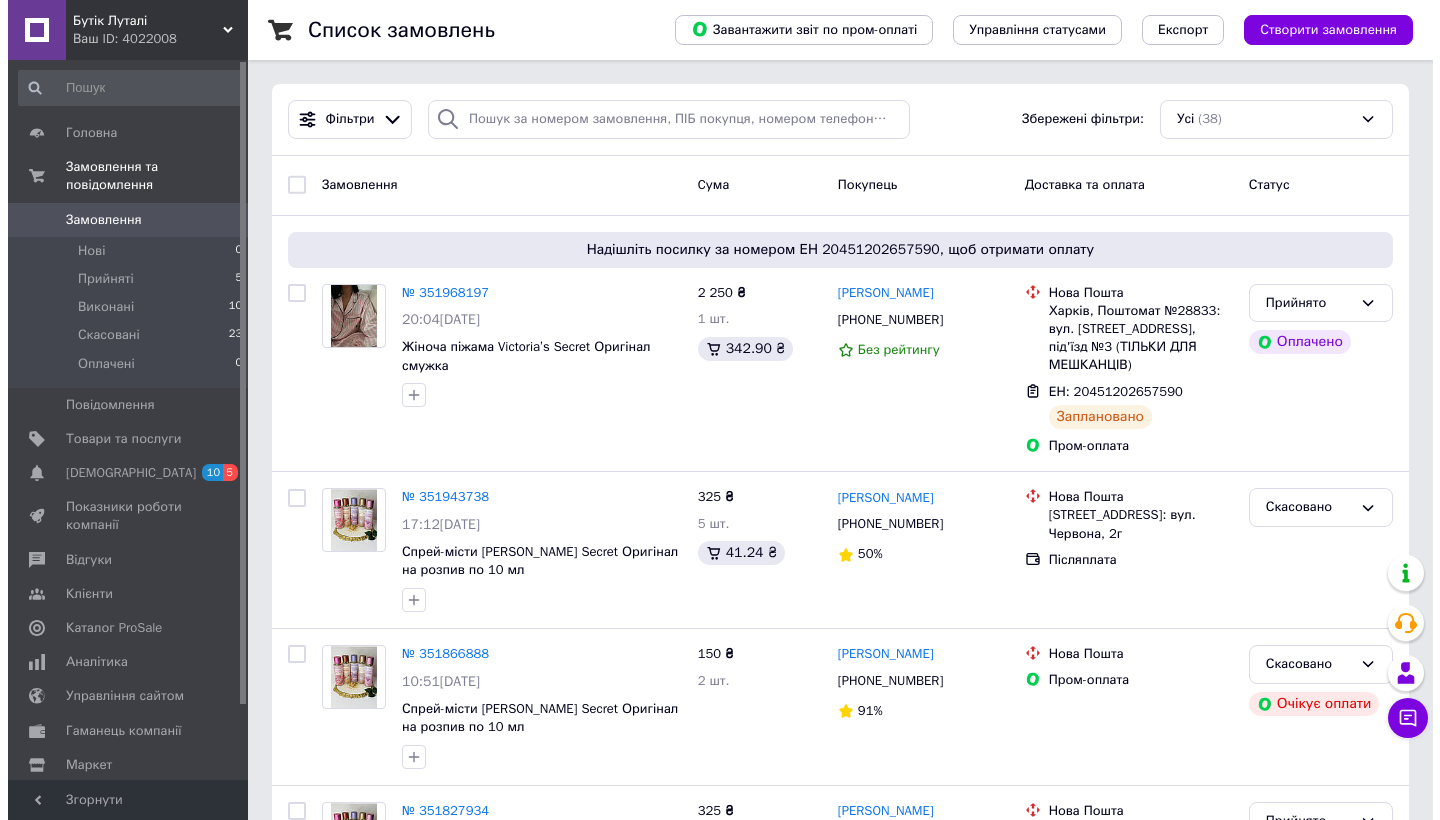 scroll, scrollTop: 0, scrollLeft: 0, axis: both 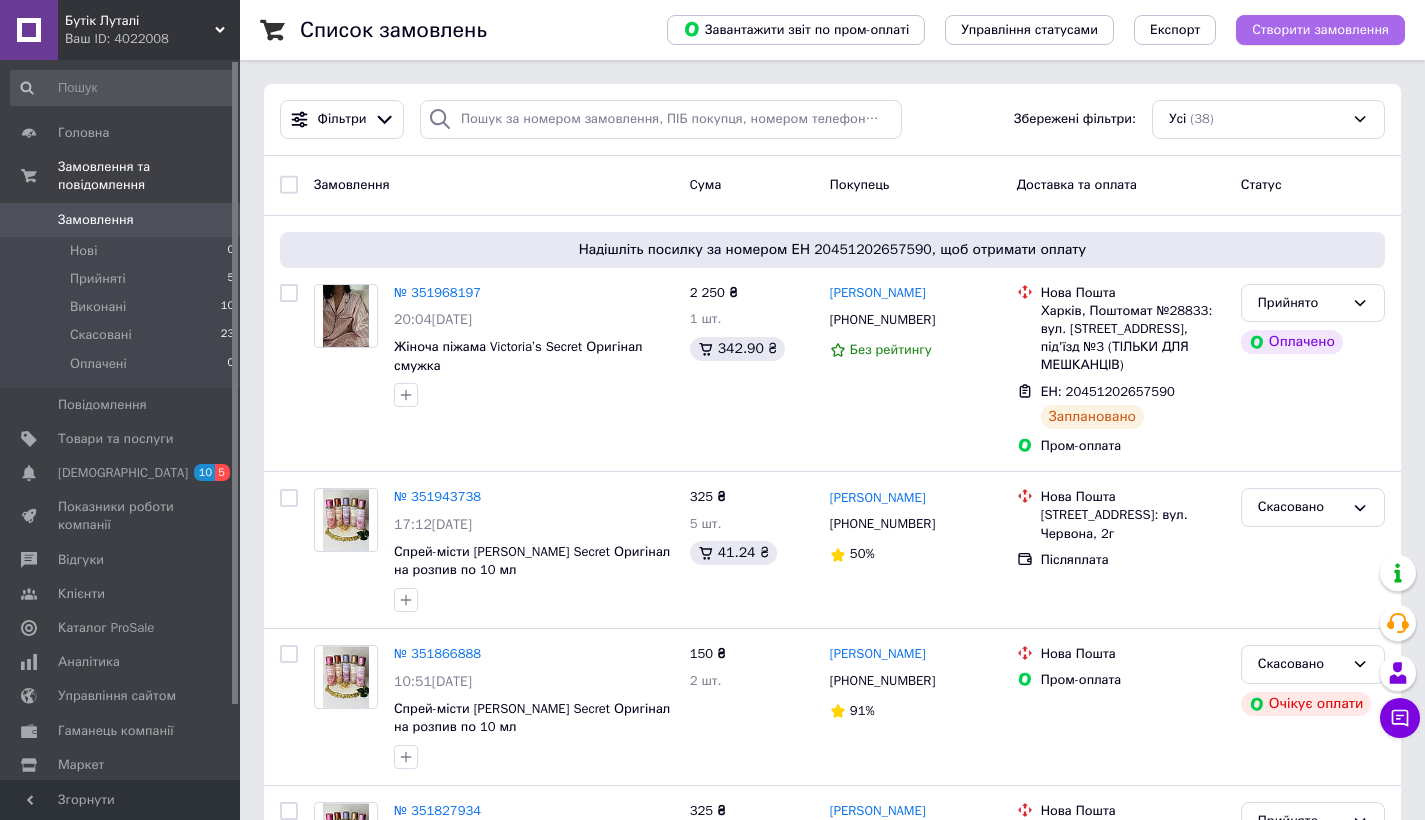 click on "Створити замовлення" at bounding box center [1320, 30] 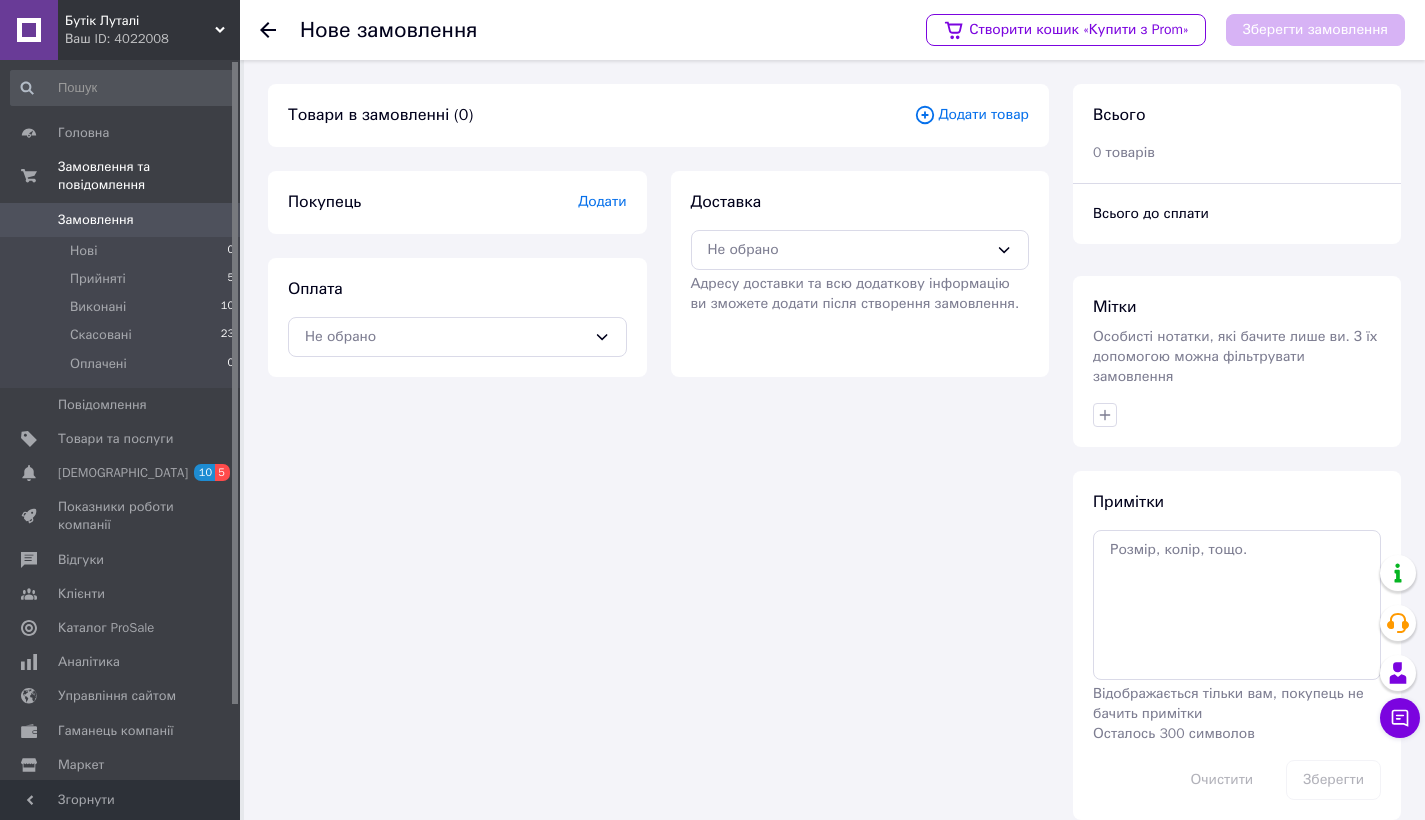 click on "Додати" at bounding box center [602, 201] 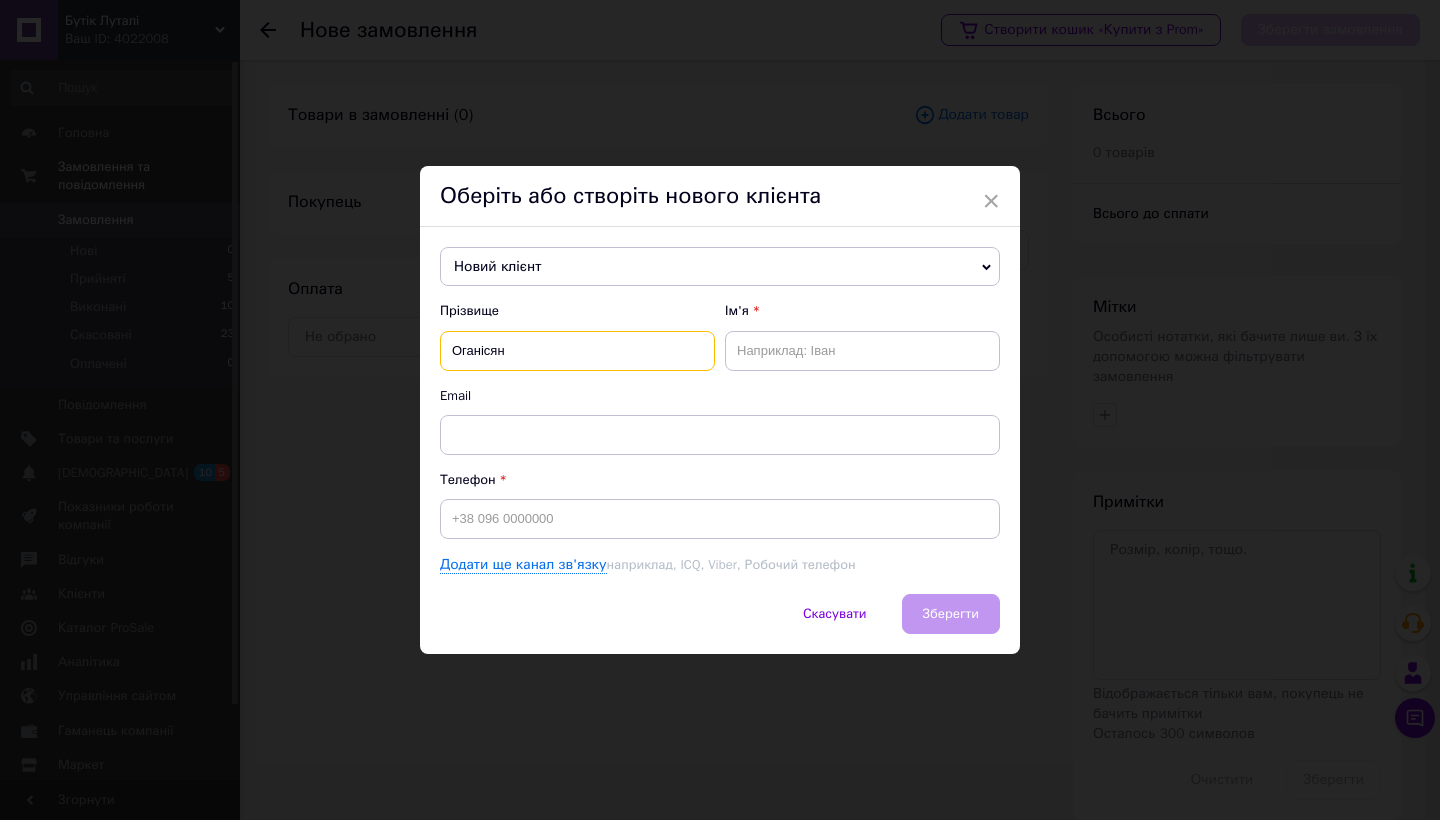 type on "Оганісян" 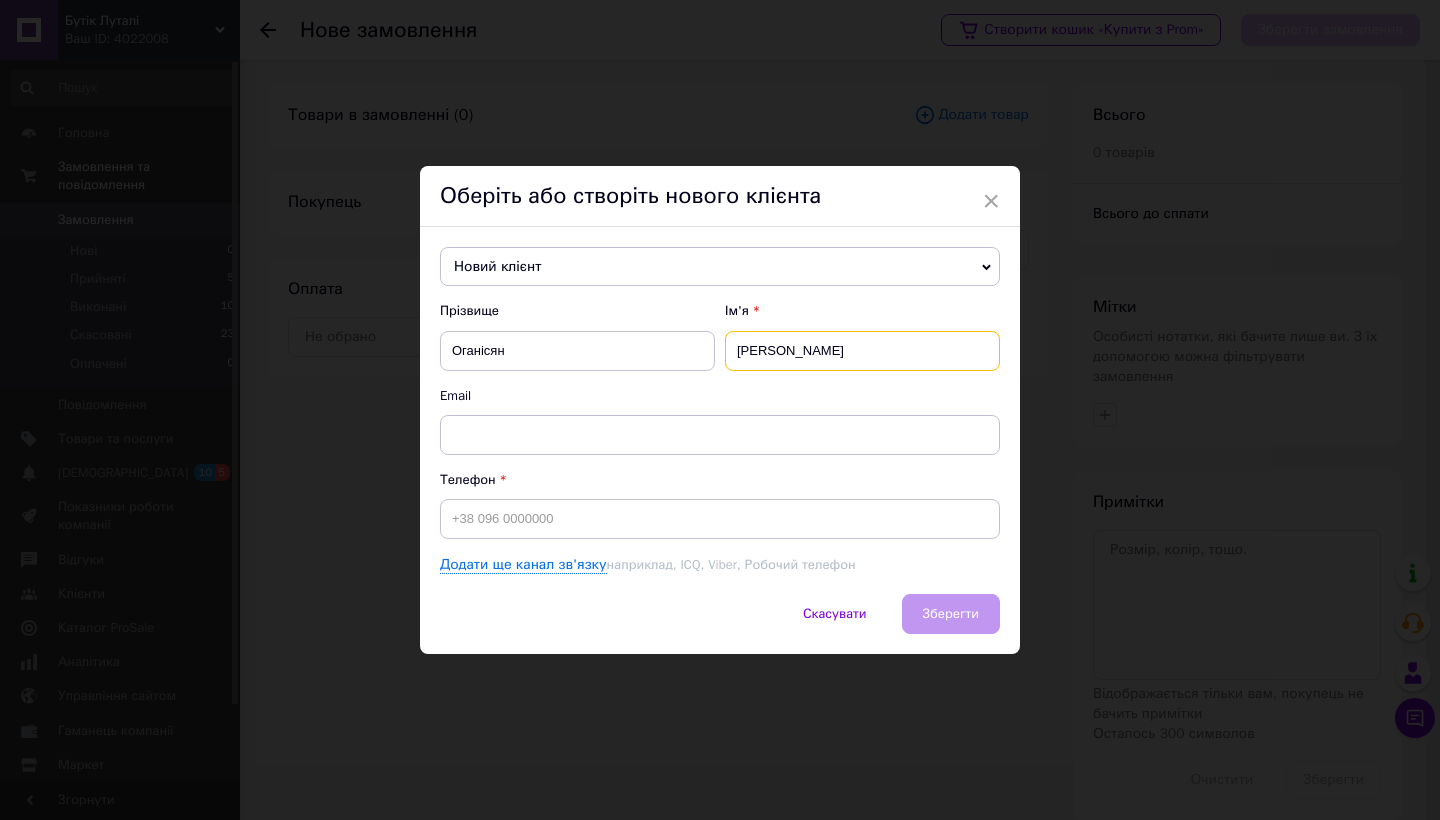 type on "[PERSON_NAME]" 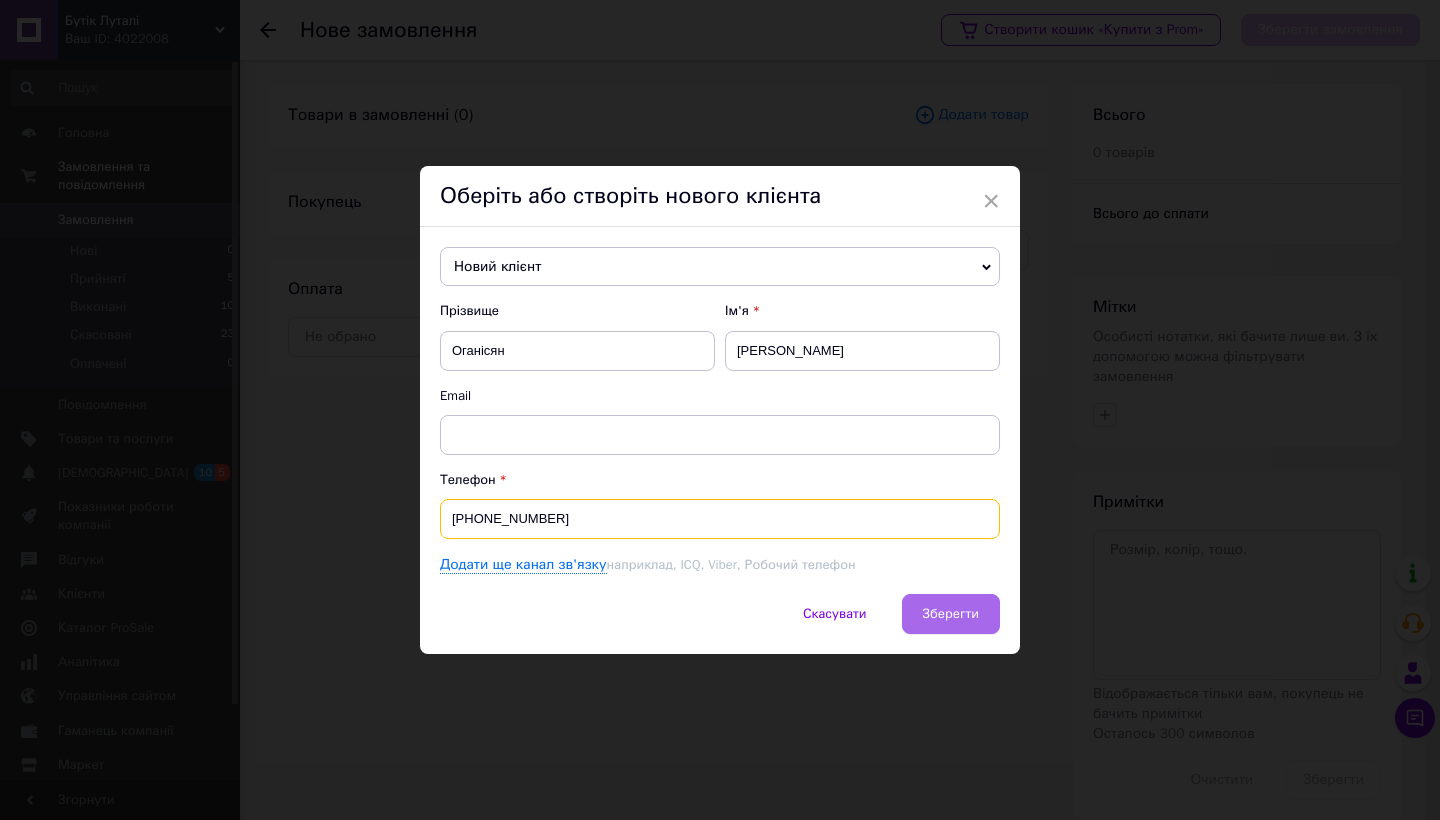type on "[PHONE_NUMBER]" 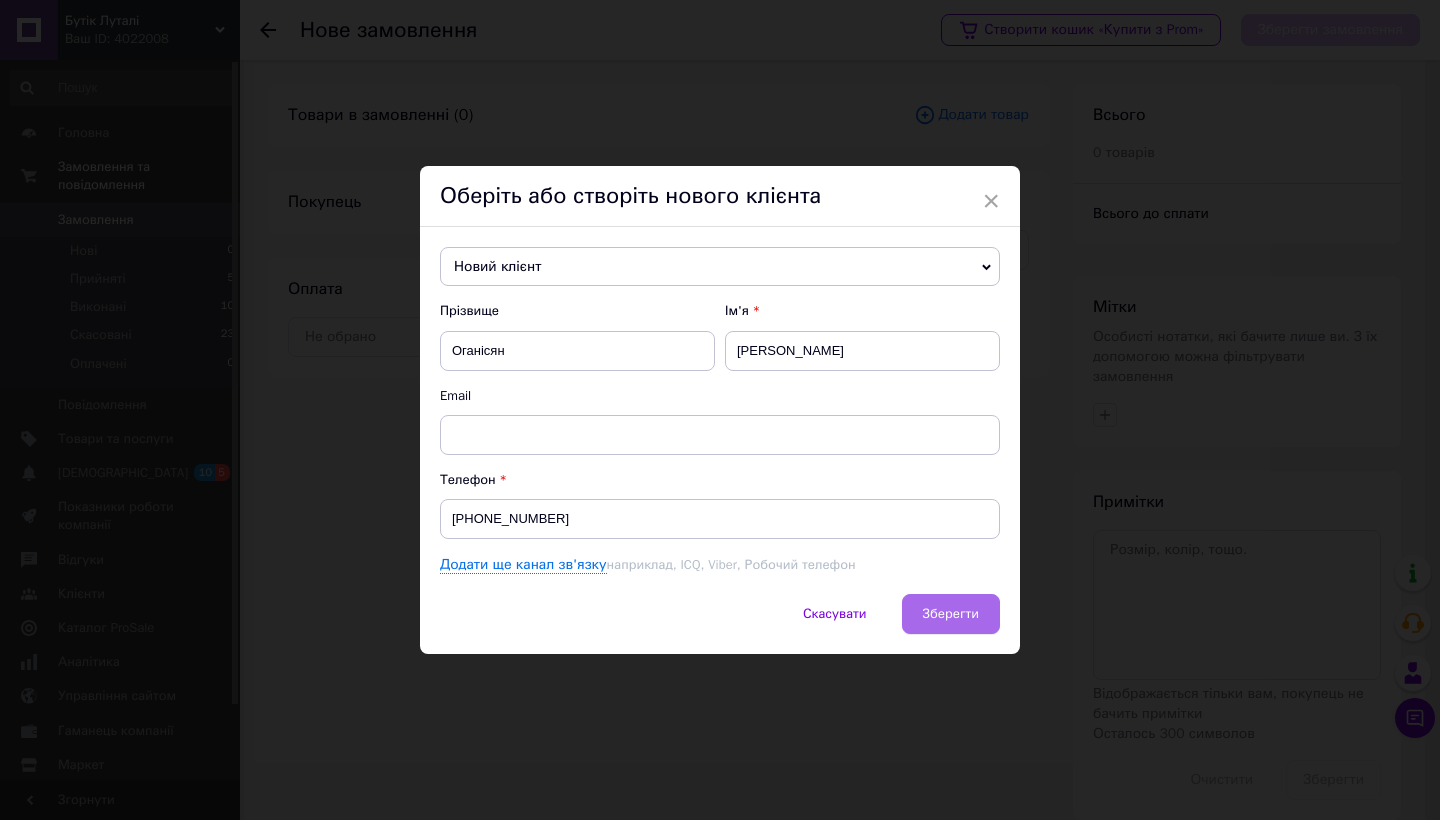 click on "Зберегти" at bounding box center [951, 613] 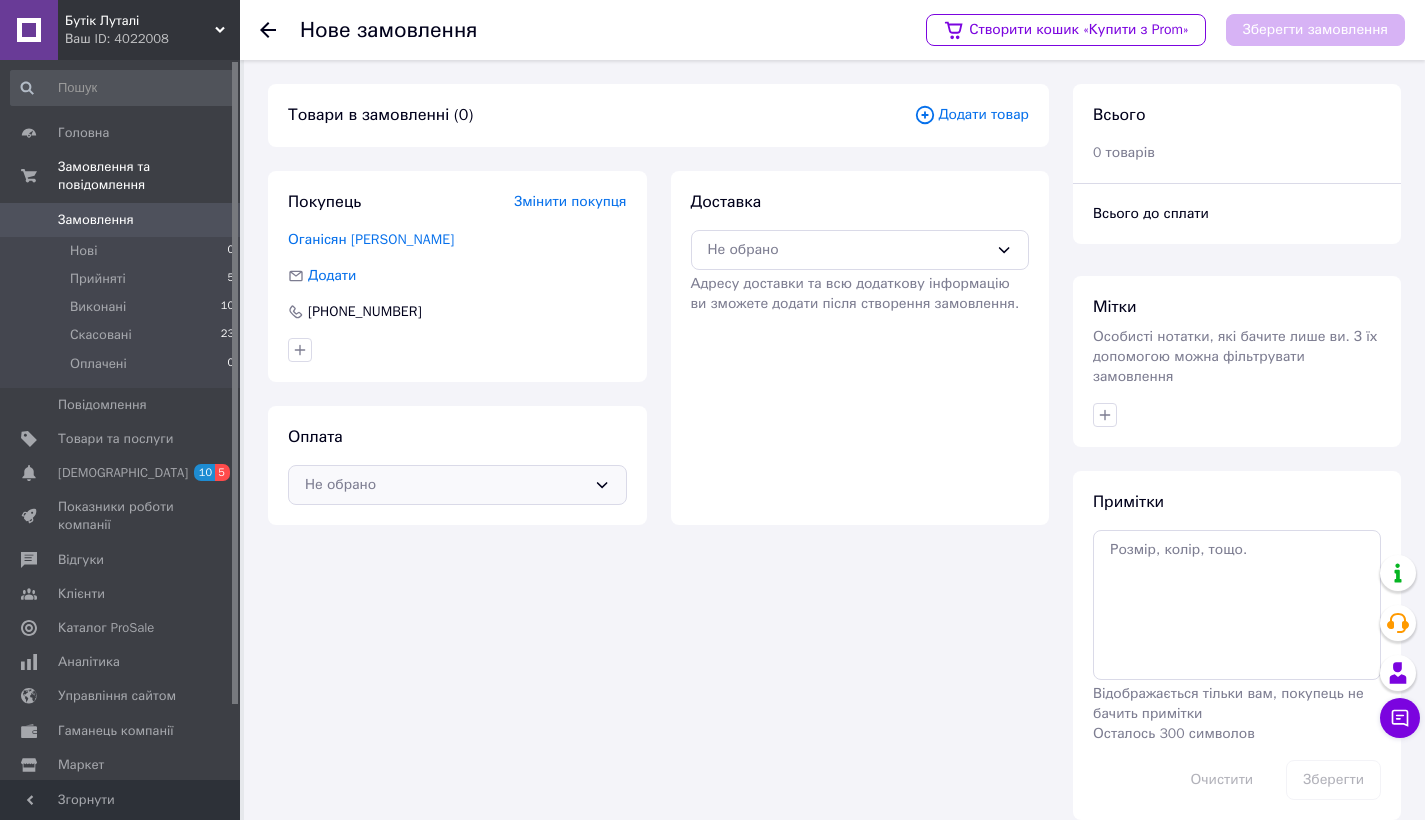 click on "Не обрано" at bounding box center [445, 485] 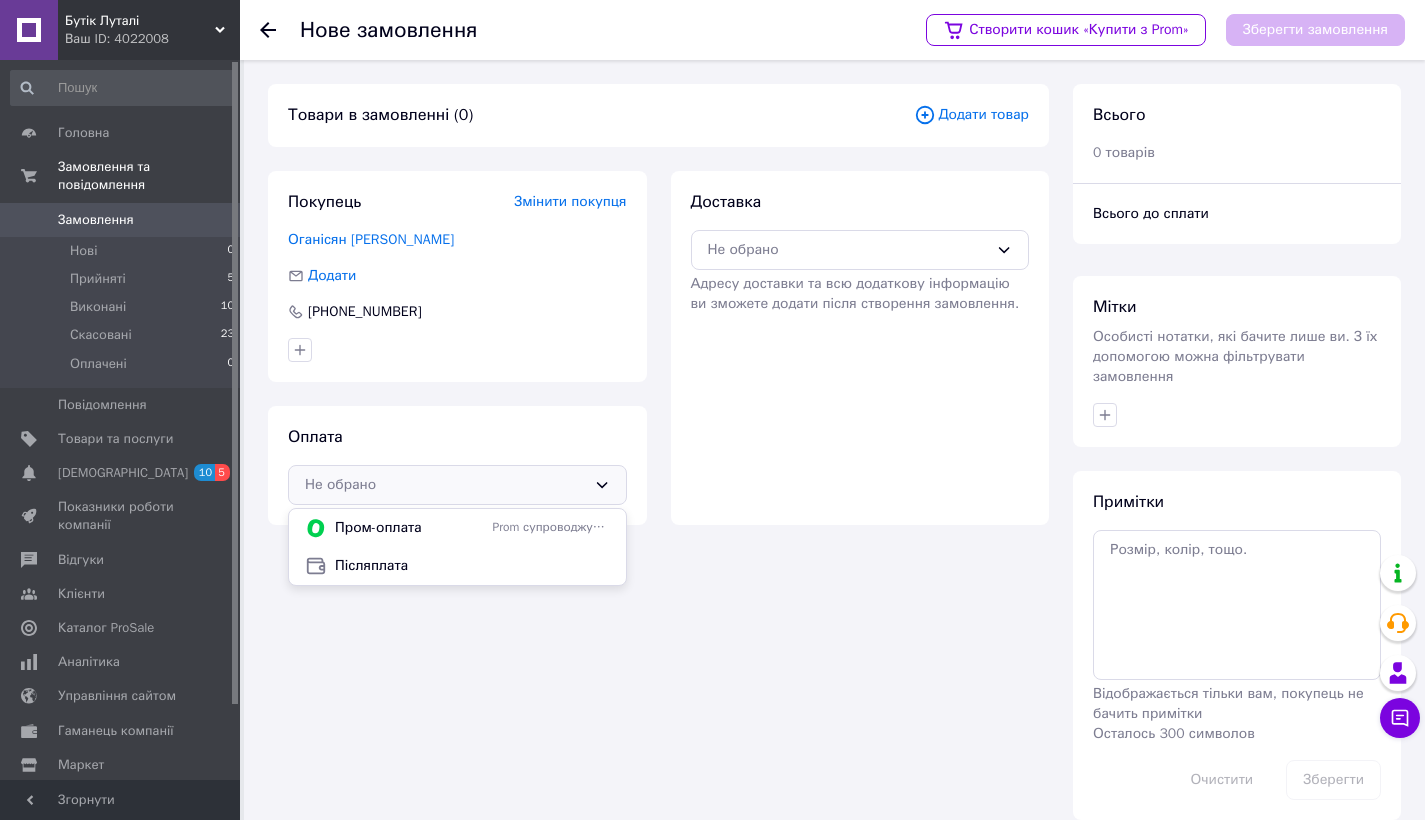click on "Не обрано" at bounding box center [445, 485] 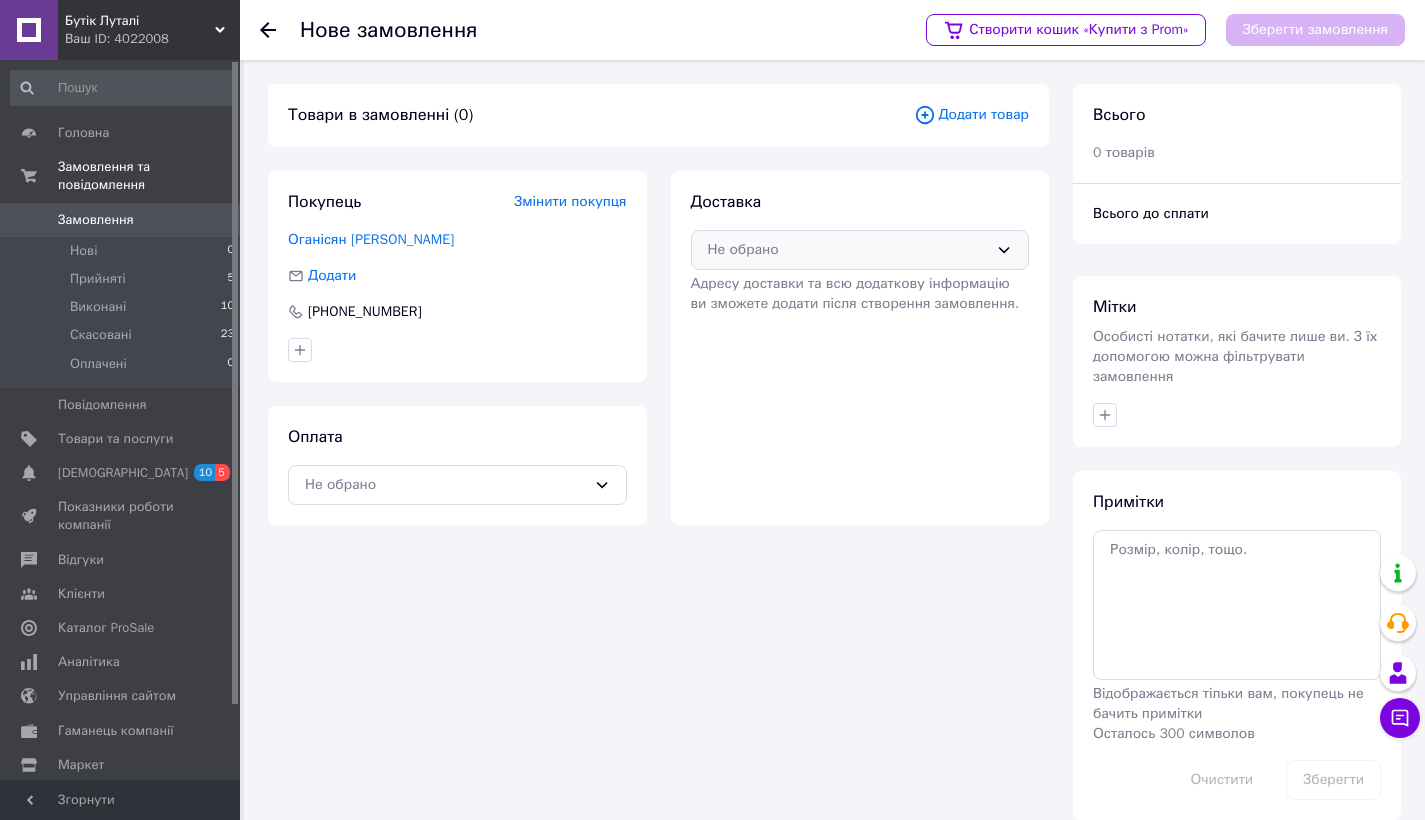 click on "Не обрано" at bounding box center [848, 250] 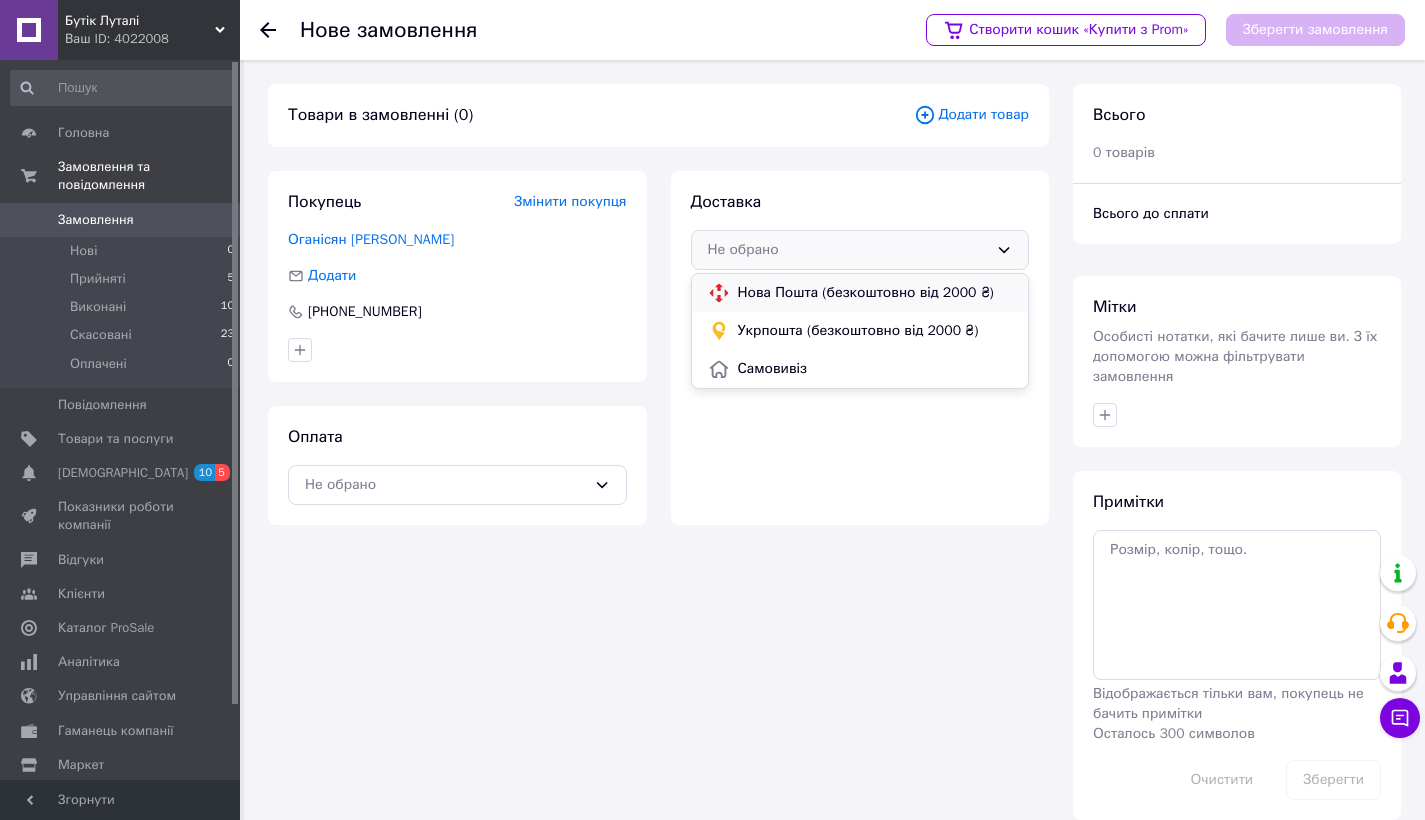 click on "Нова Пошта (безкоштовно від 2000 ₴)" at bounding box center [875, 293] 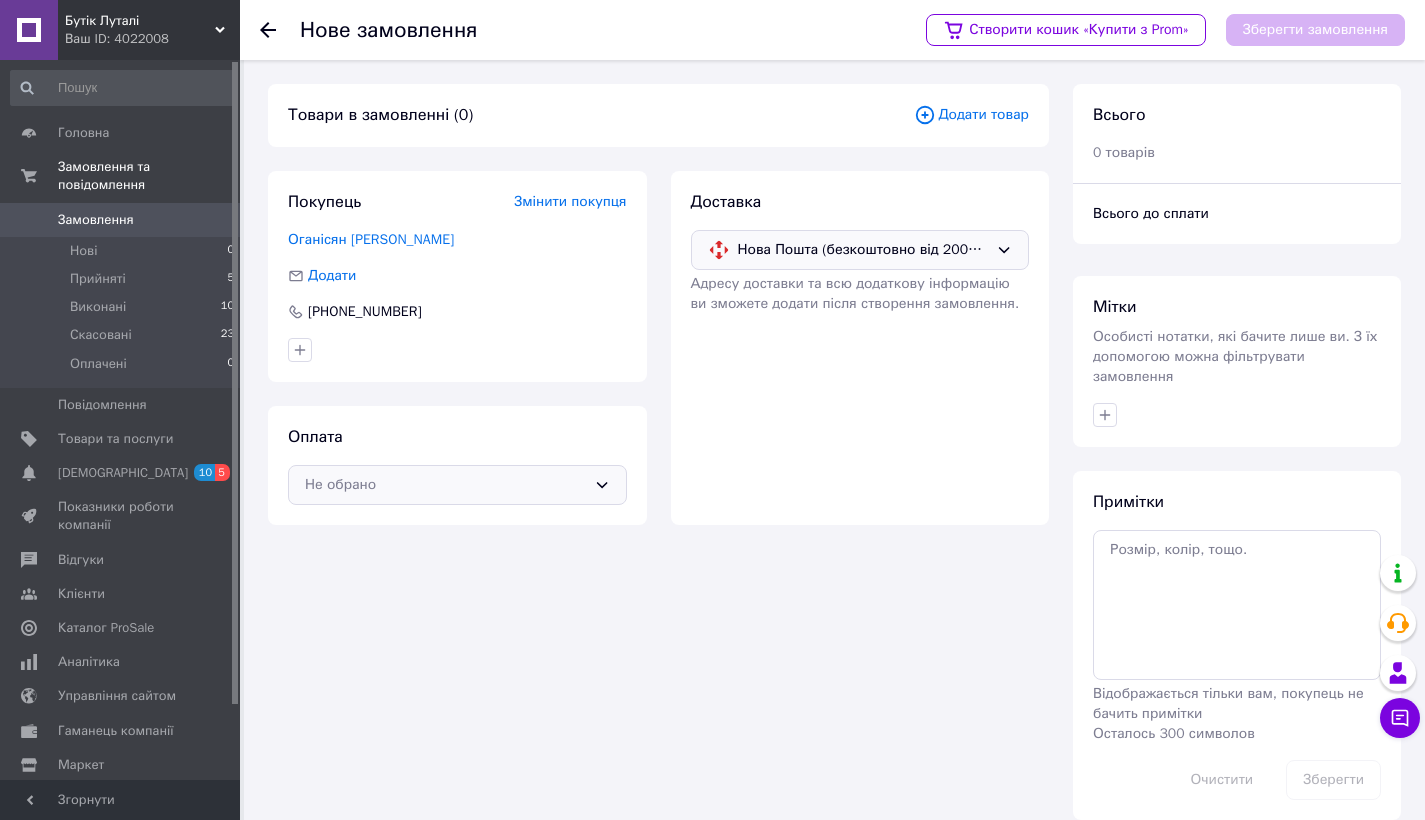 click on "Не обрано" at bounding box center [457, 485] 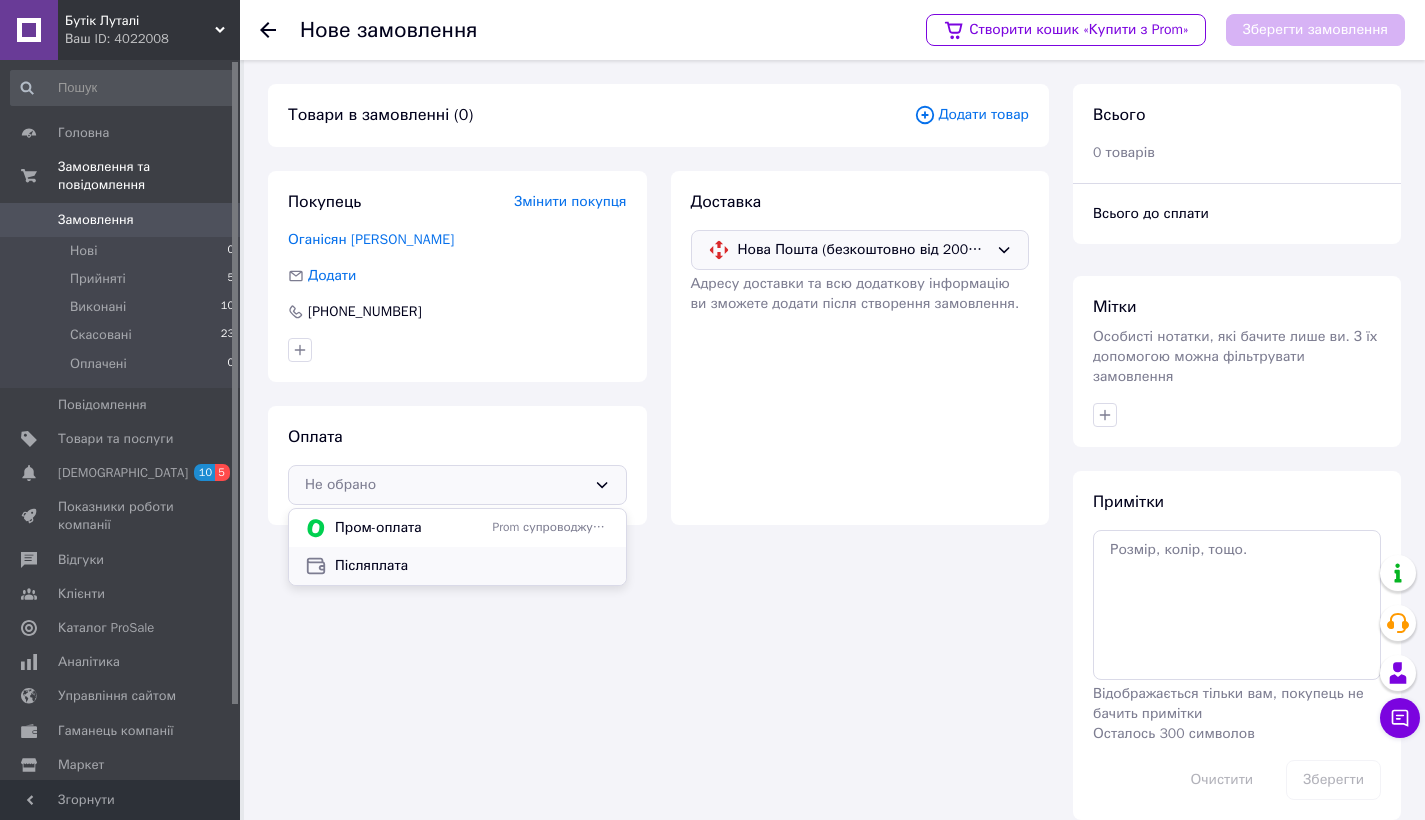 click on "Післяплата" at bounding box center (472, 566) 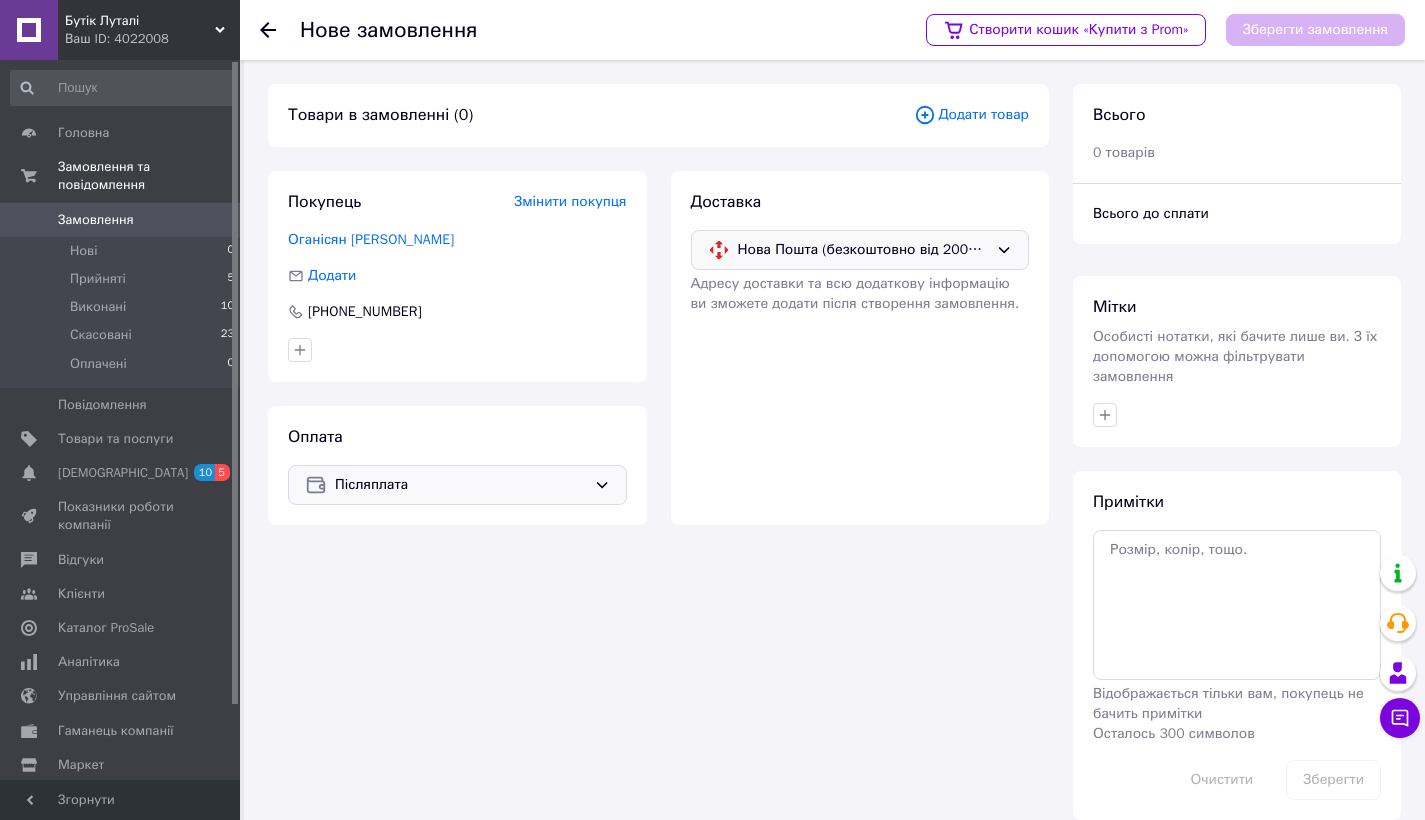 click 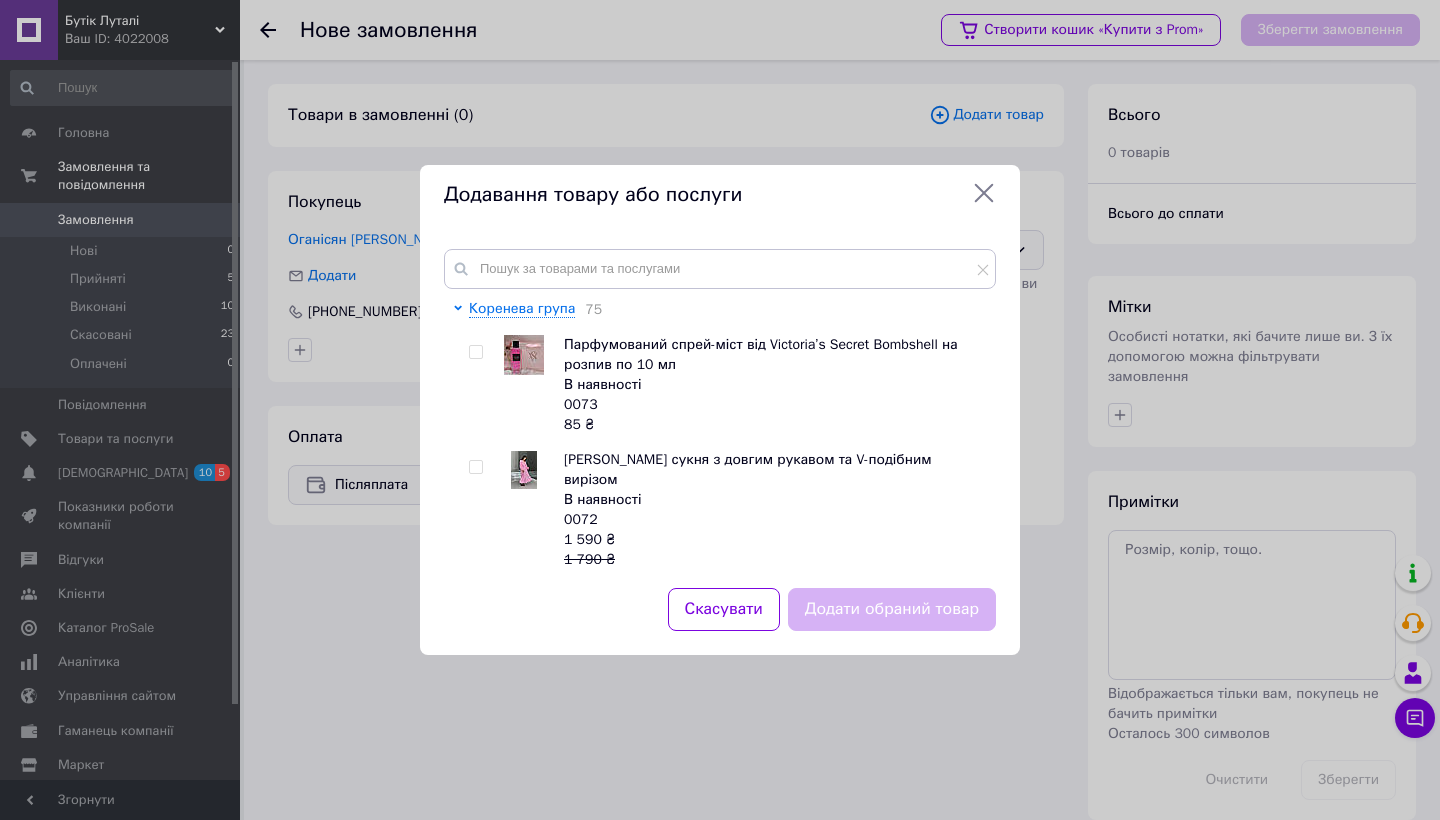 scroll, scrollTop: 0, scrollLeft: 0, axis: both 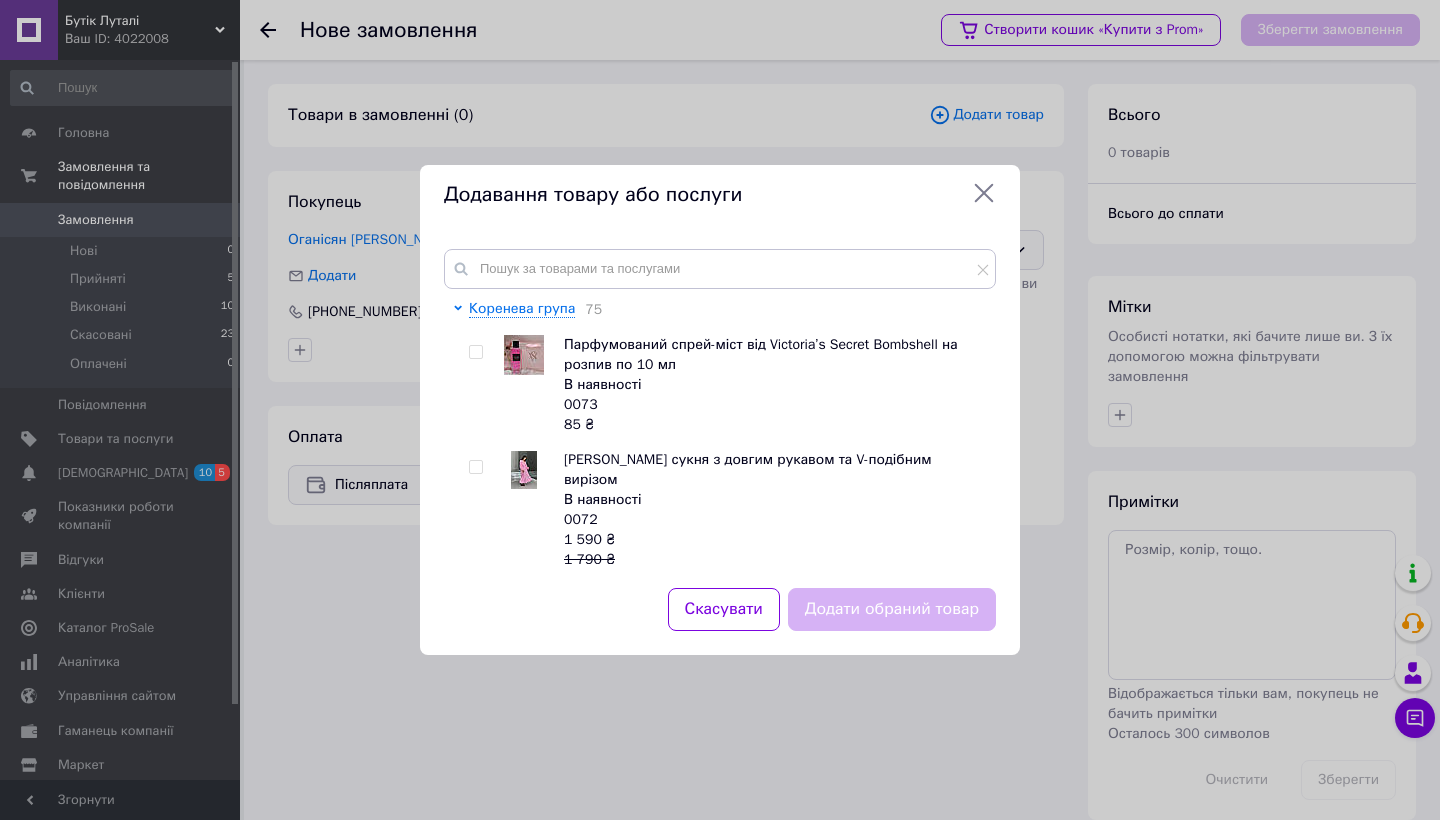 click at bounding box center [524, 355] 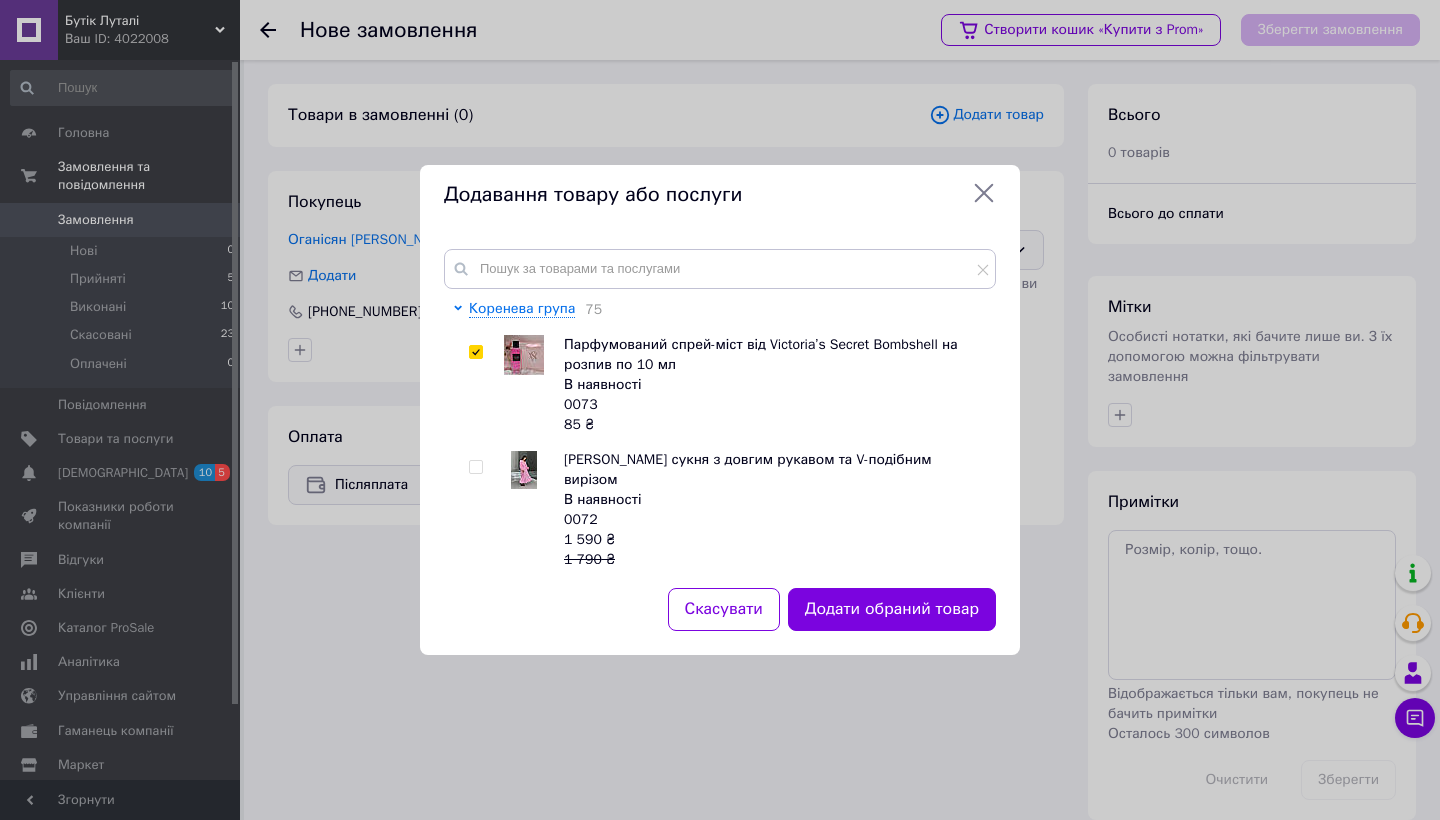 click at bounding box center (475, 352) 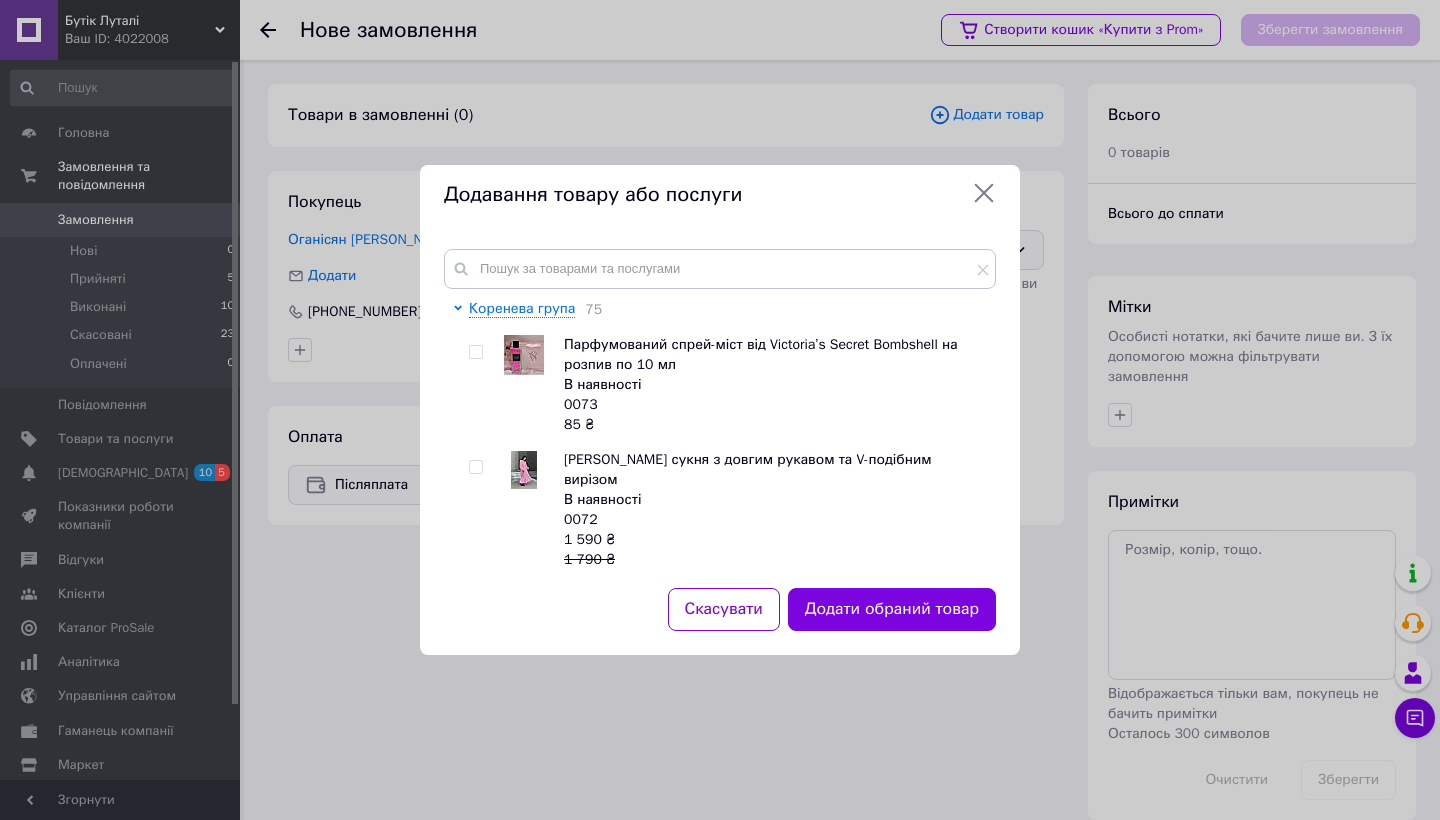 checkbox on "false" 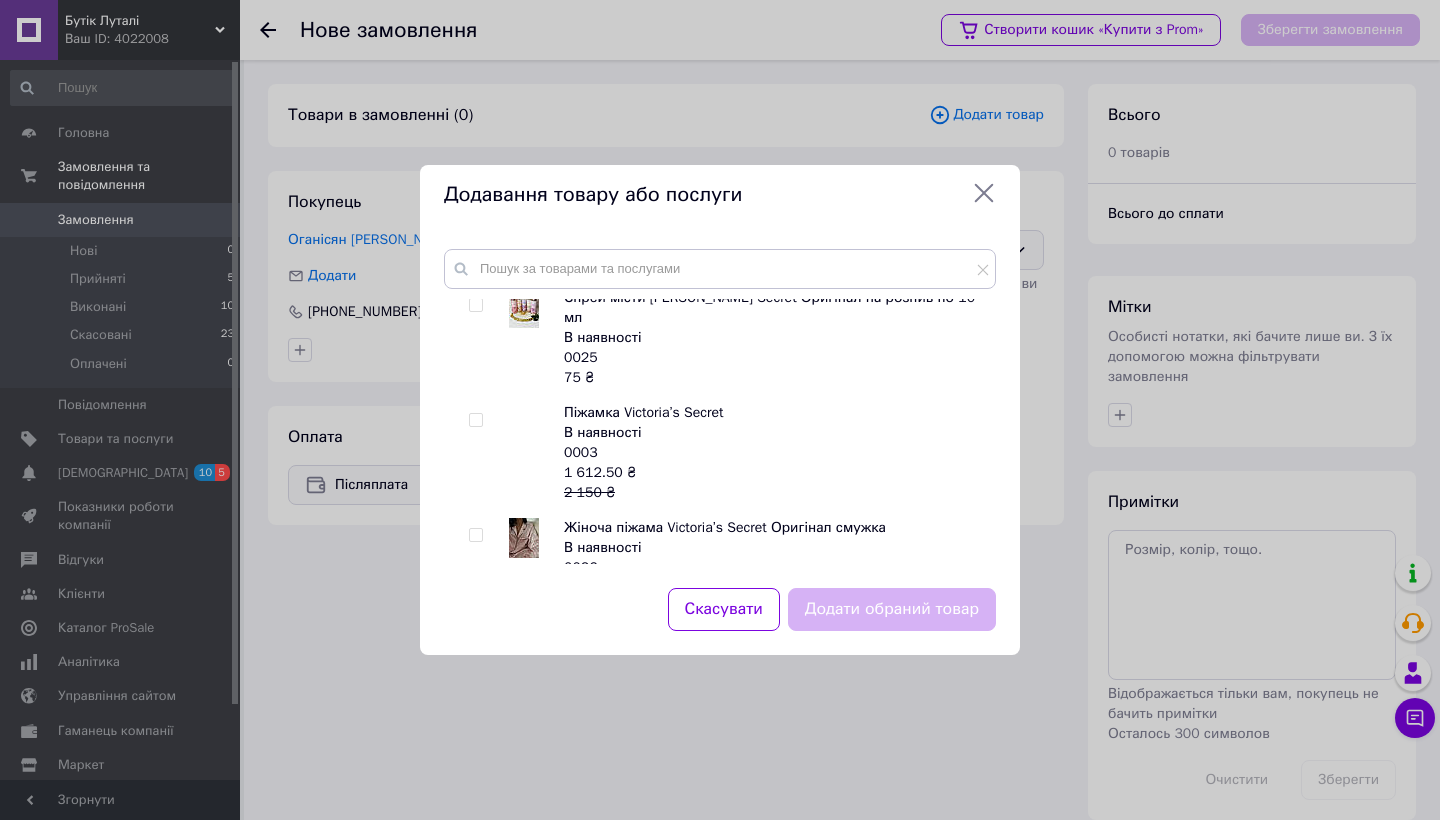scroll, scrollTop: 2296, scrollLeft: 0, axis: vertical 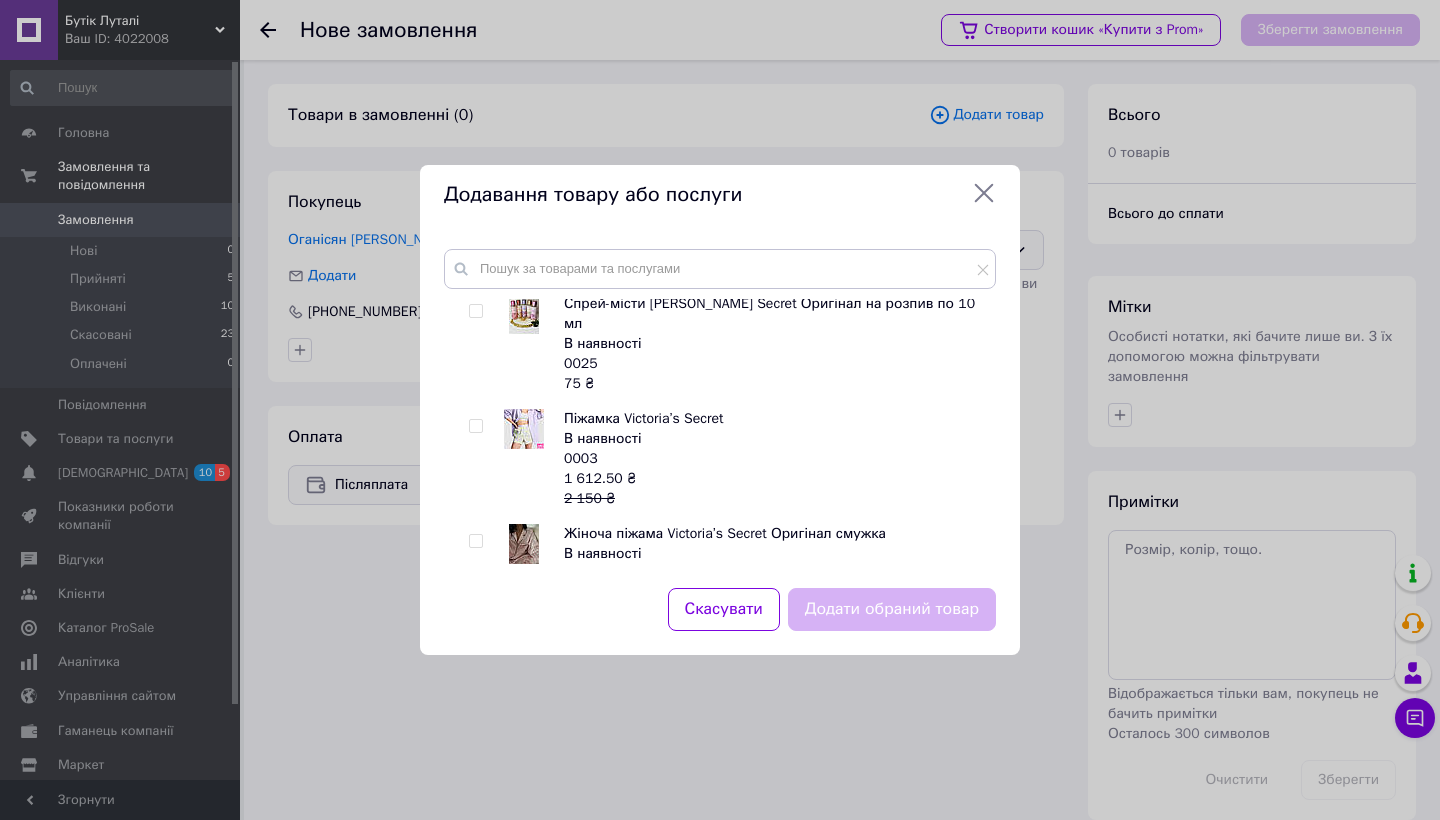 click at bounding box center (475, 426) 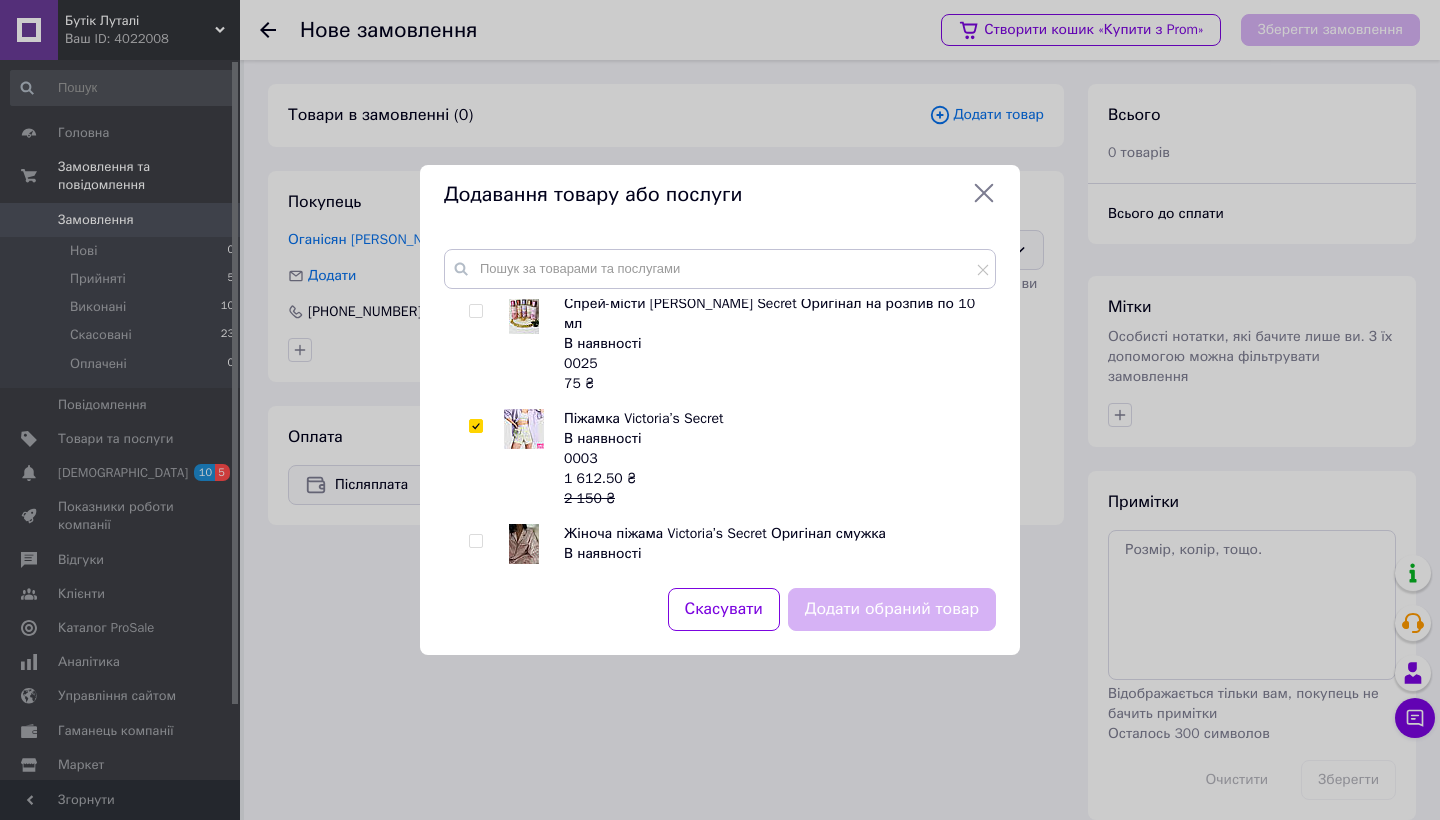checkbox on "true" 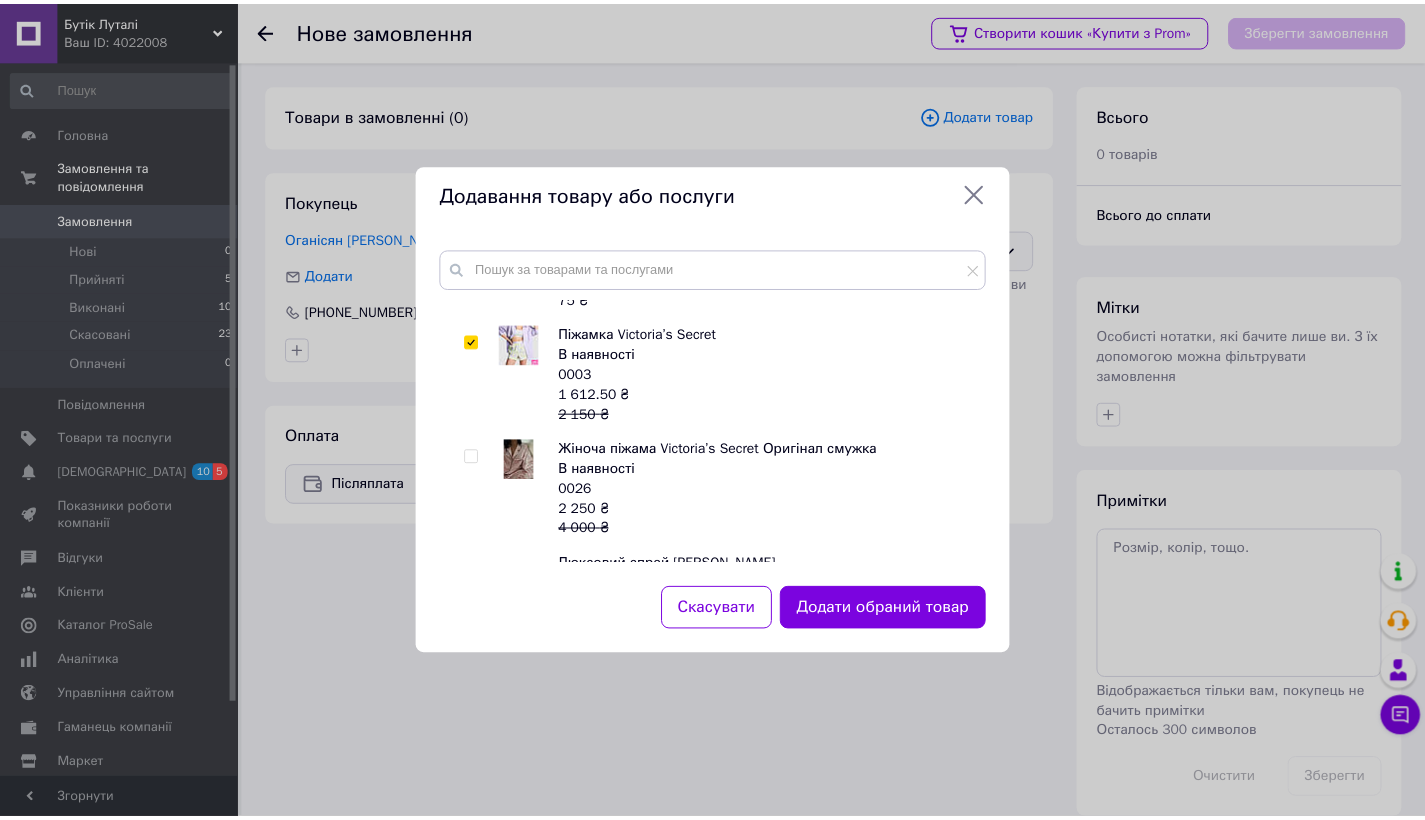 scroll, scrollTop: 2391, scrollLeft: 0, axis: vertical 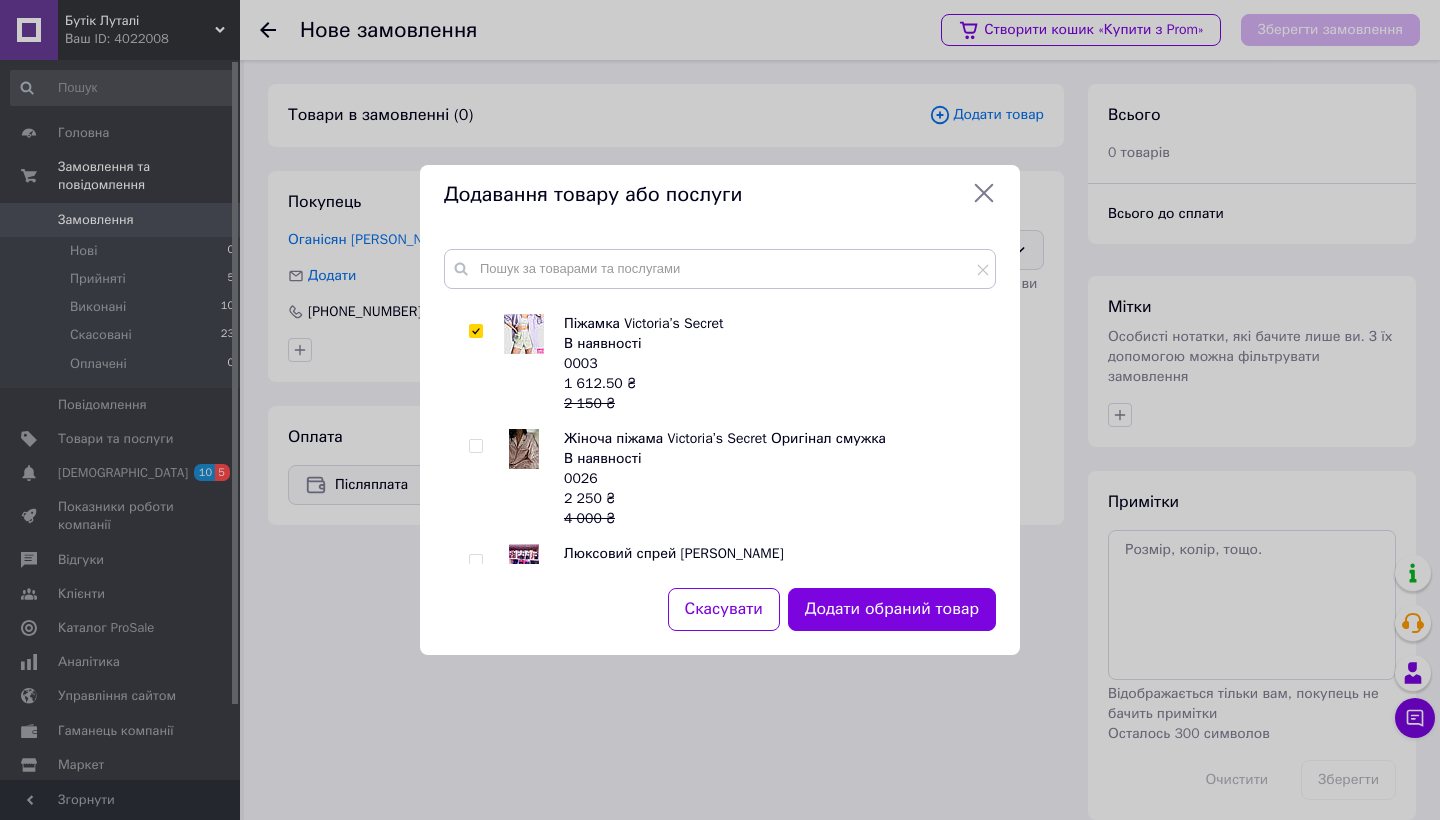 click at bounding box center (475, 561) 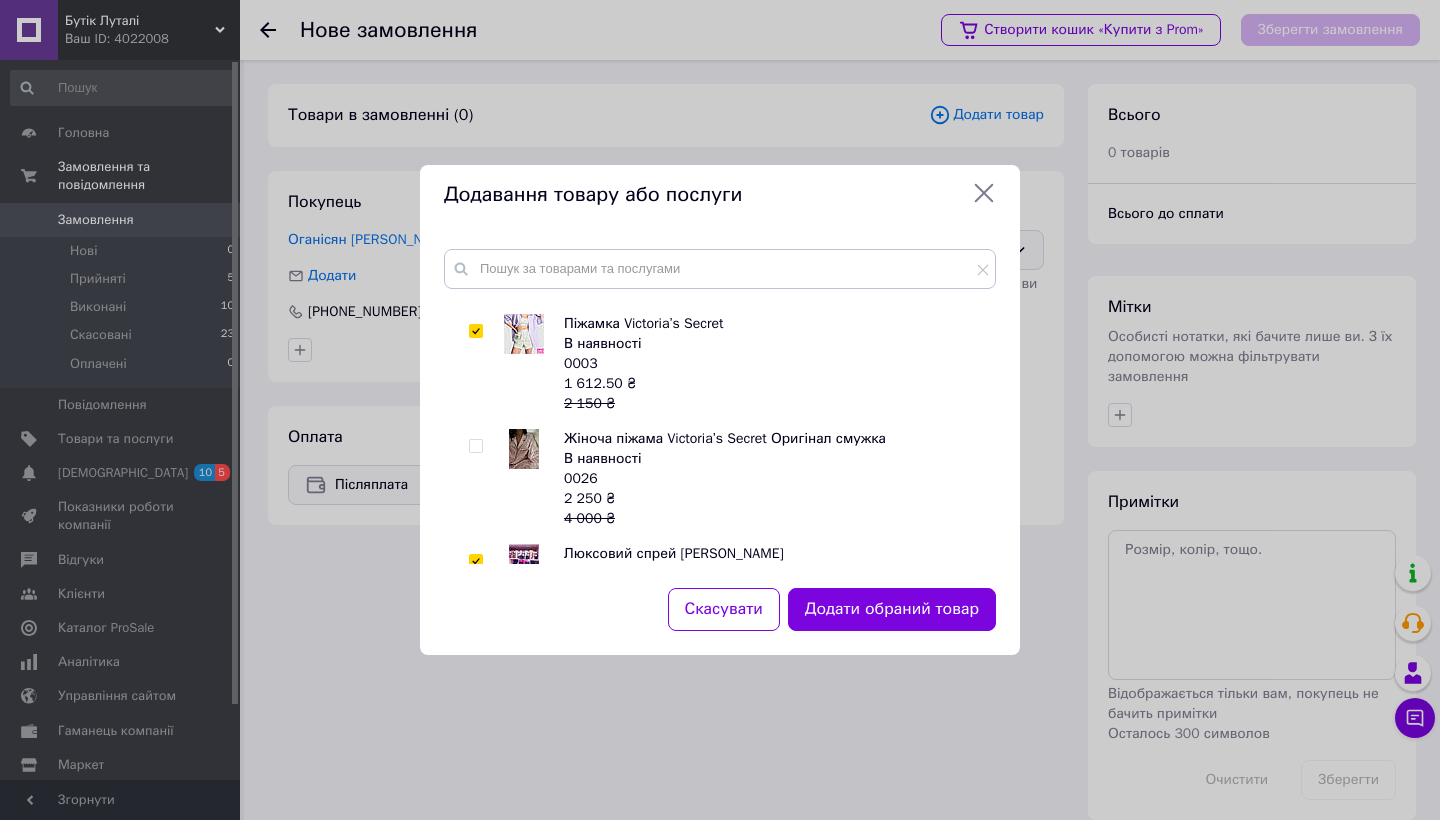 checkbox on "true" 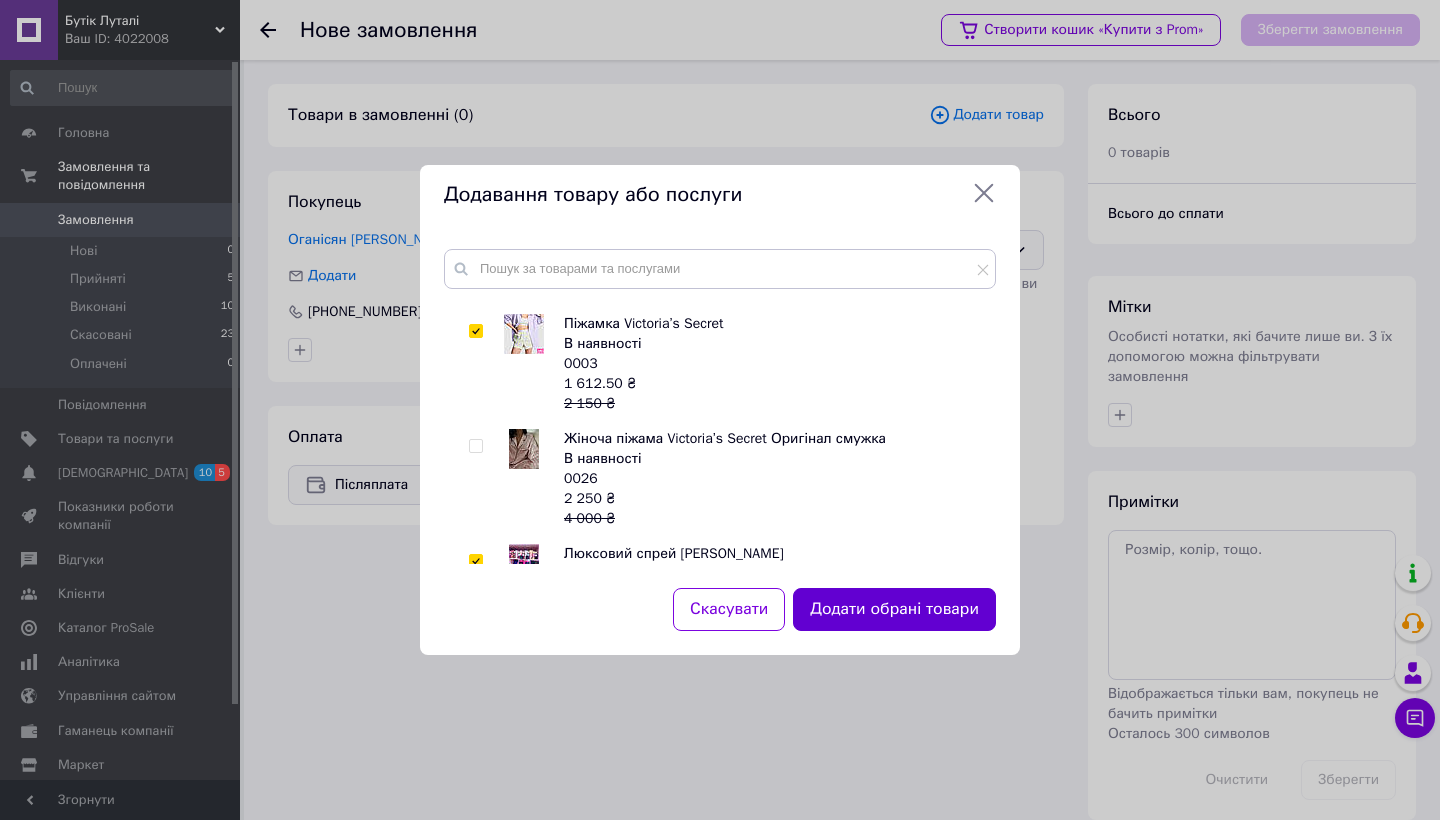 click on "Додати обрані товари" at bounding box center (894, 609) 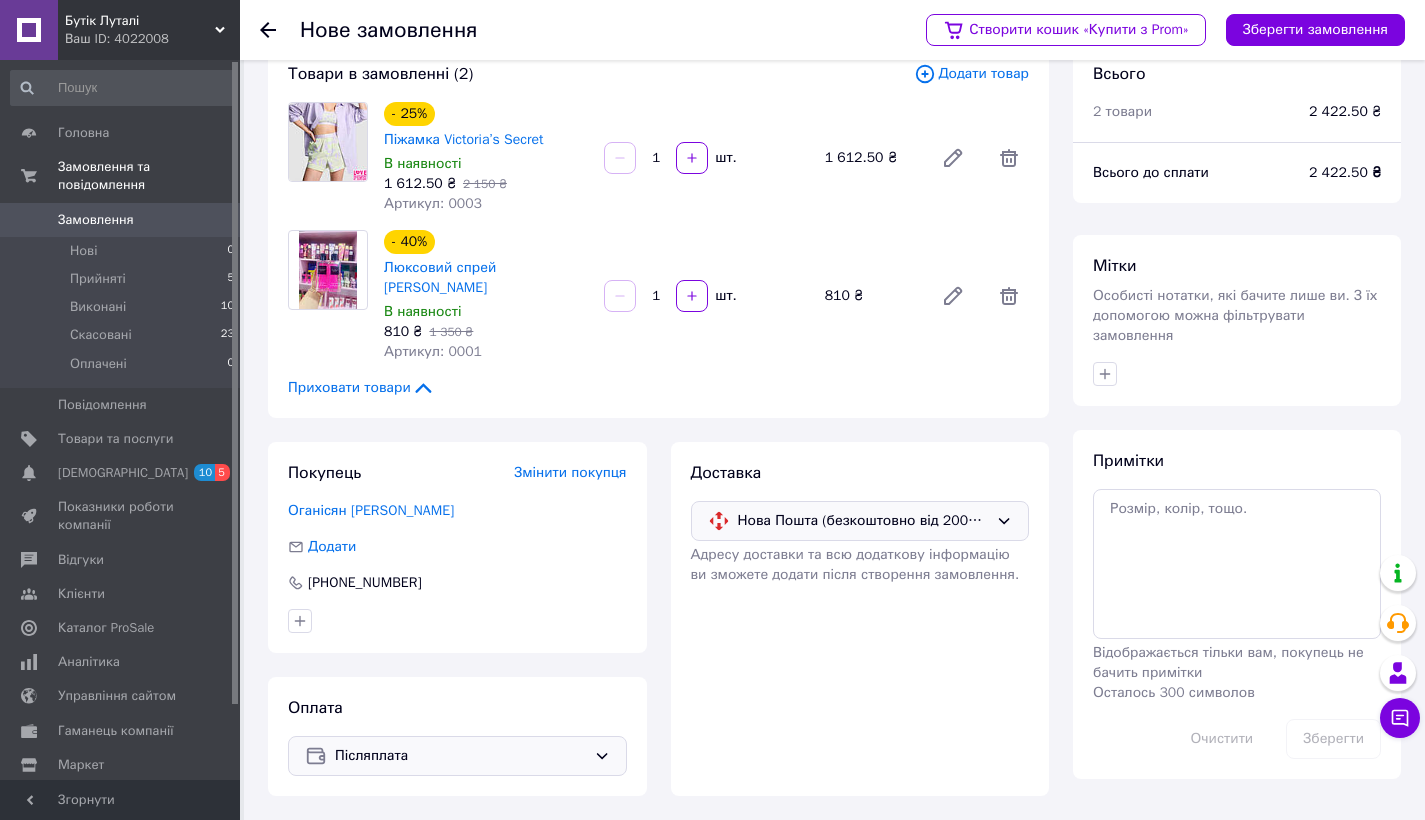 scroll, scrollTop: 46, scrollLeft: 0, axis: vertical 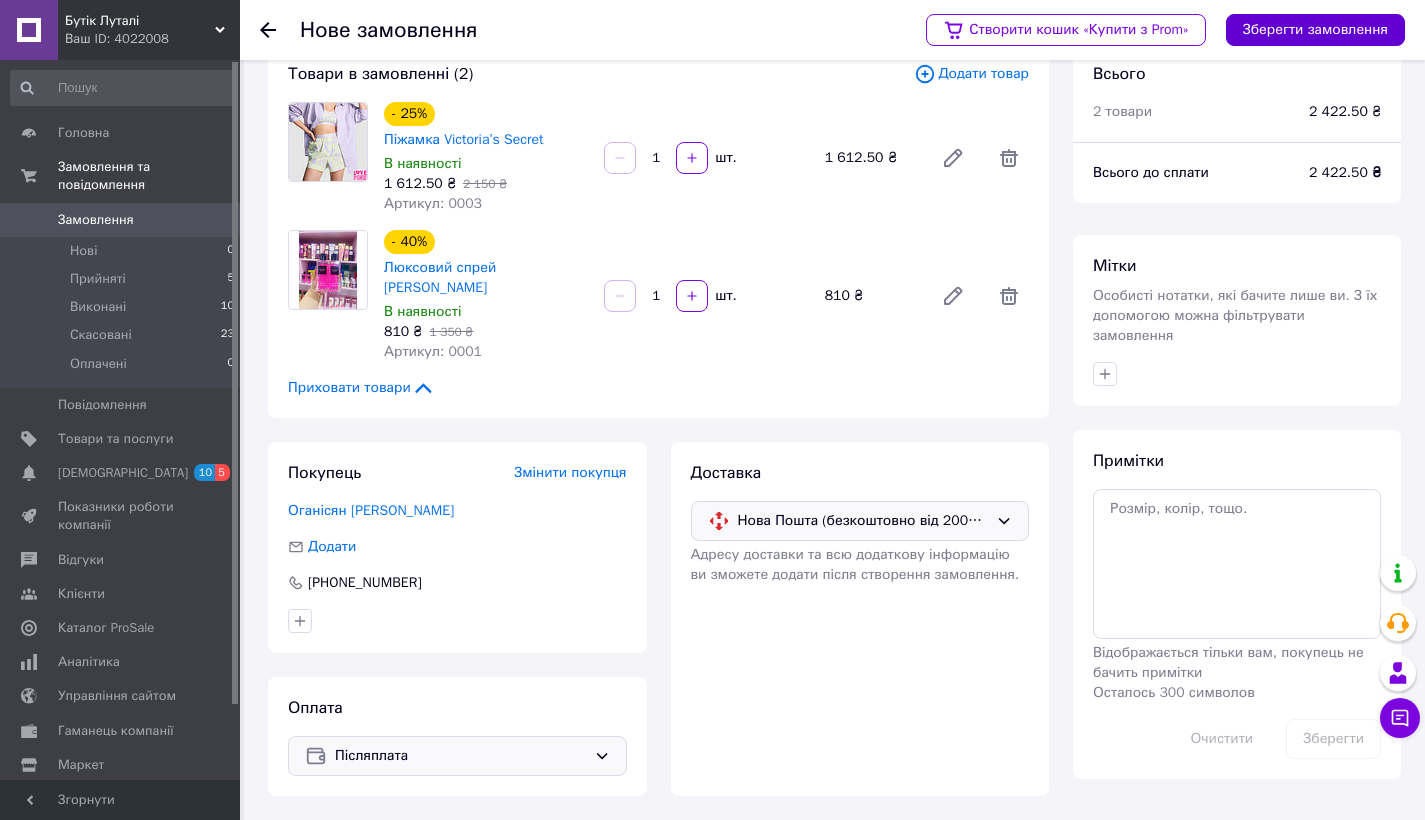 click on "Зберегти замовлення" at bounding box center [1315, 30] 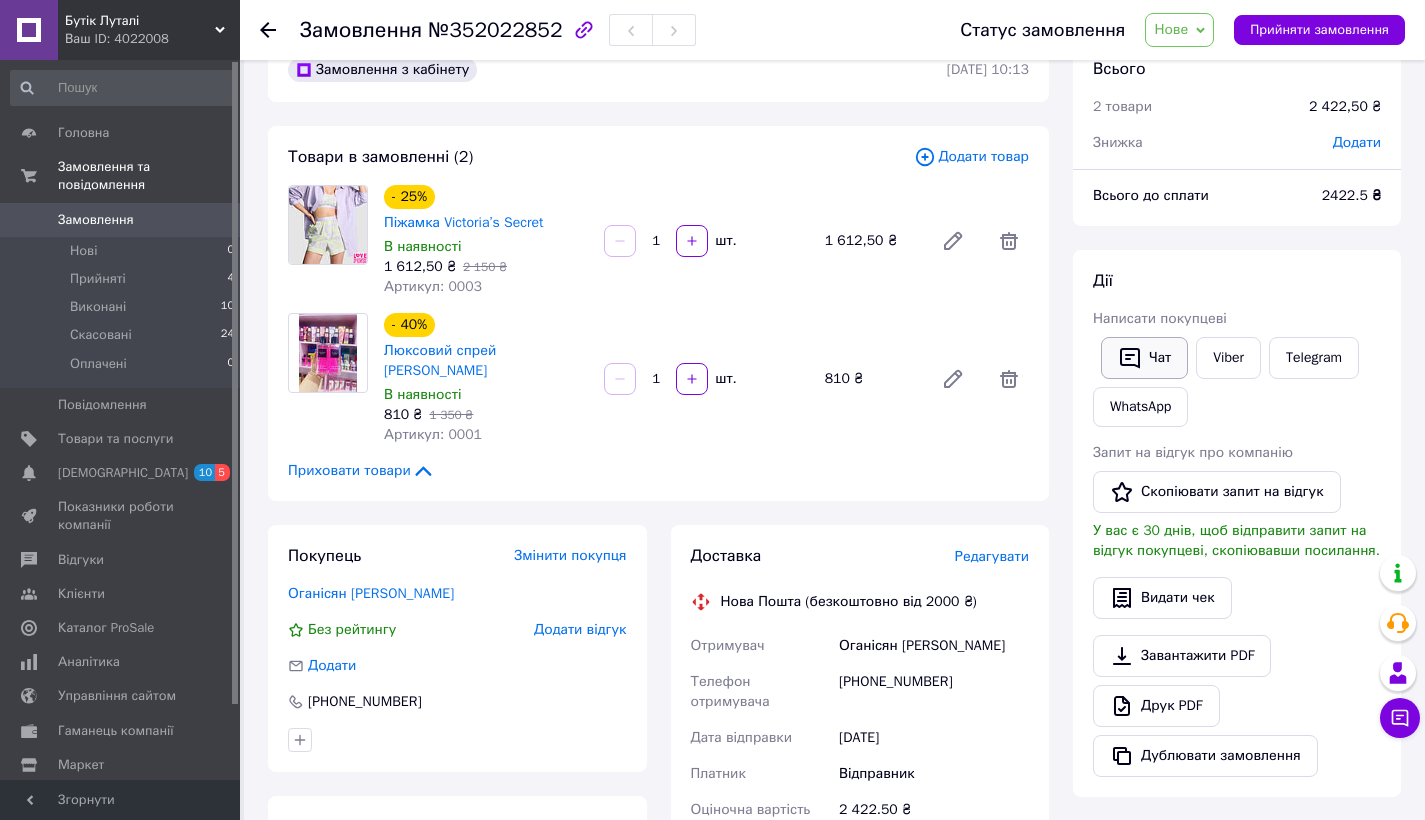 click 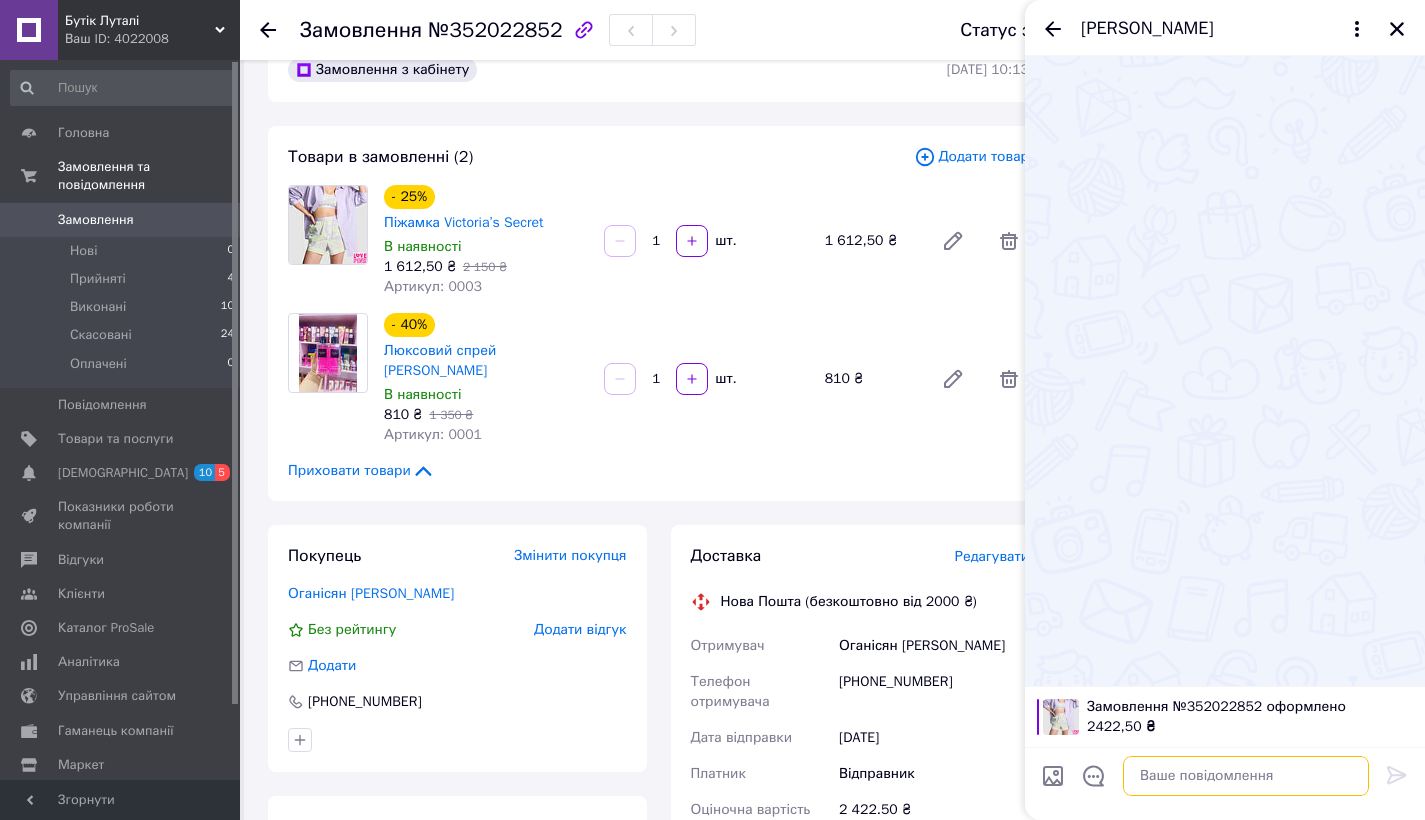 click at bounding box center (1246, 776) 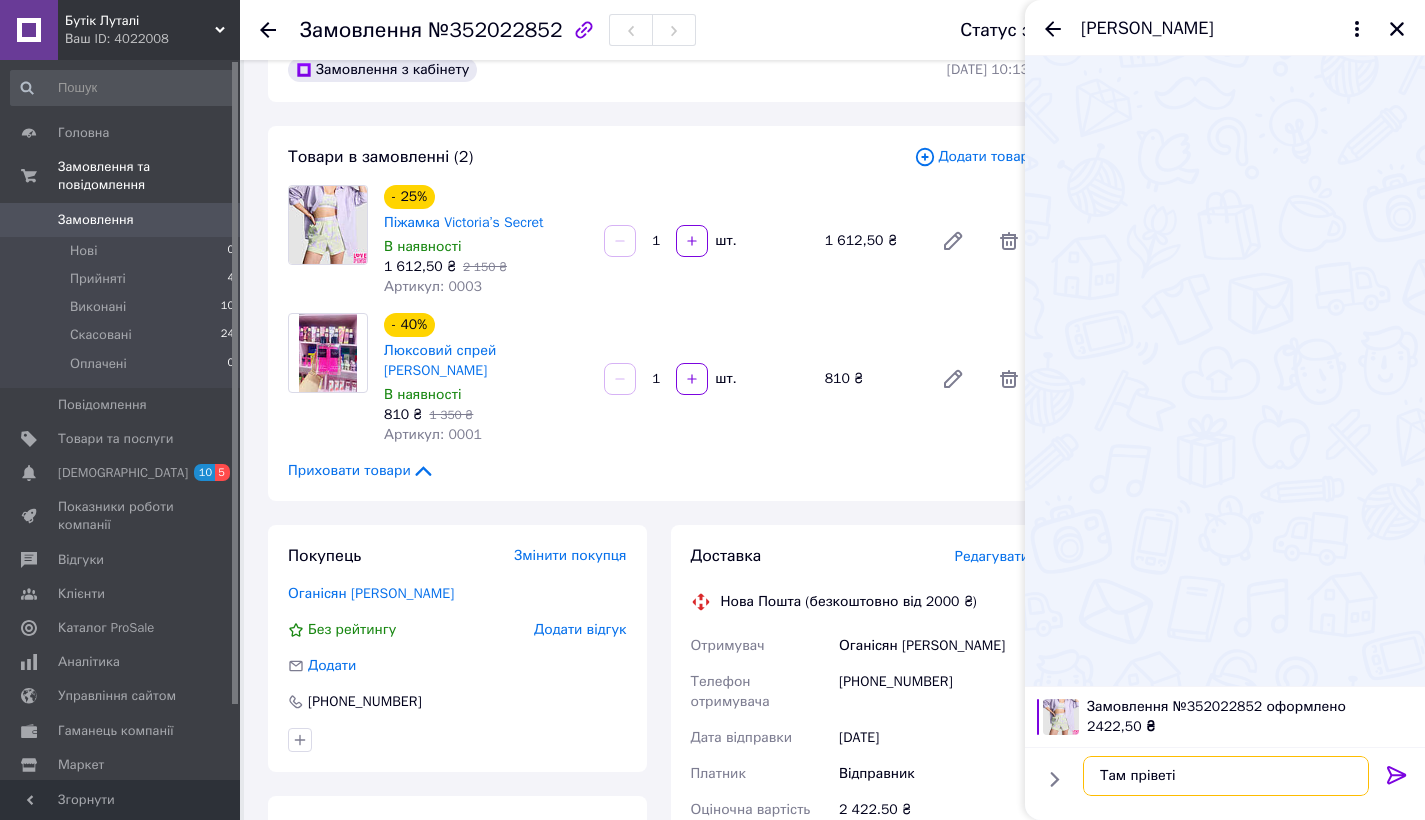 type on "Там пріветік" 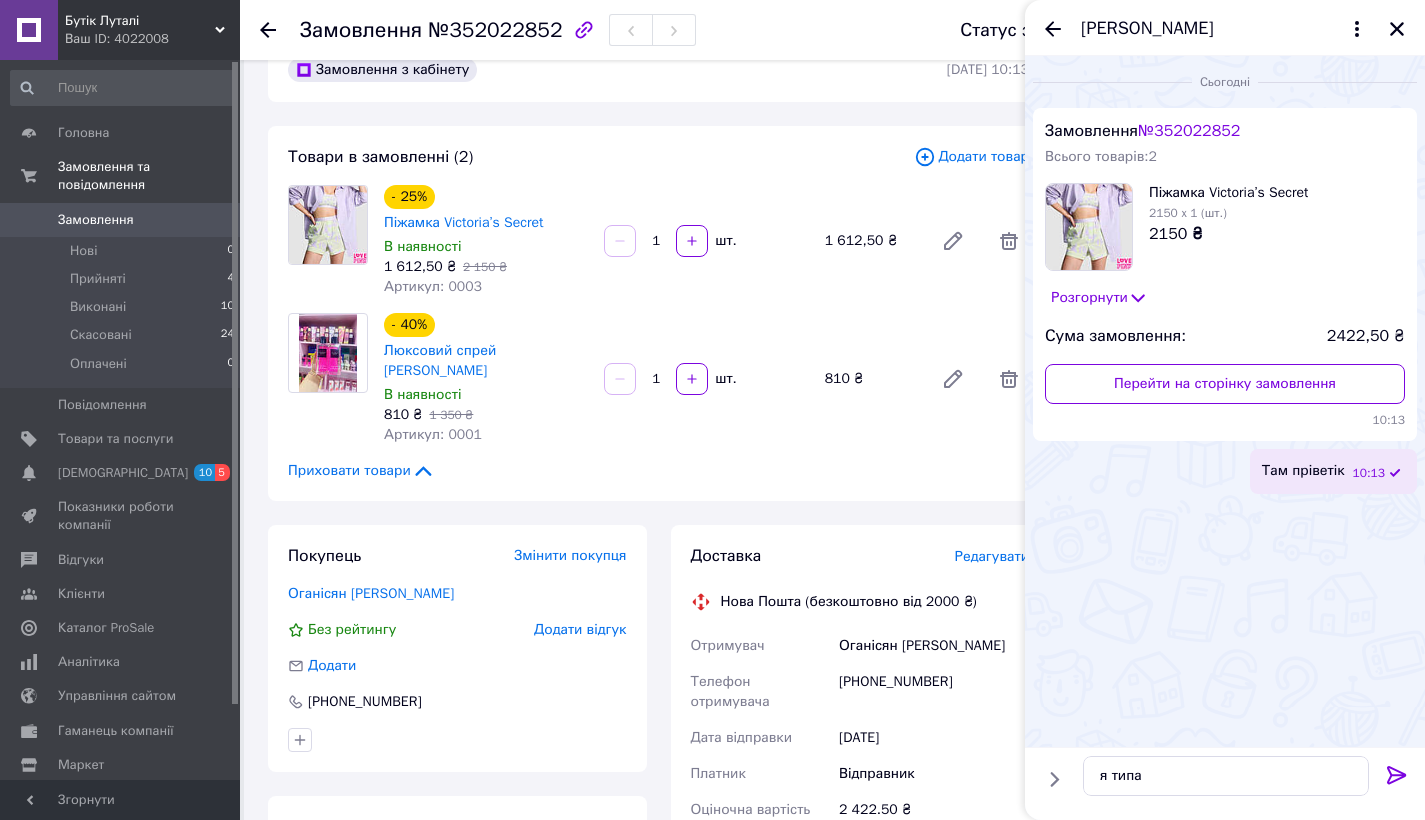 click on "Там пріветік 10:13" at bounding box center [1225, 471] 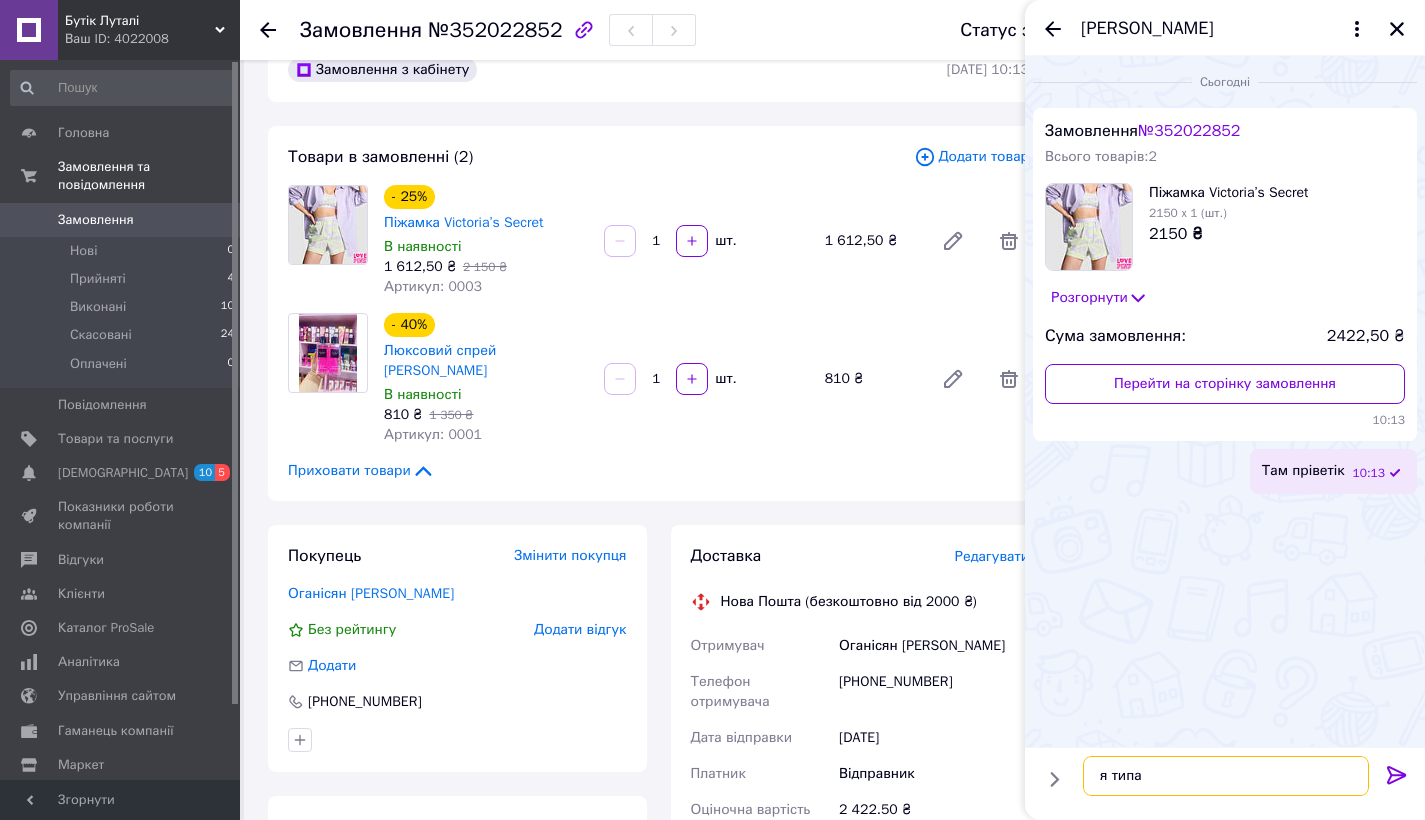 click on "я типа" at bounding box center [1226, 776] 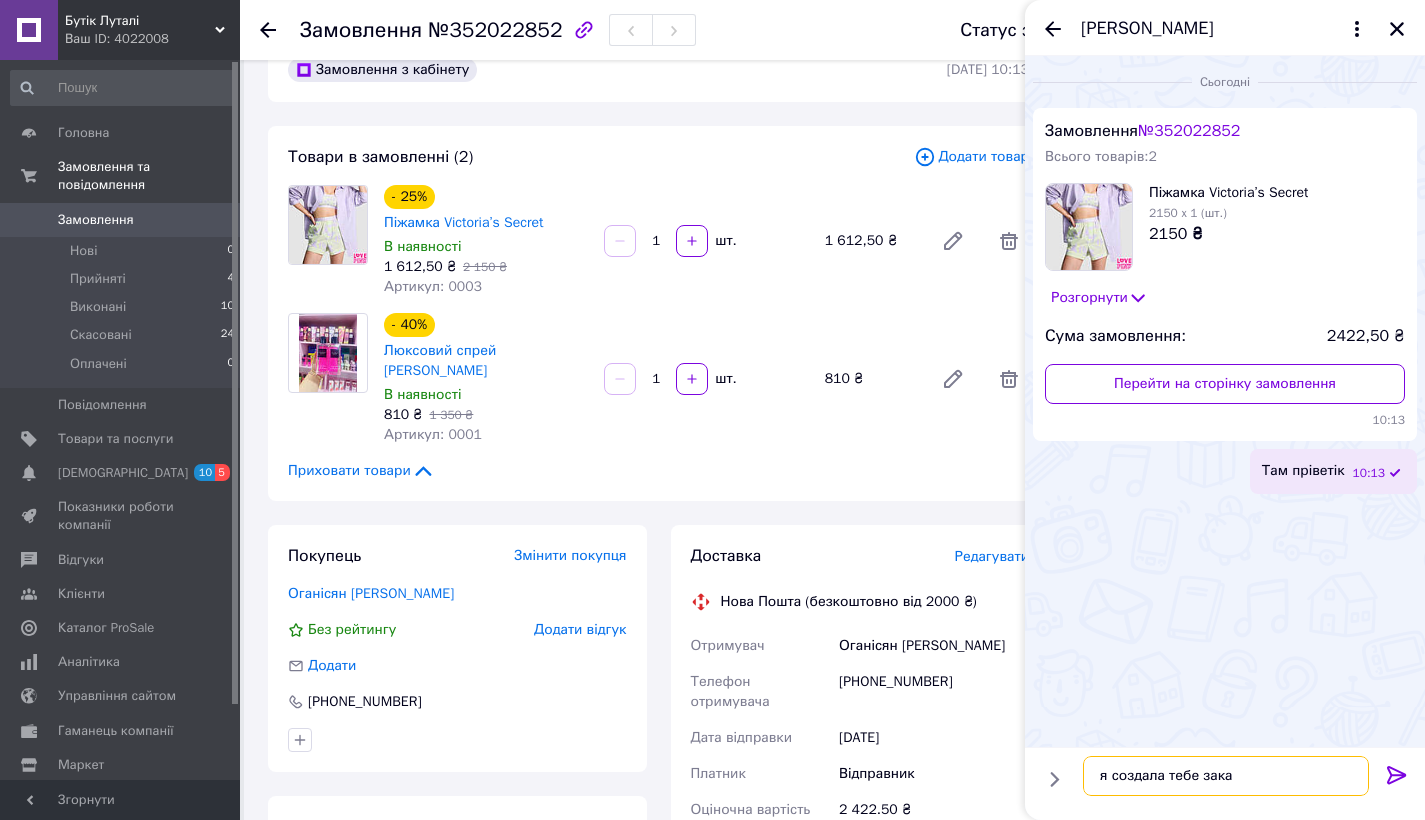 type on "я создала тебе заказ" 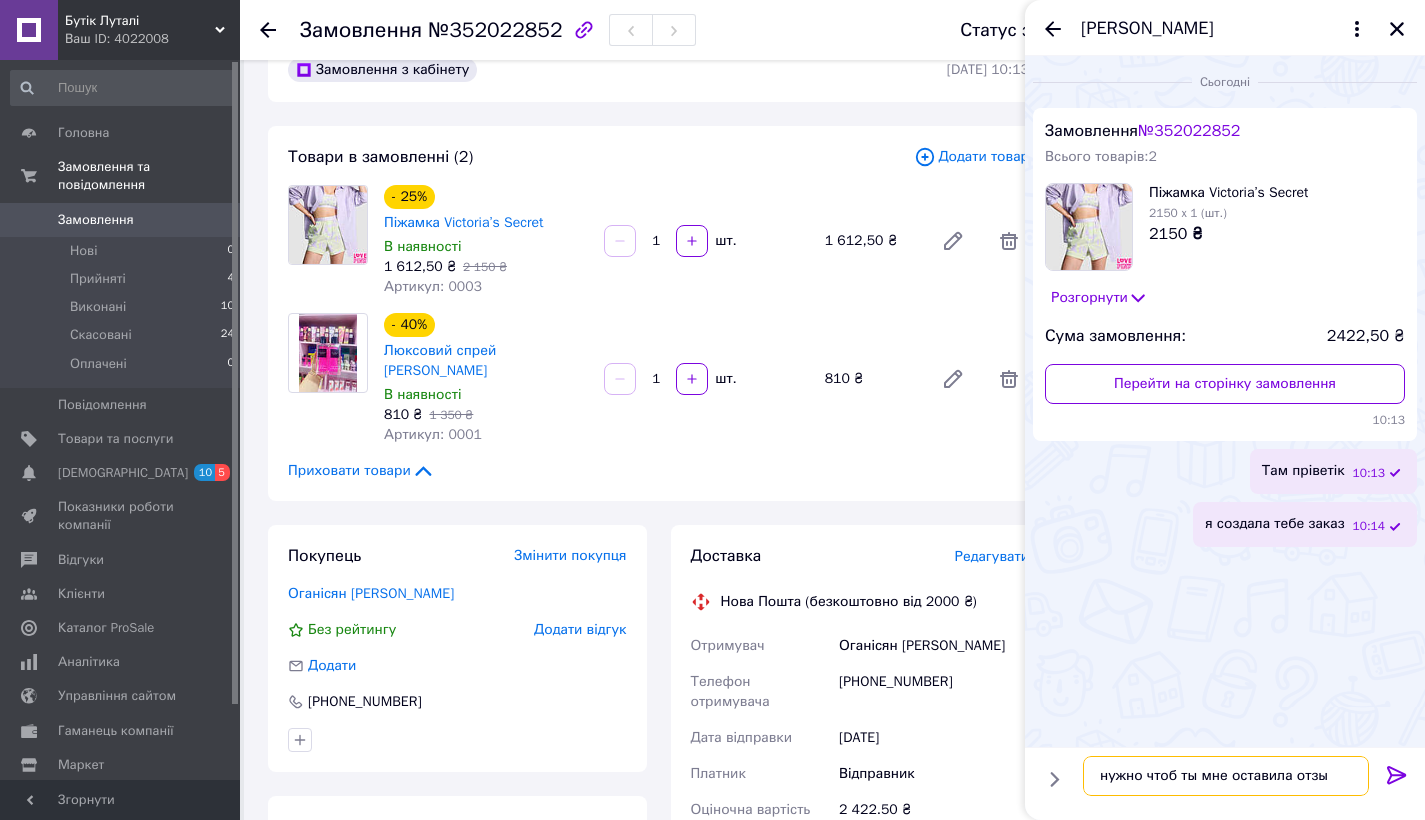 type on "нужно чтоб ты мне оставила отзыв" 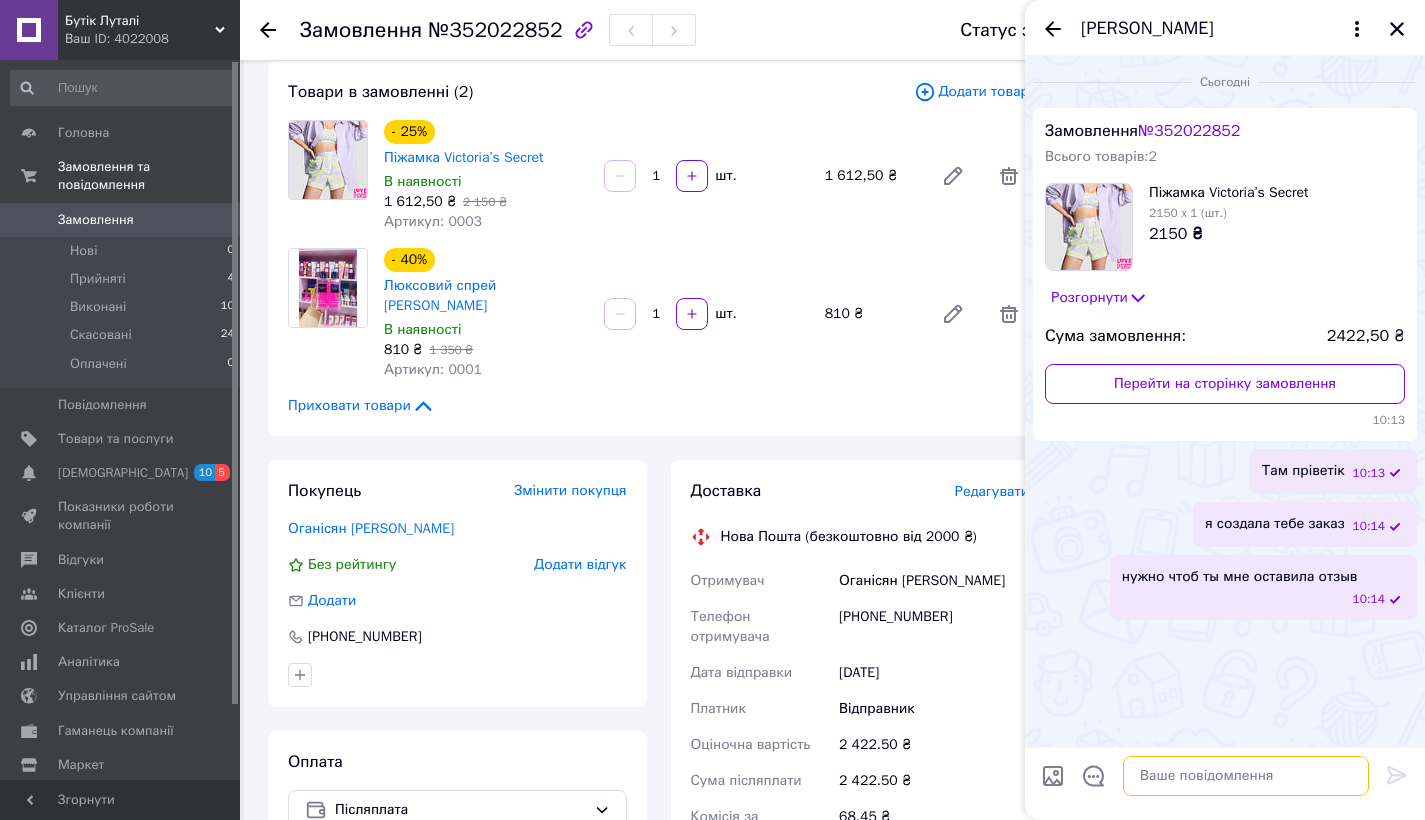 scroll, scrollTop: 118, scrollLeft: 0, axis: vertical 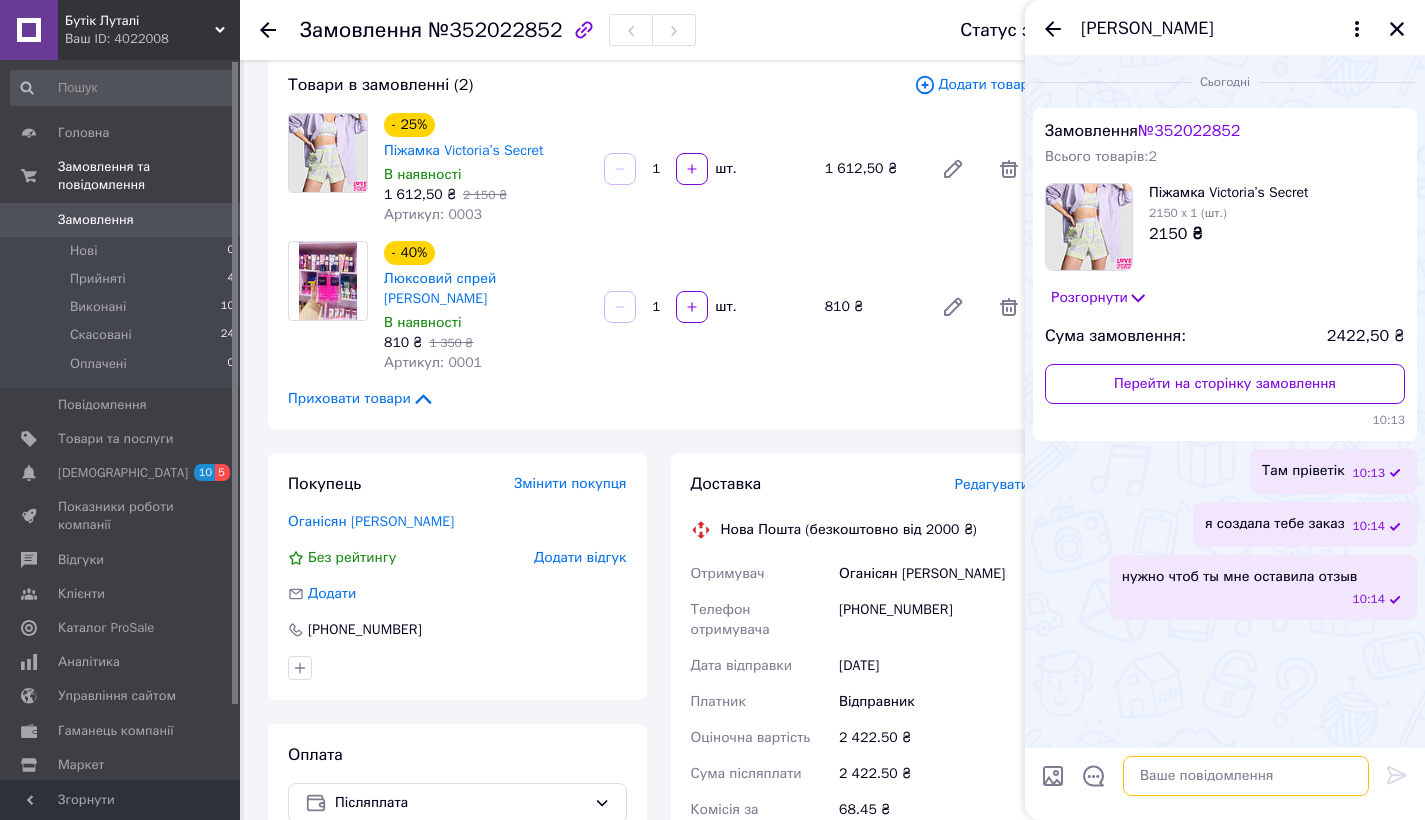 click at bounding box center [1246, 776] 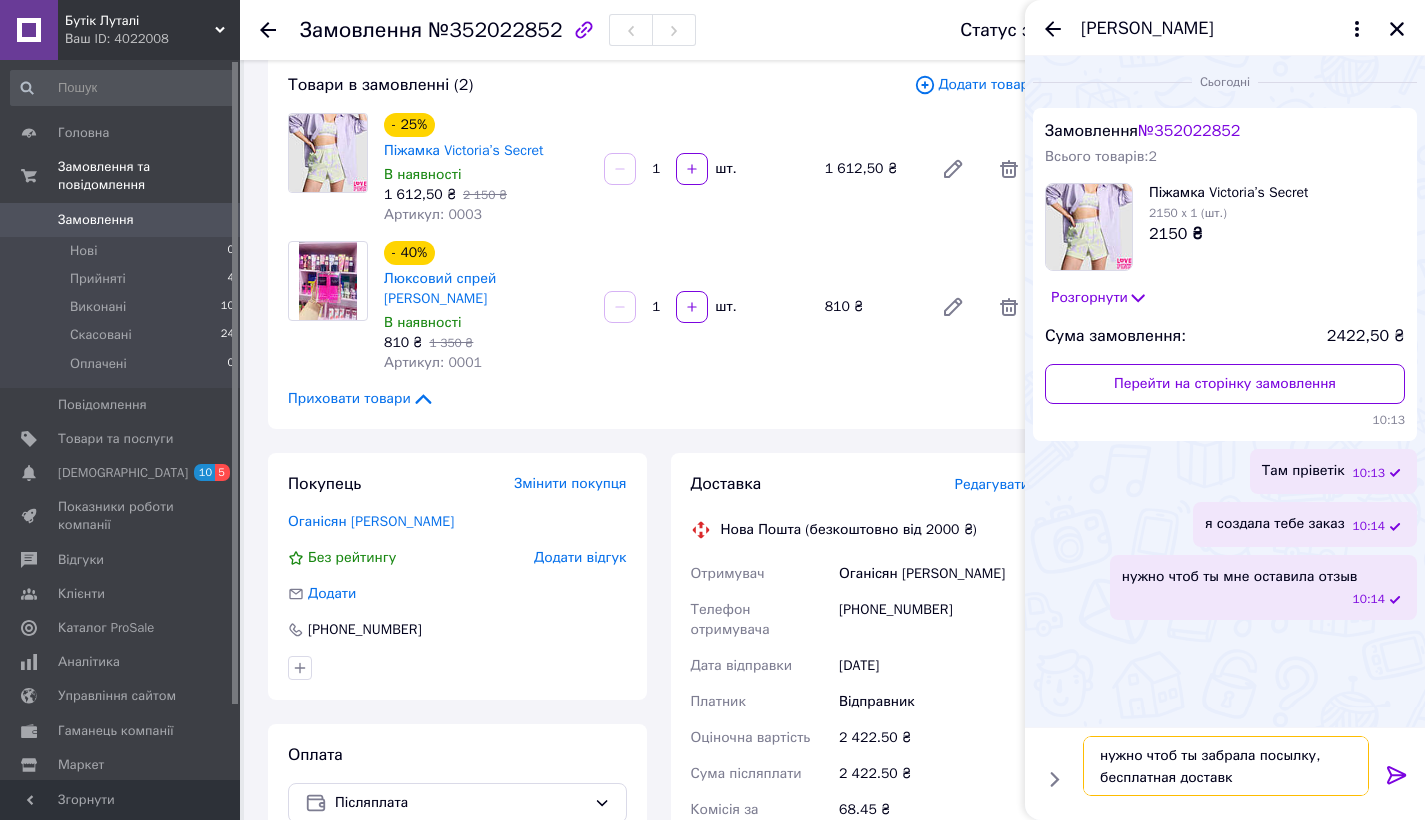 type on "нужно чтоб ты забрала посылку, бесплатная доставка" 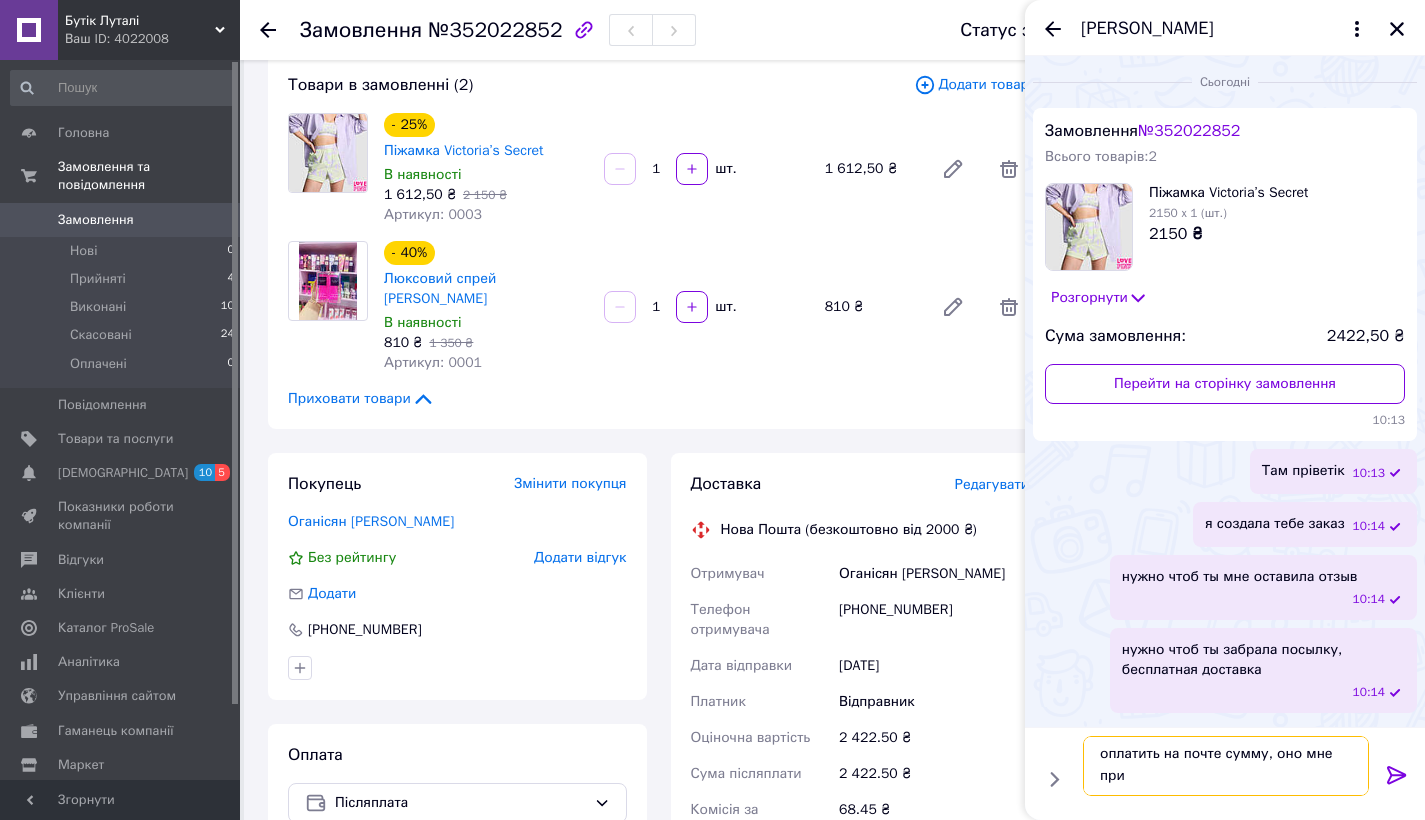 scroll, scrollTop: 2, scrollLeft: 0, axis: vertical 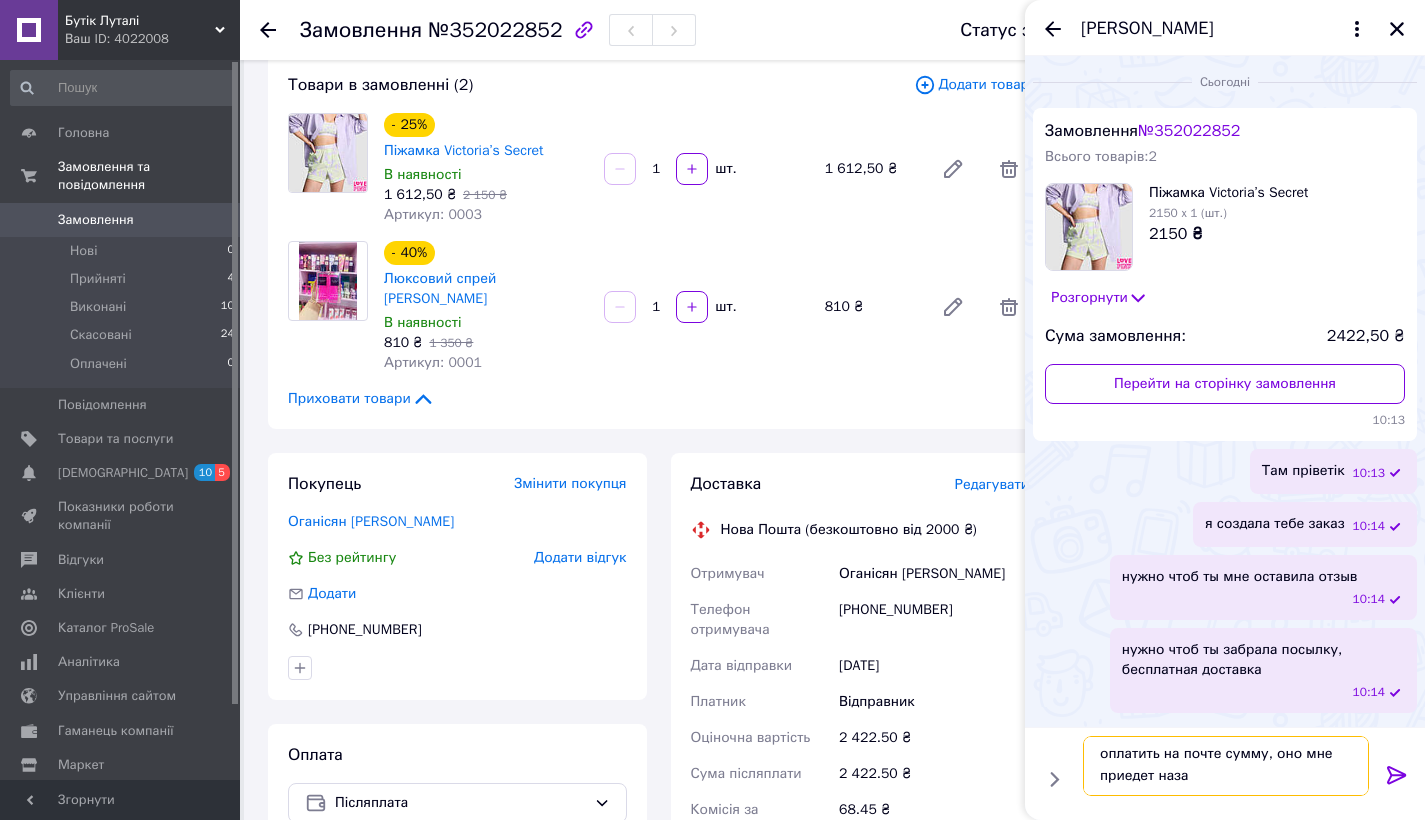 type on "оплатить на почте сумму, оно мне приедет назад" 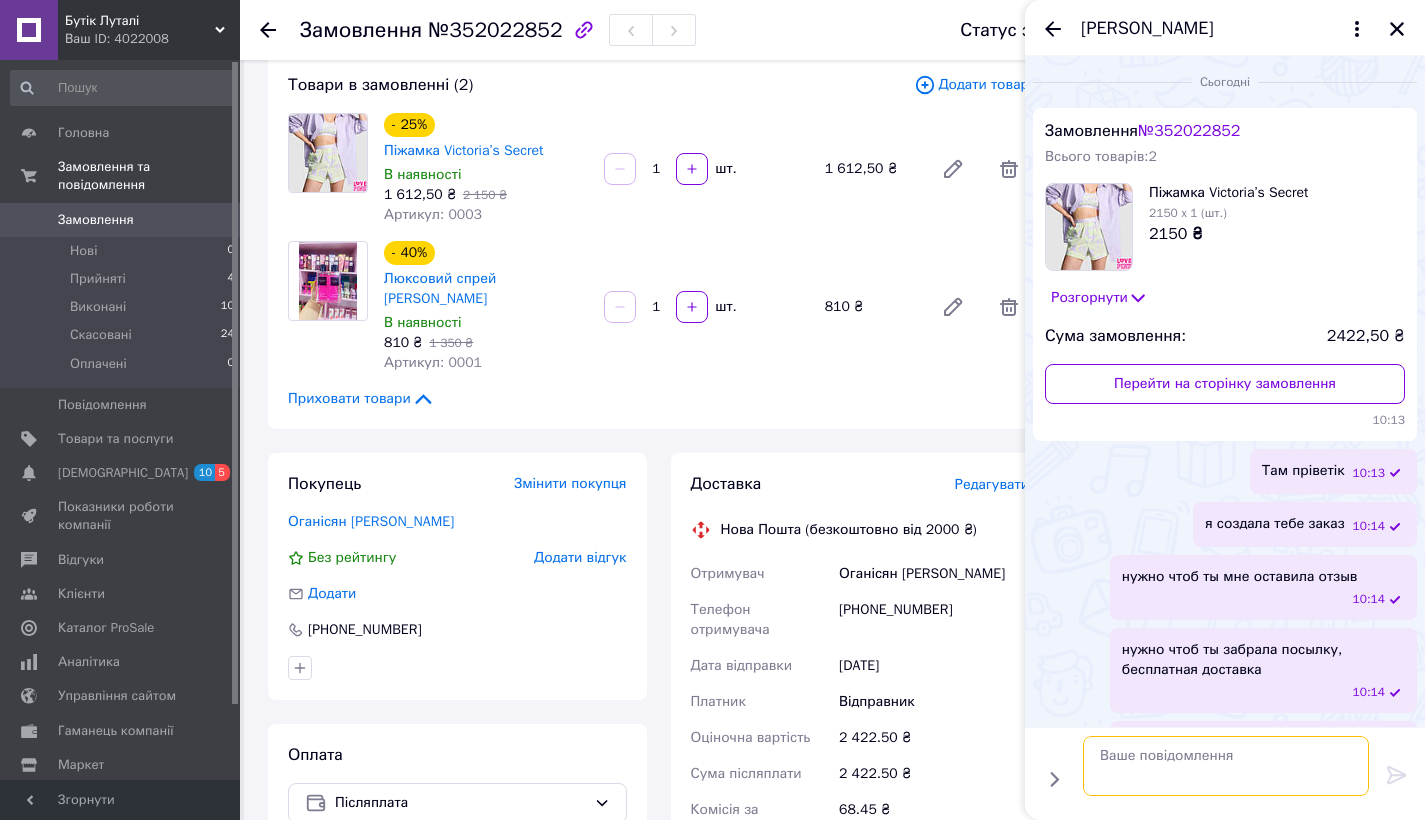 scroll, scrollTop: 0, scrollLeft: 0, axis: both 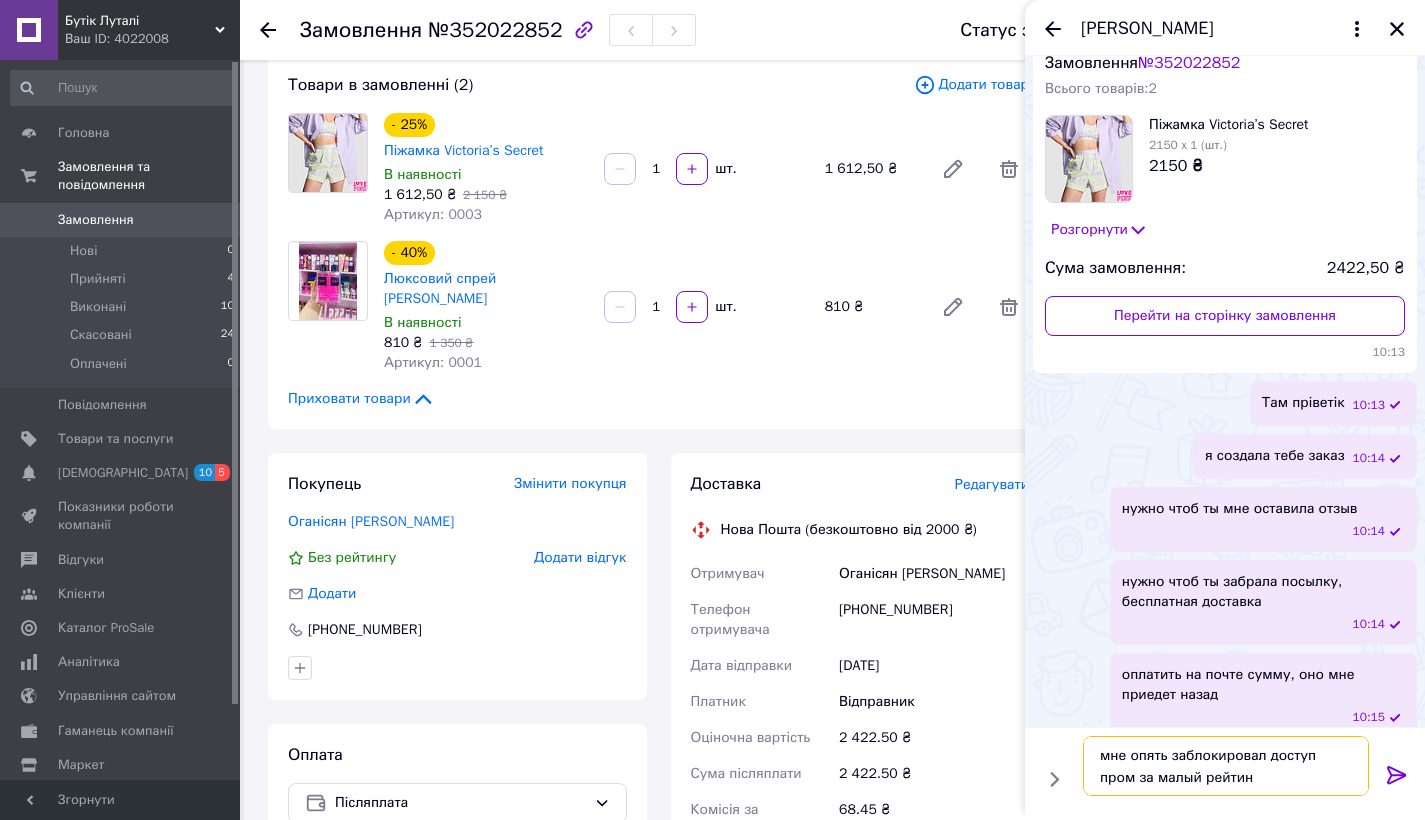 type on "мне опять заблокировал доступ пром за малый рейтинг" 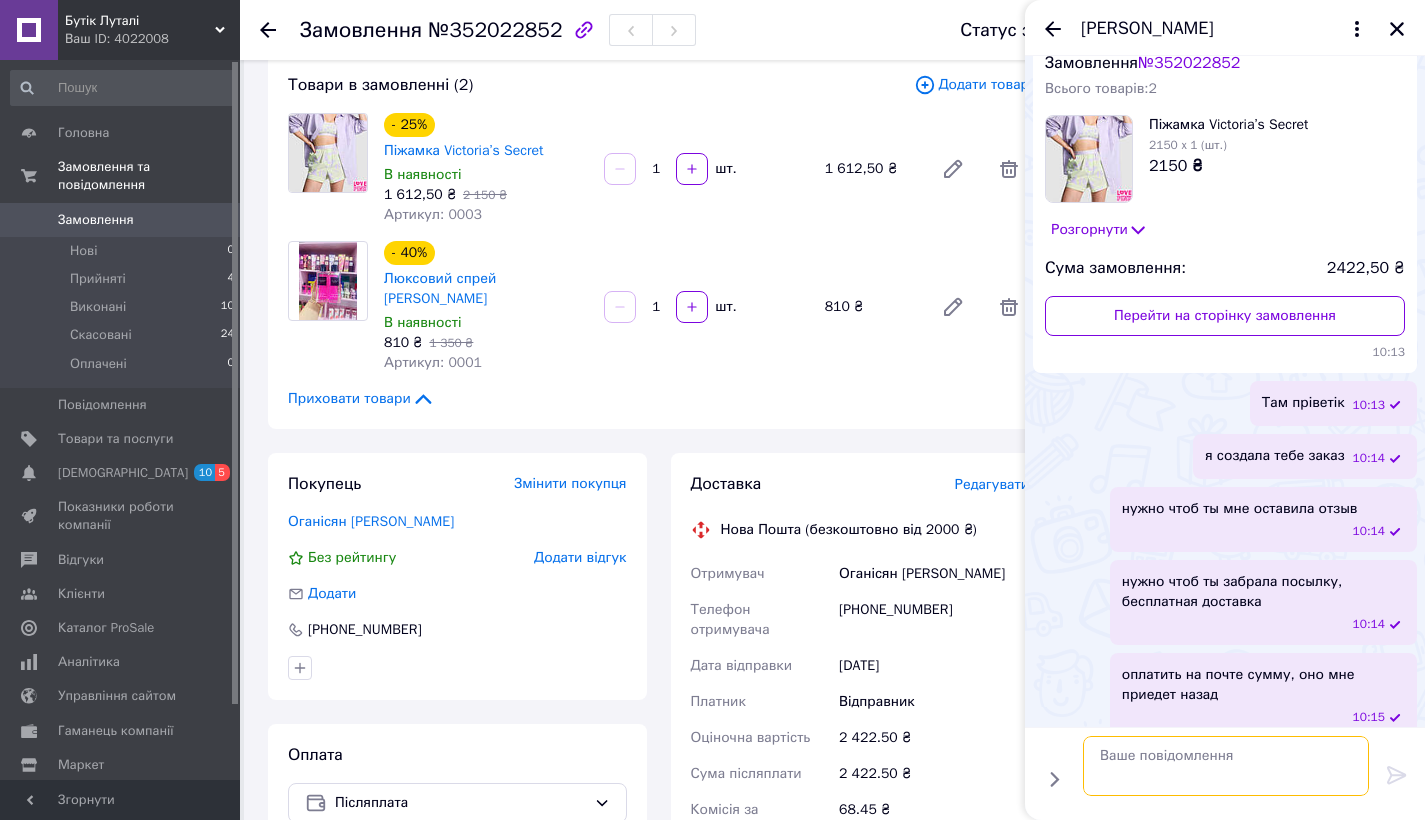scroll, scrollTop: 161, scrollLeft: 0, axis: vertical 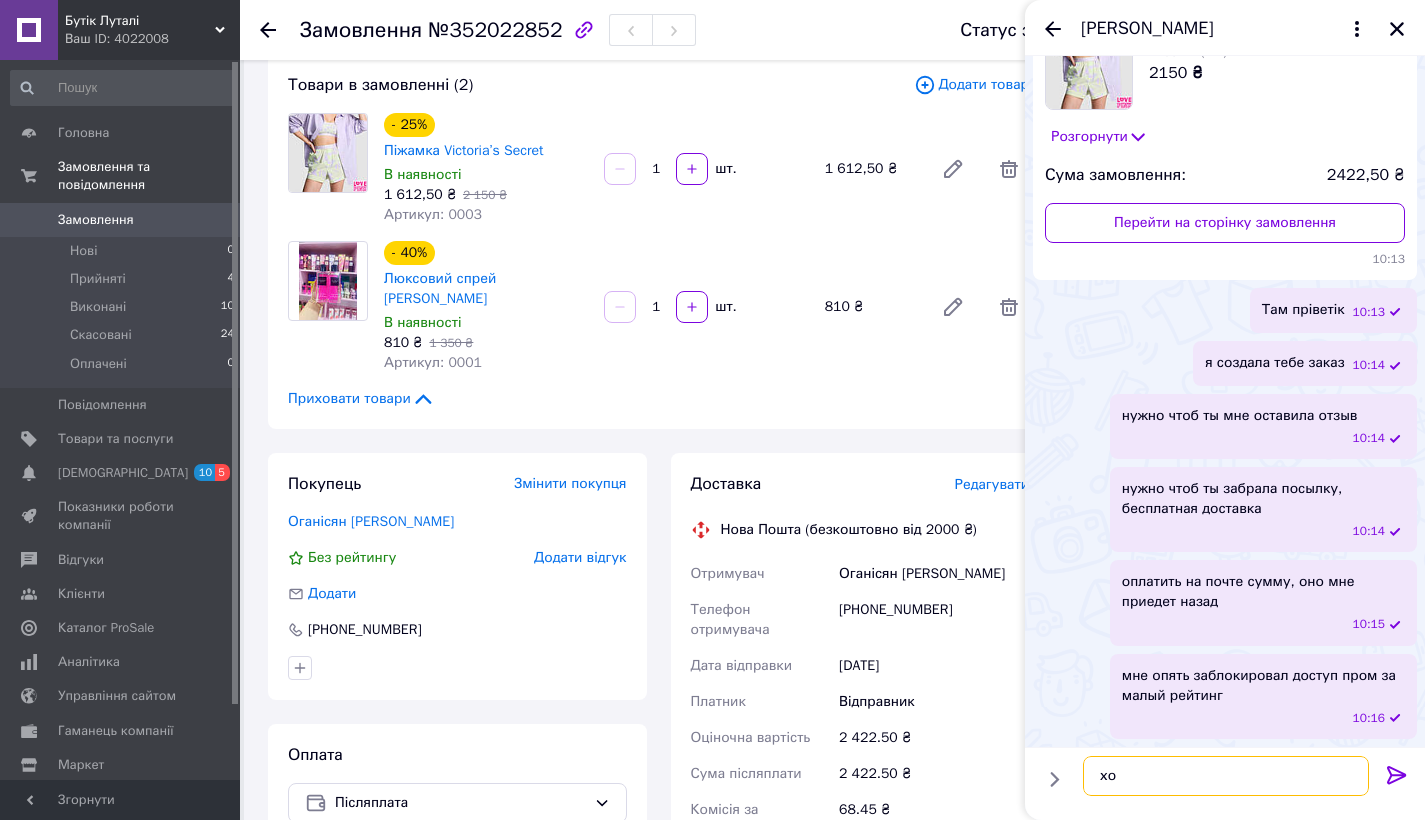 type on "х" 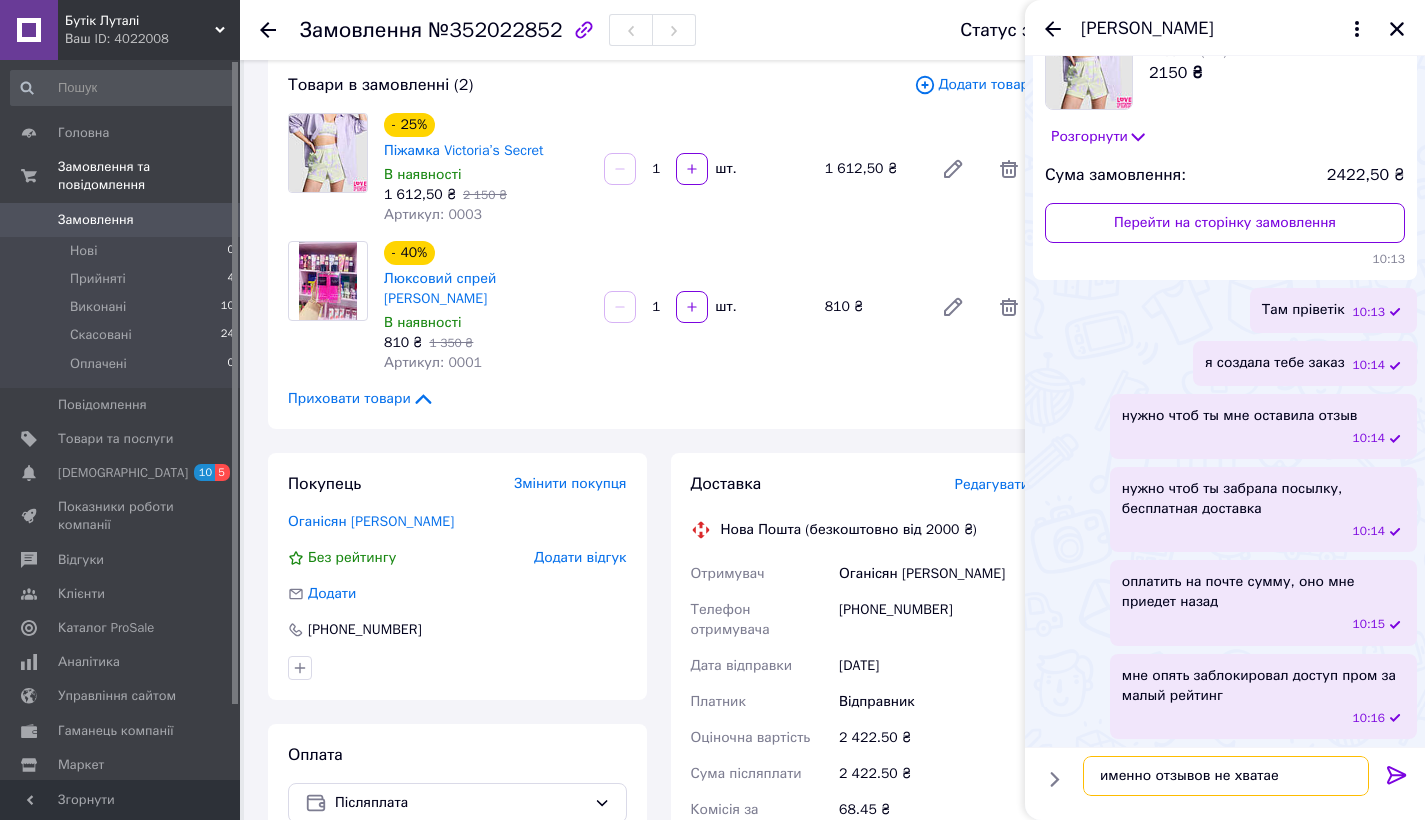 type on "именно отзывов не хватает" 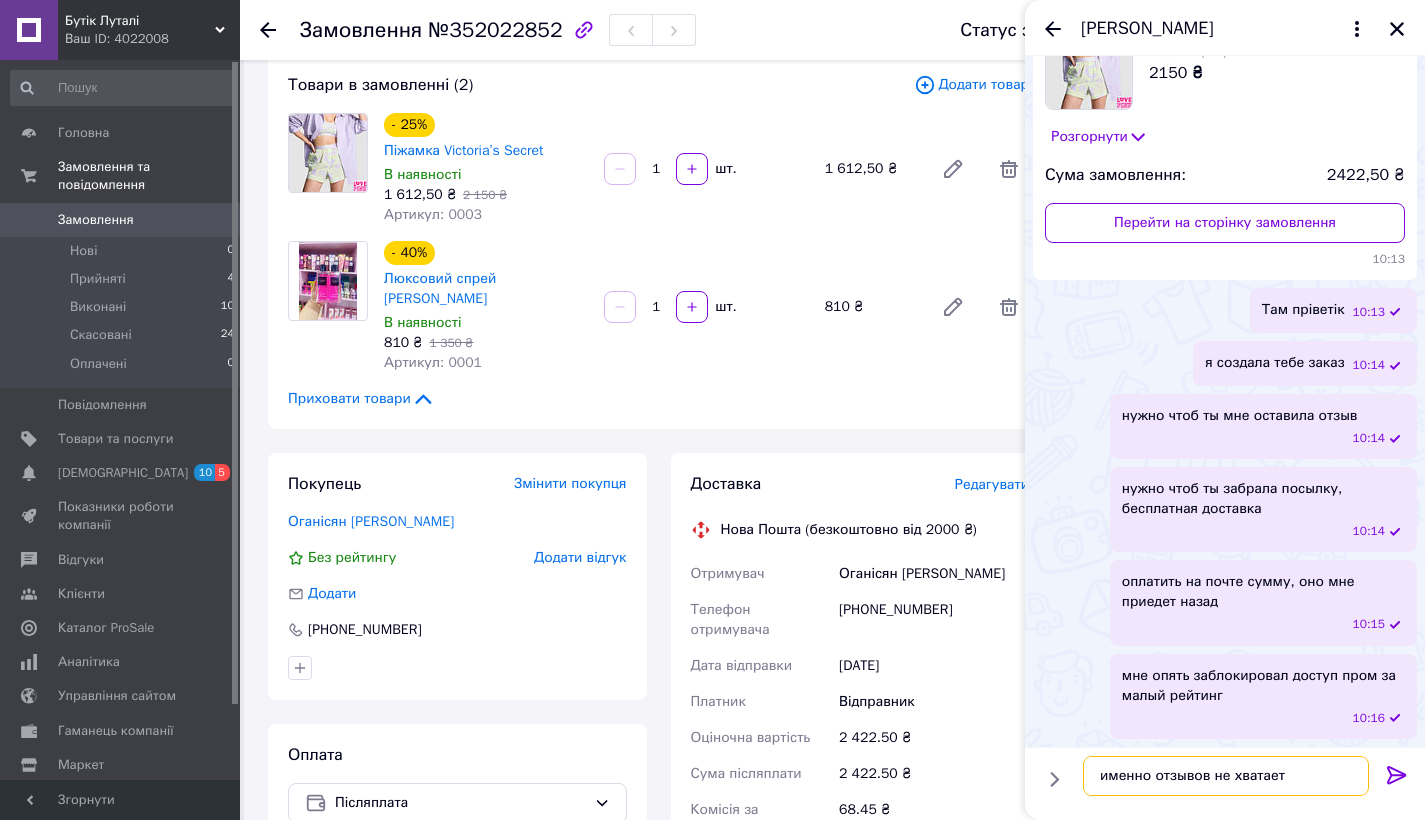 type 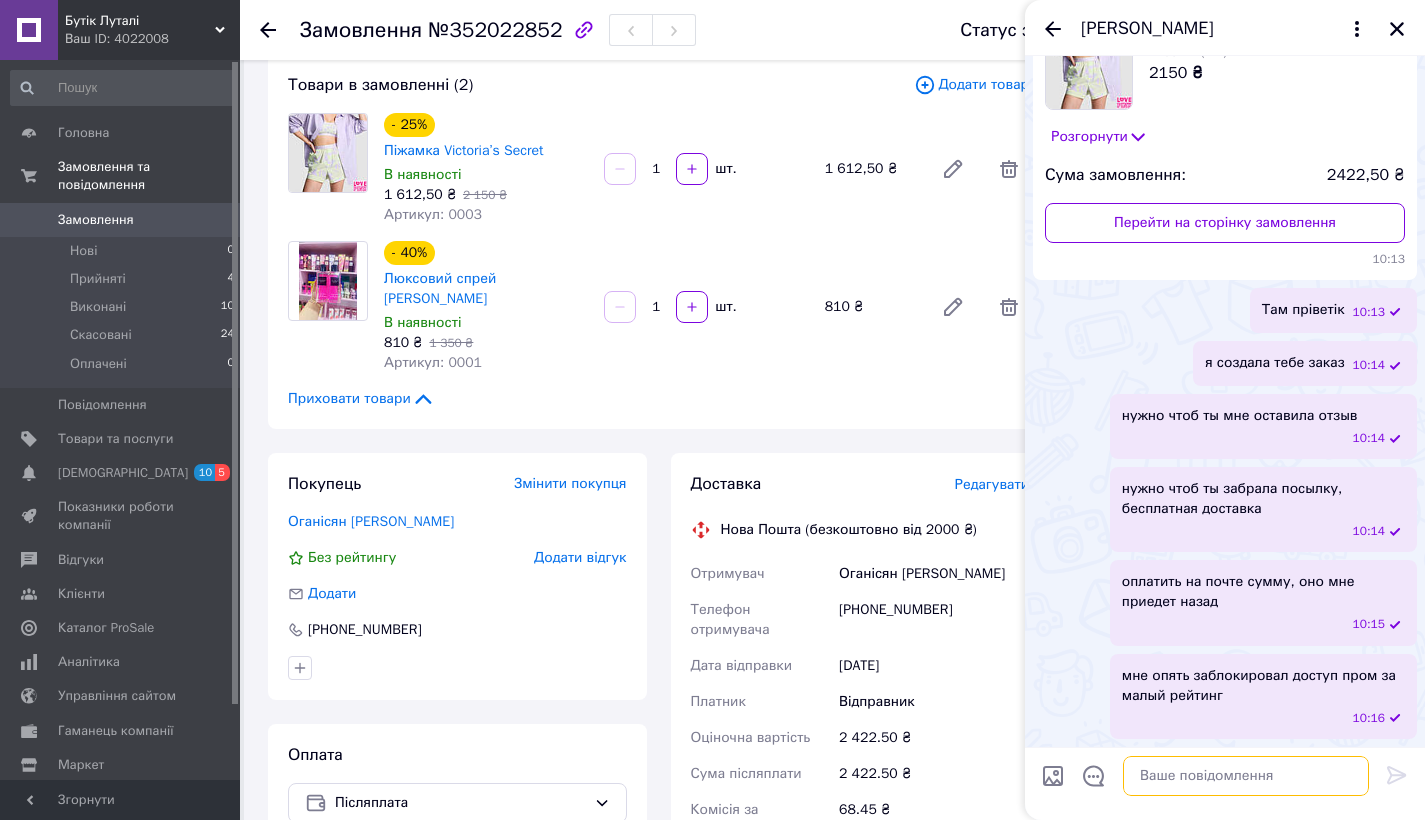 scroll, scrollTop: 214, scrollLeft: 0, axis: vertical 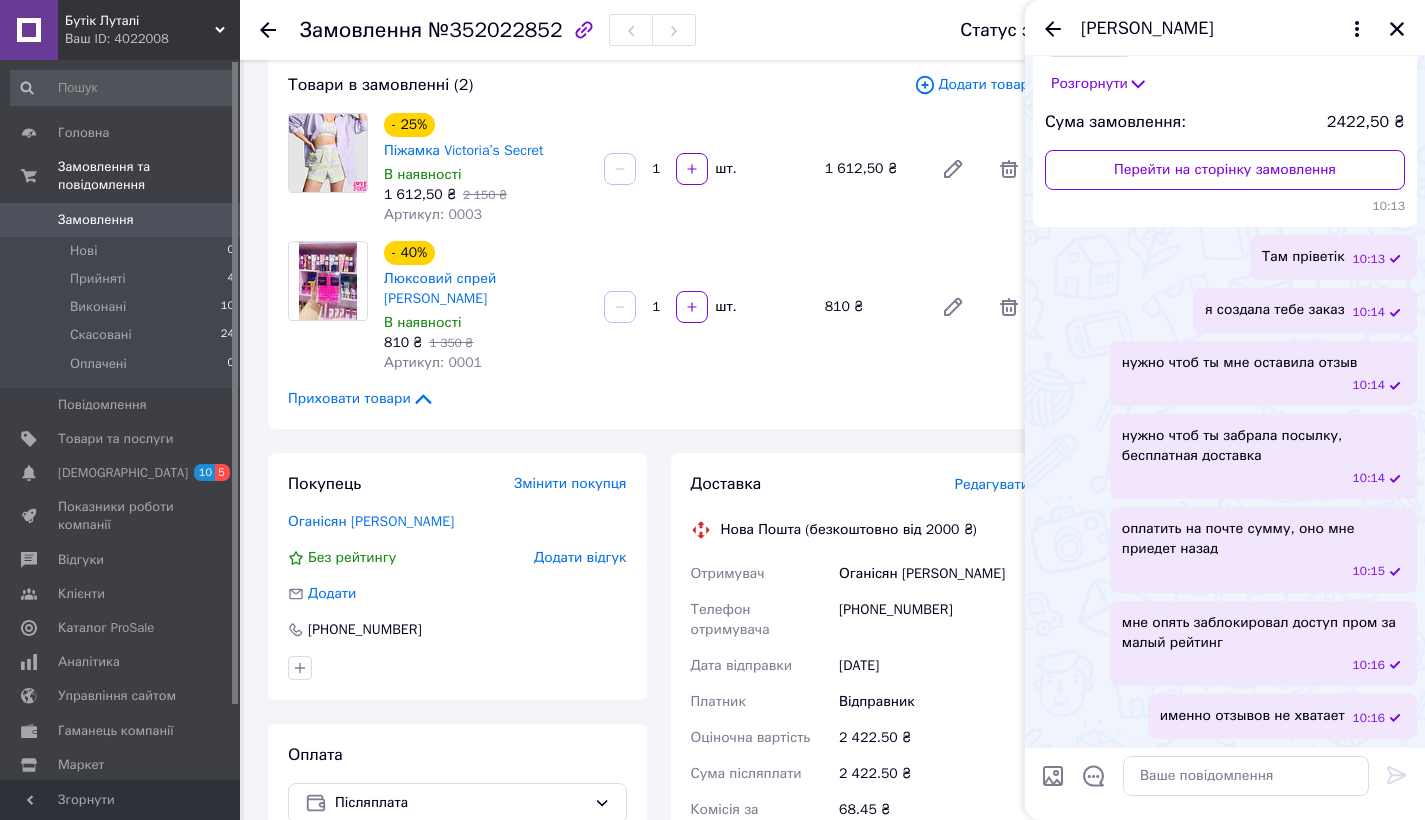 click on "Приховати товари" at bounding box center (658, 399) 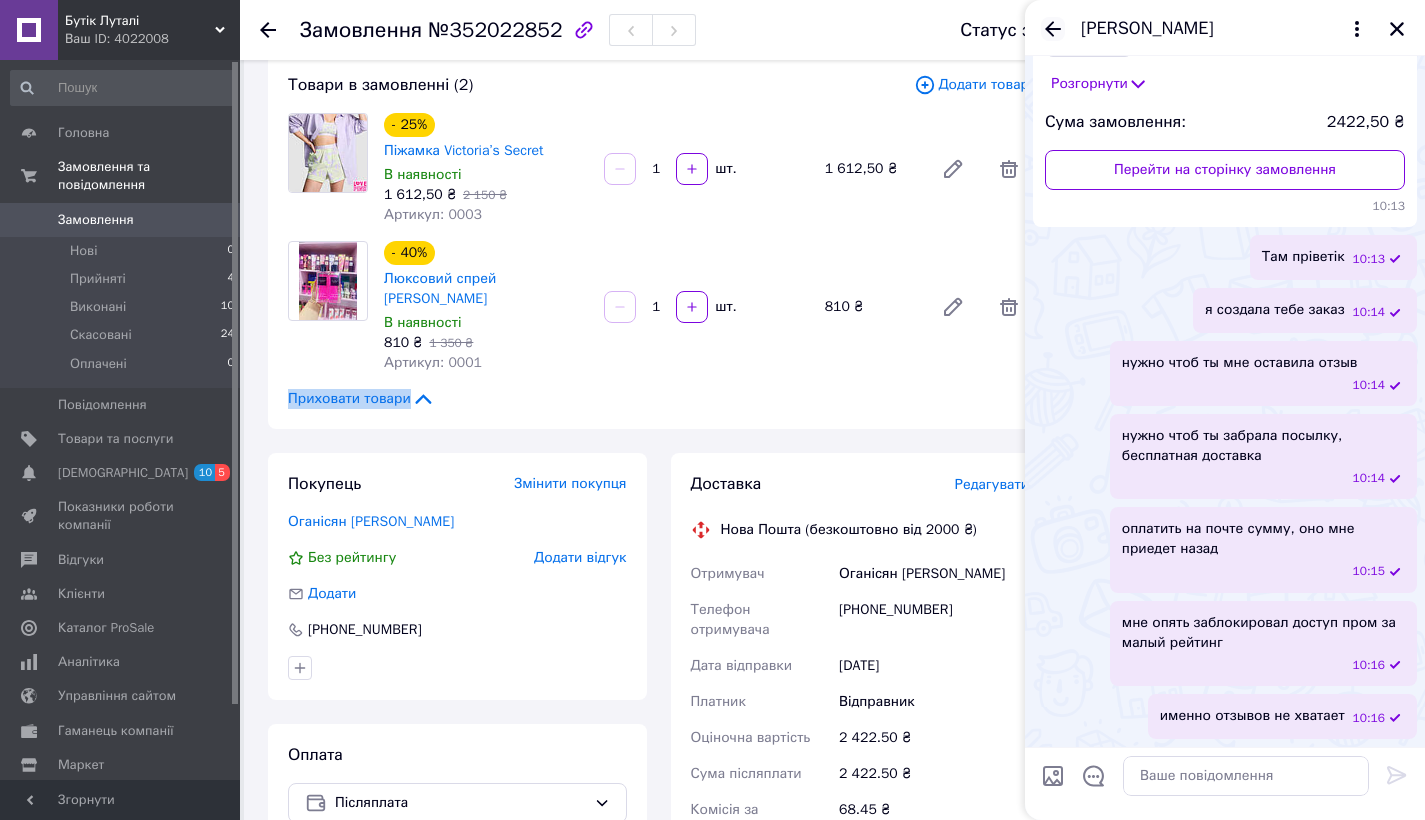 click 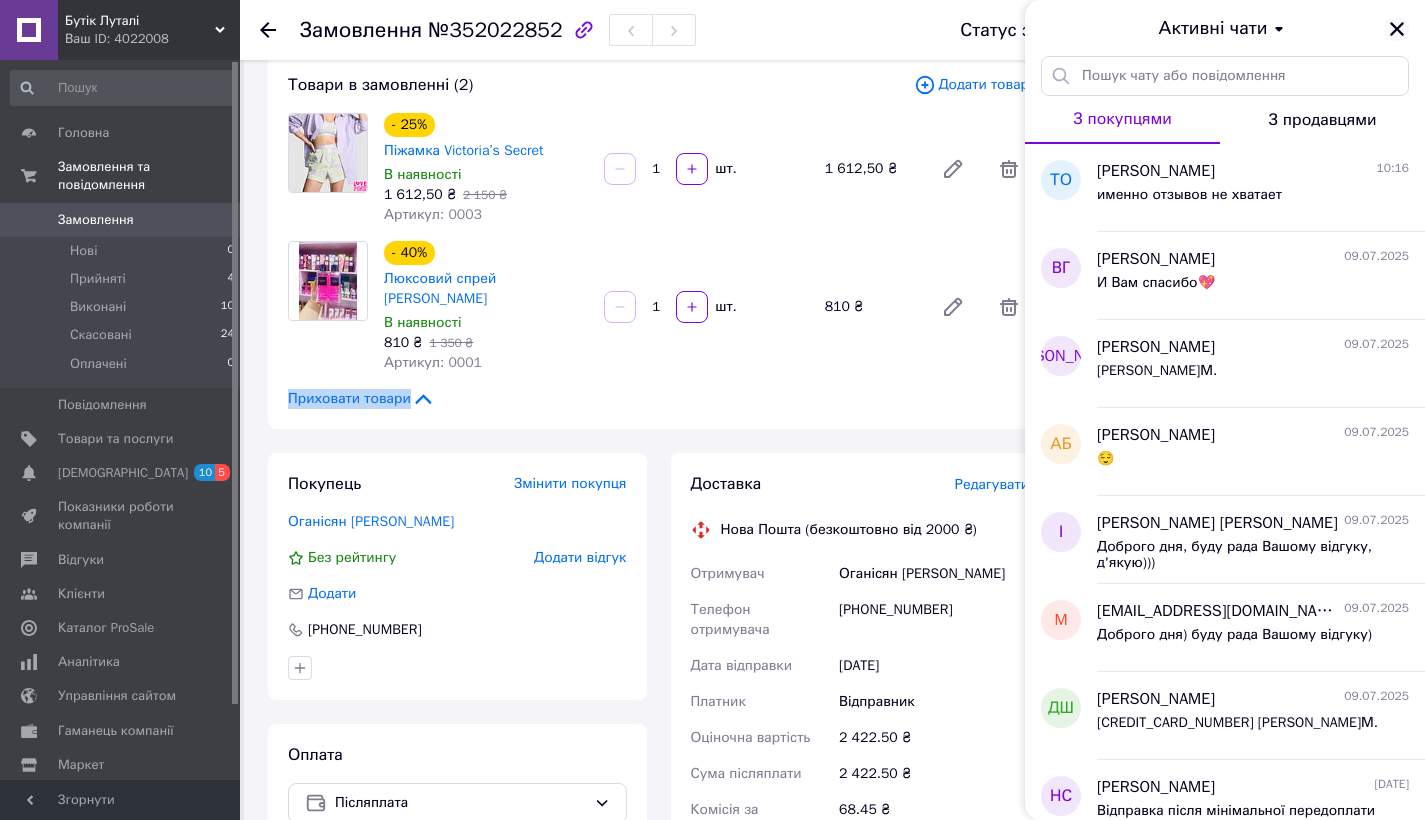 click 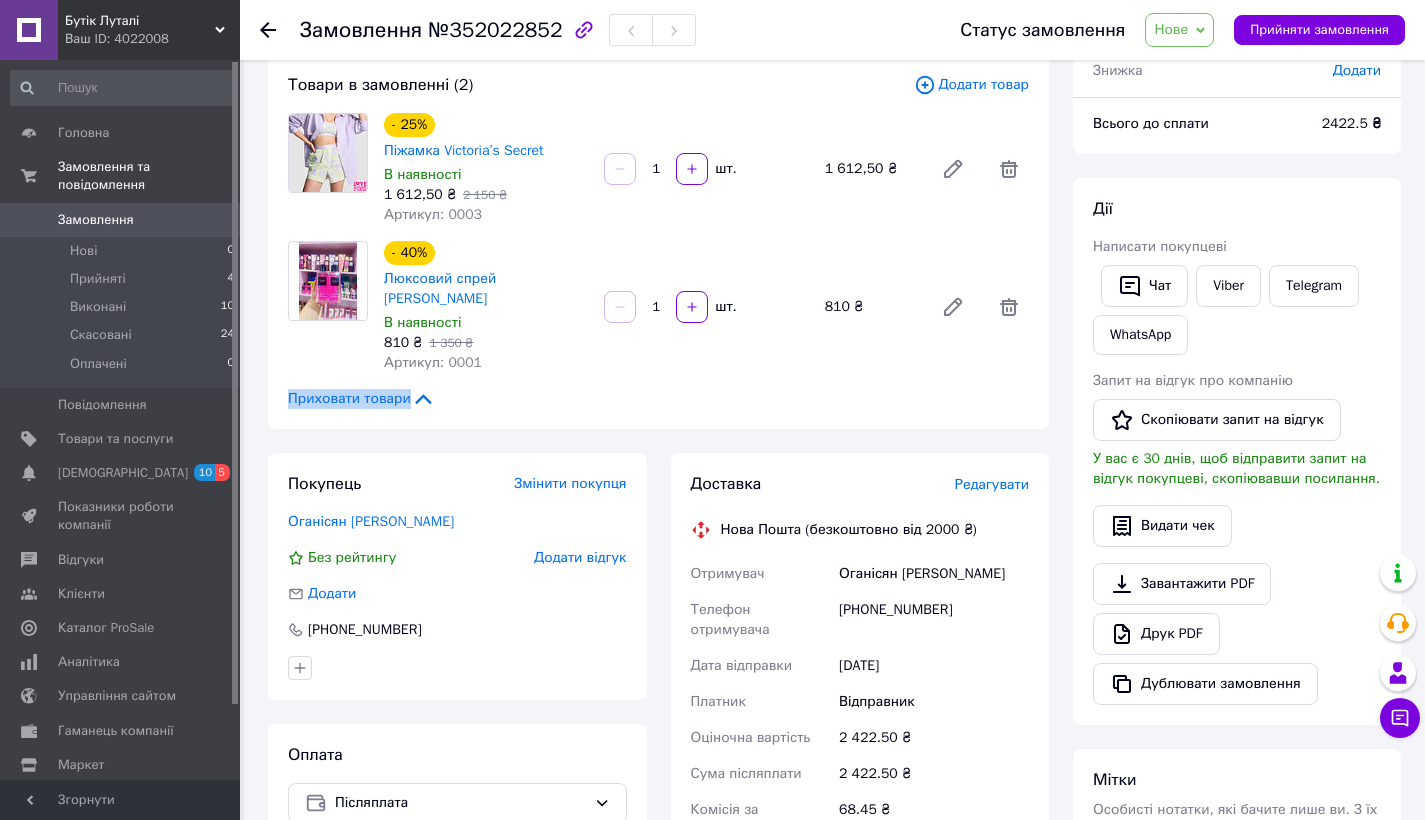 click on "Нове" at bounding box center [1179, 30] 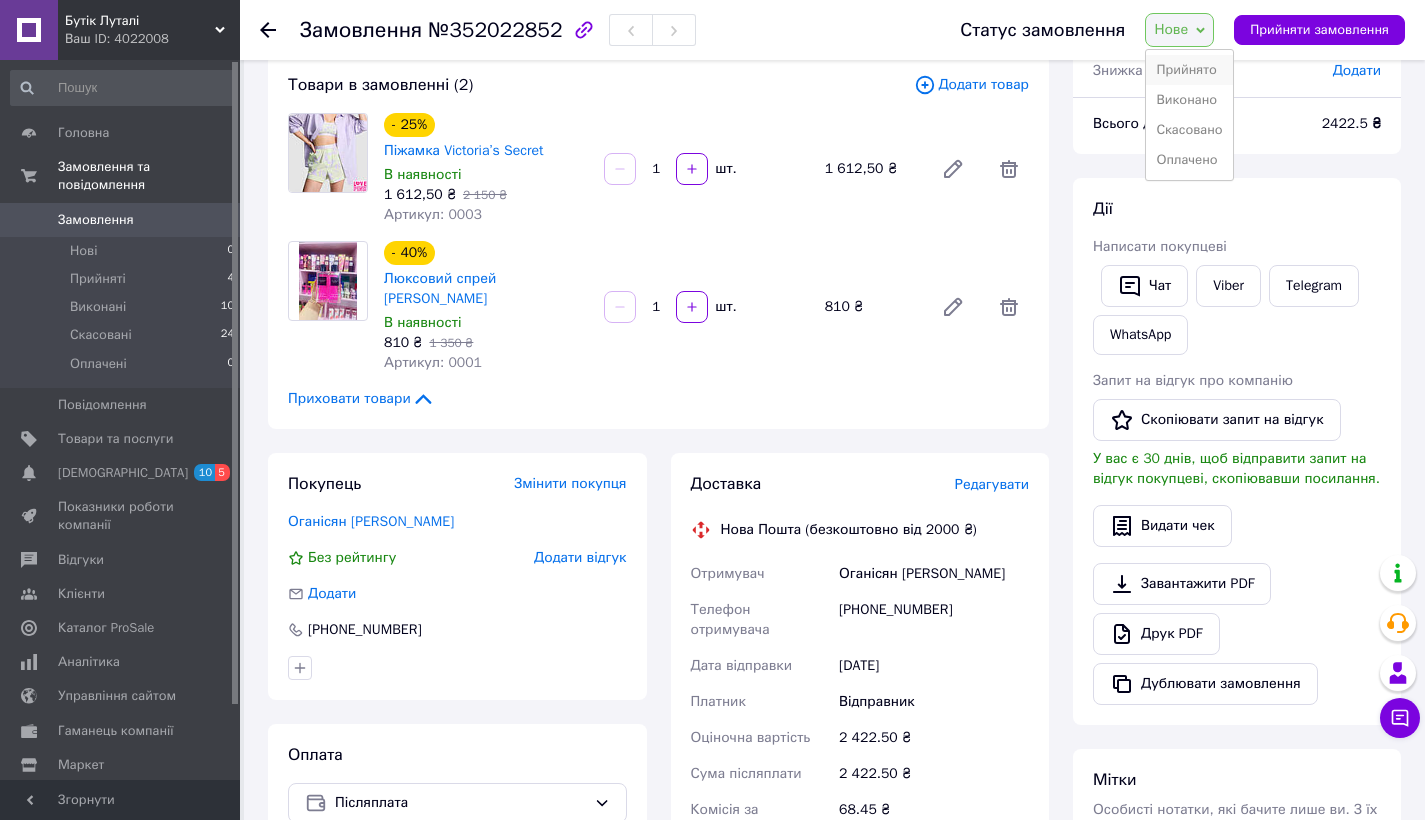 click on "Прийнято" at bounding box center [1189, 70] 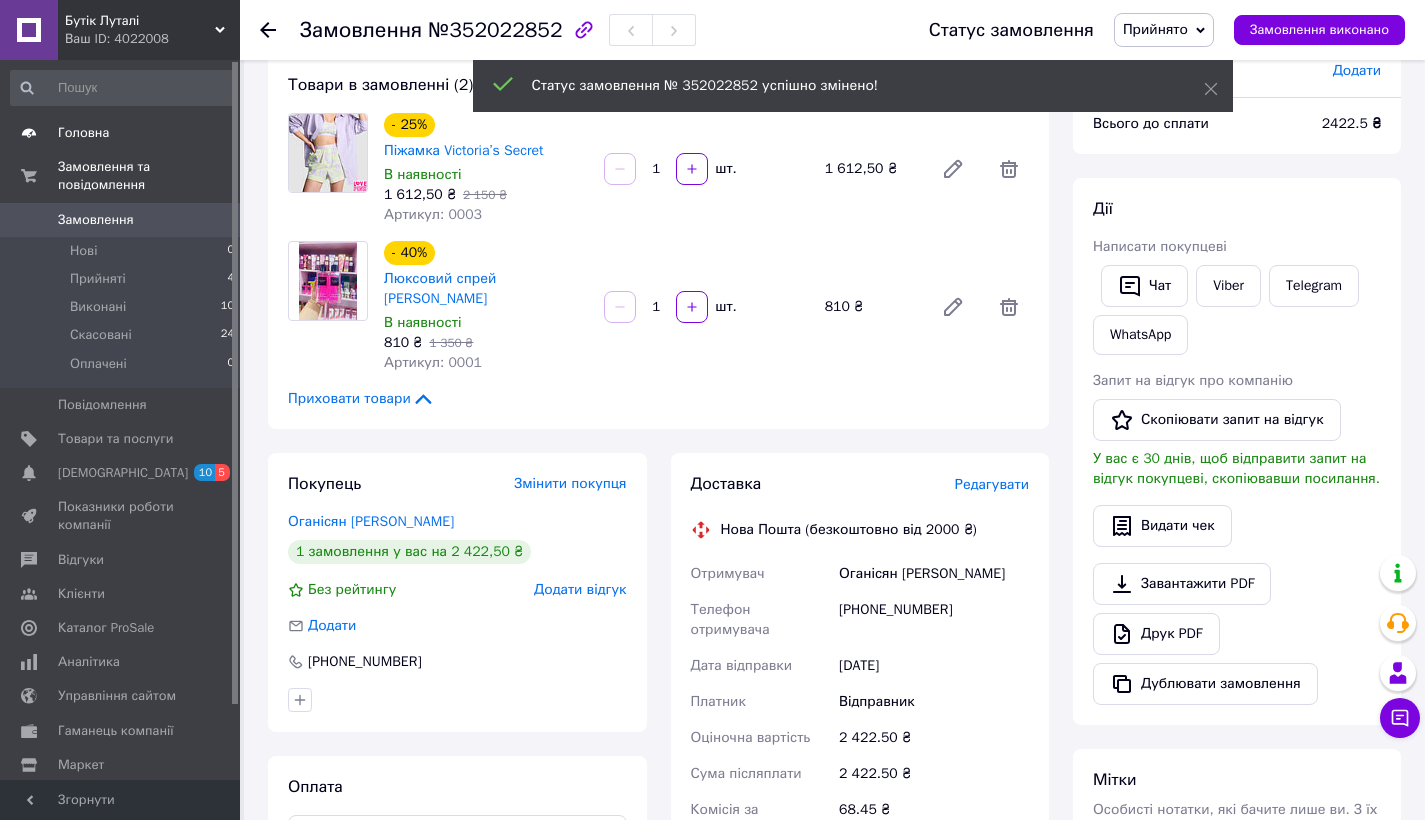 click on "Головна" at bounding box center (83, 133) 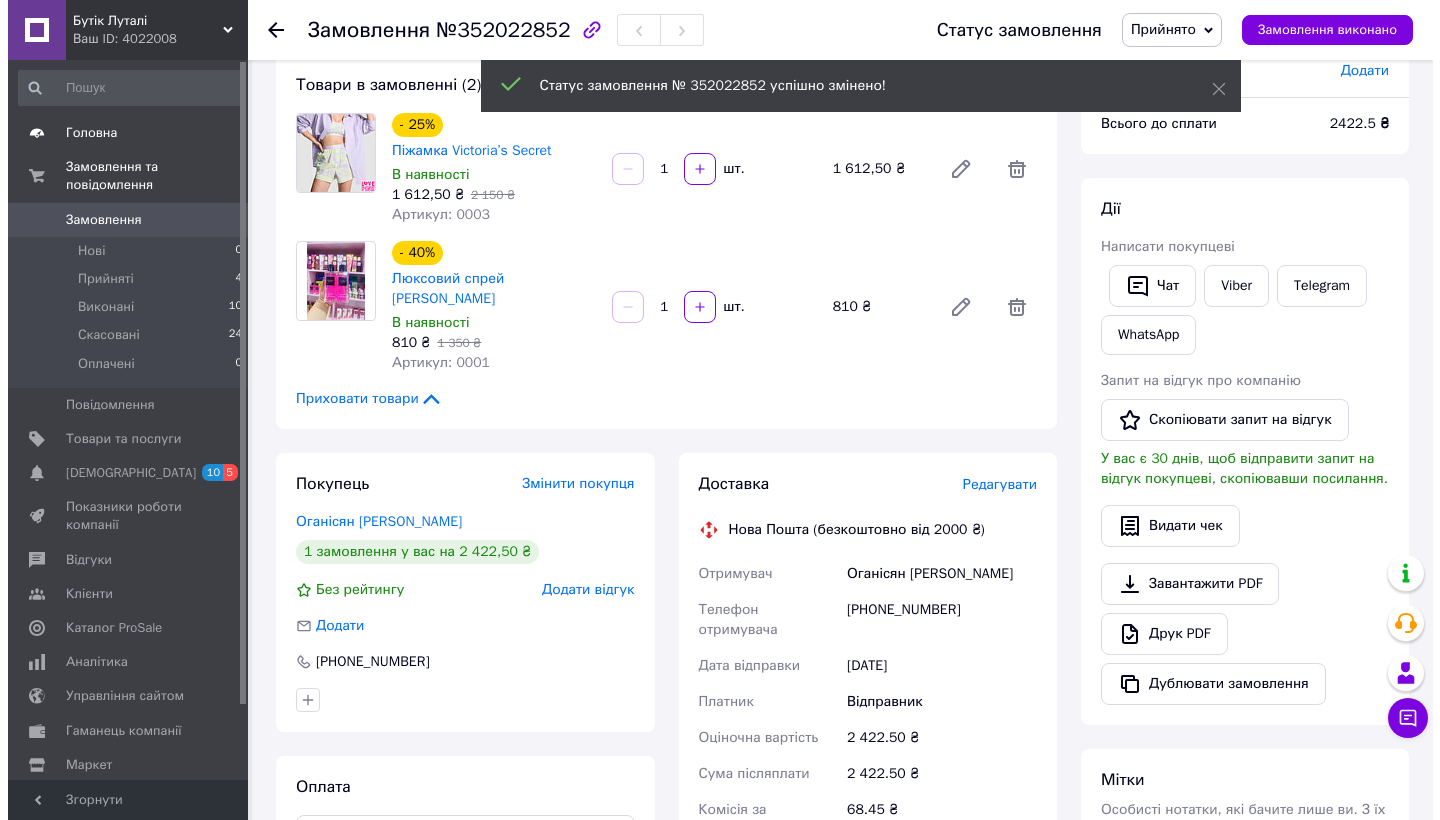 scroll, scrollTop: 0, scrollLeft: 0, axis: both 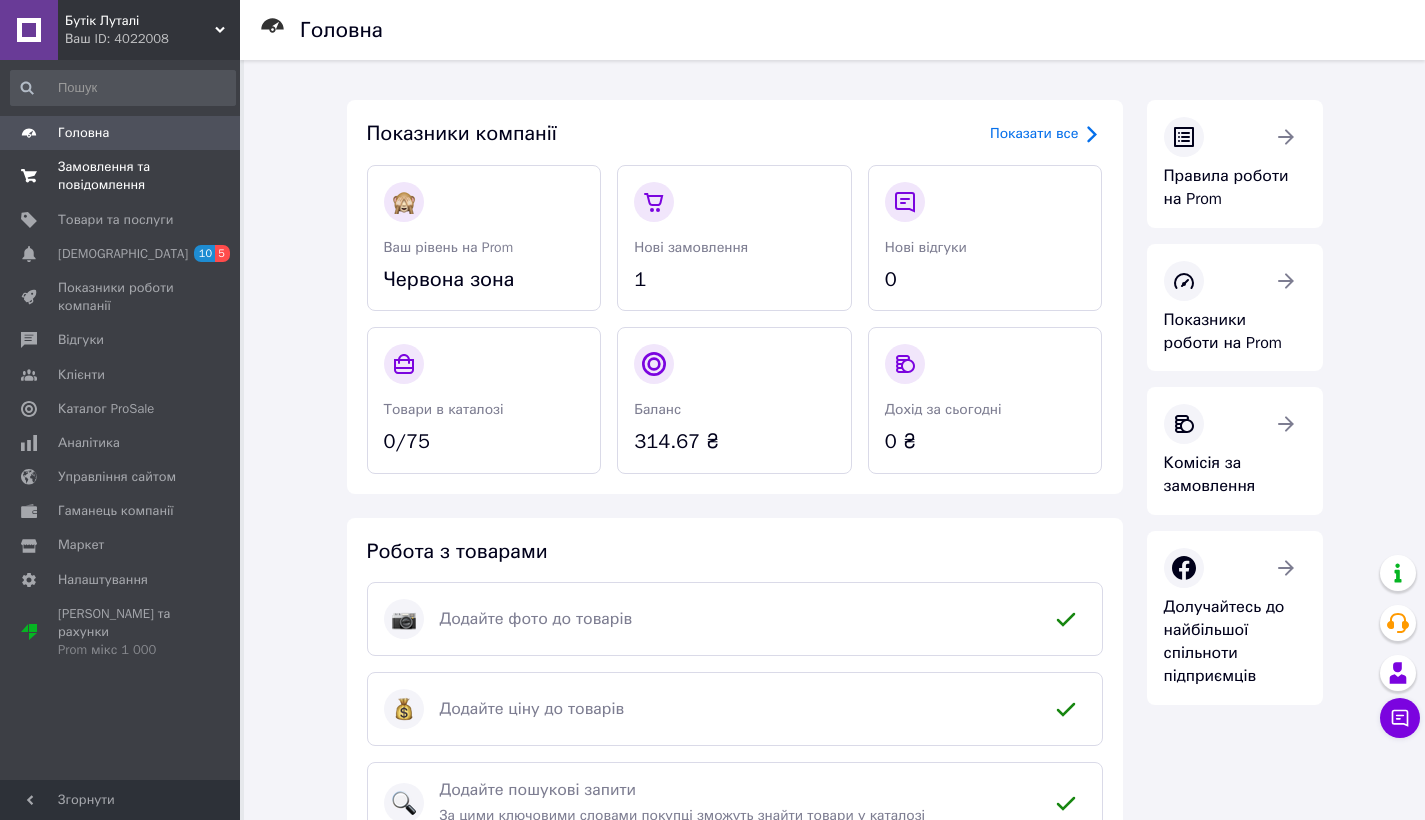 click on "Замовлення та повідомлення 0 0" at bounding box center (123, 176) 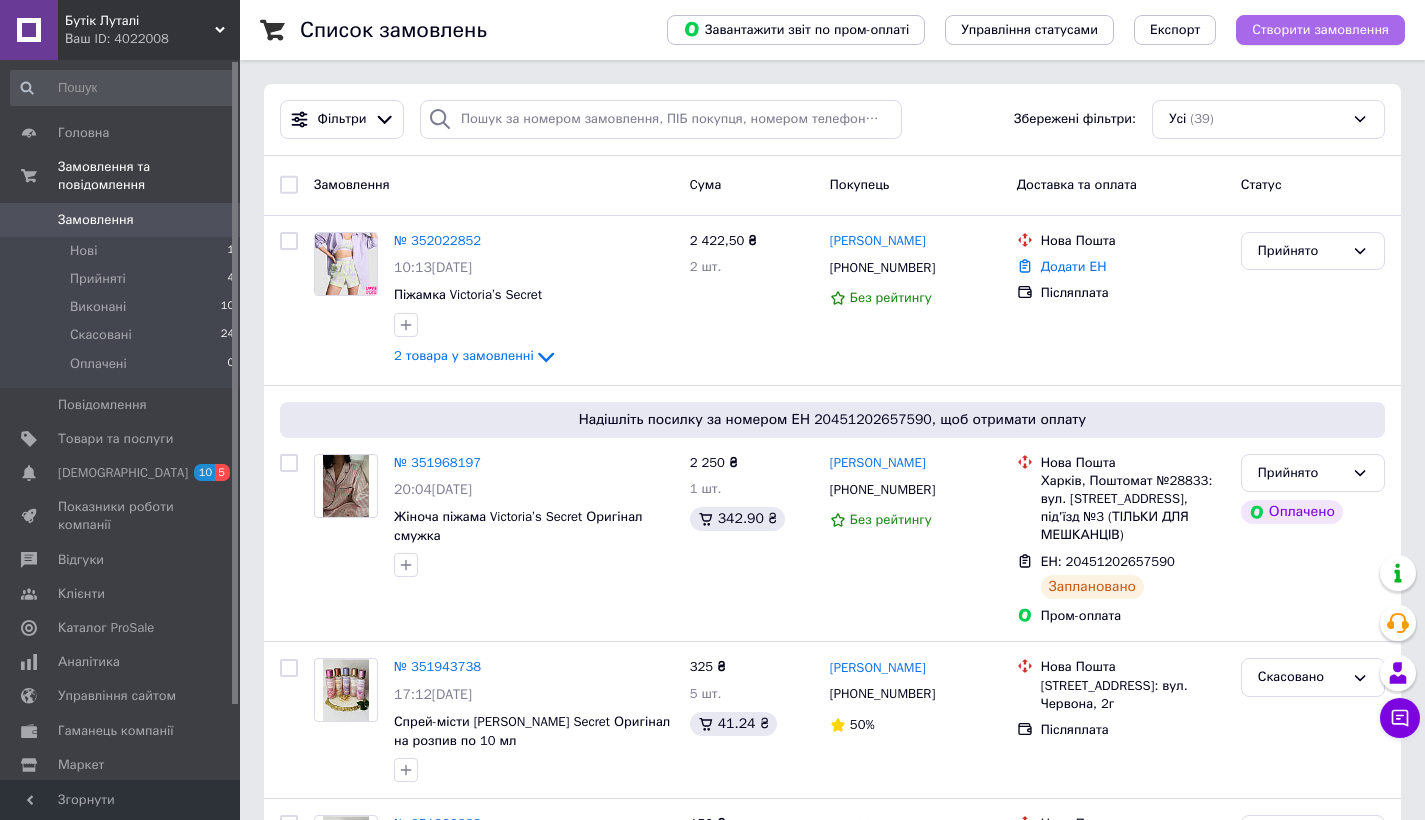 click on "Створити замовлення" at bounding box center (1320, 30) 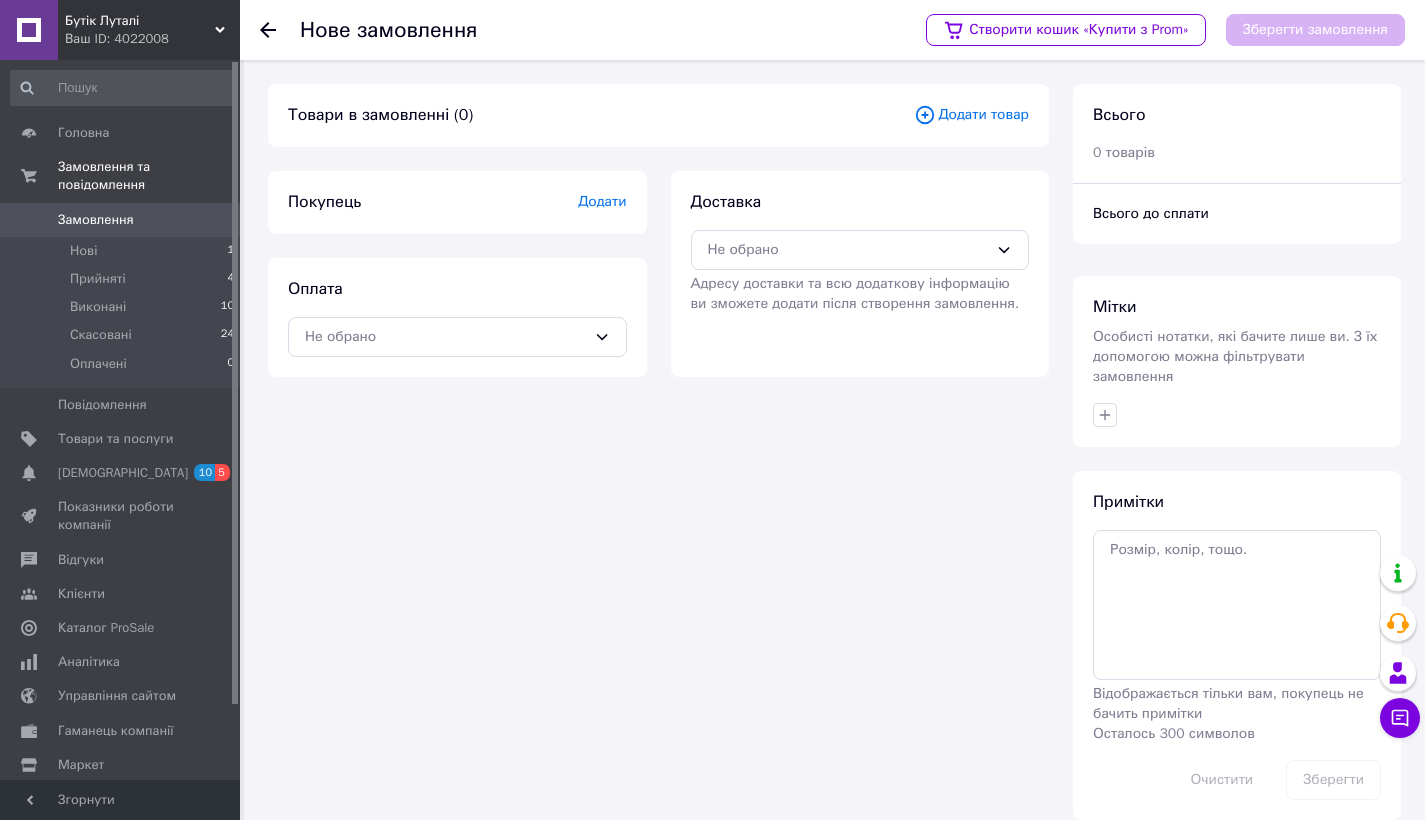 click on "Додати" at bounding box center (602, 201) 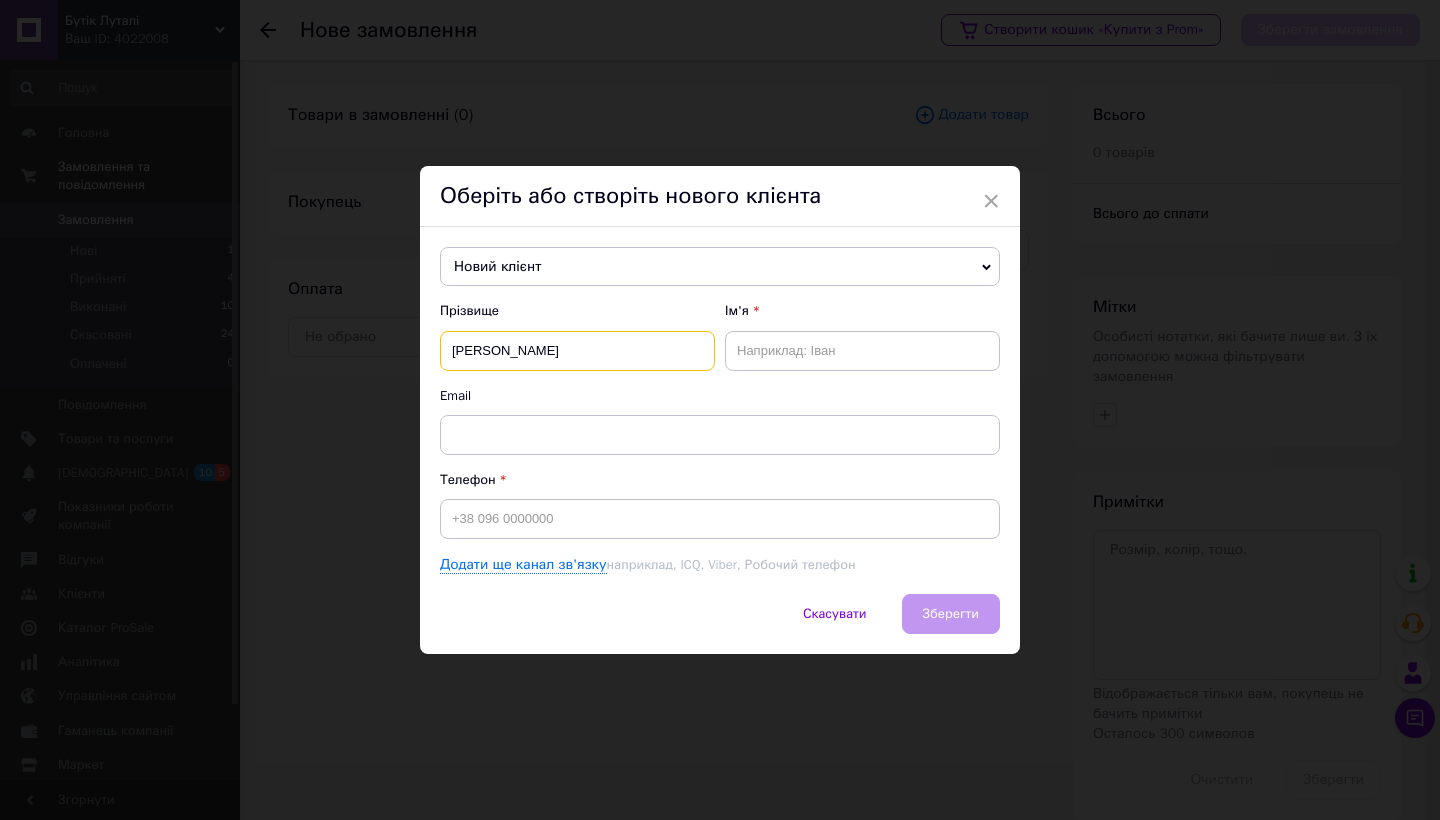 type on "[PERSON_NAME]" 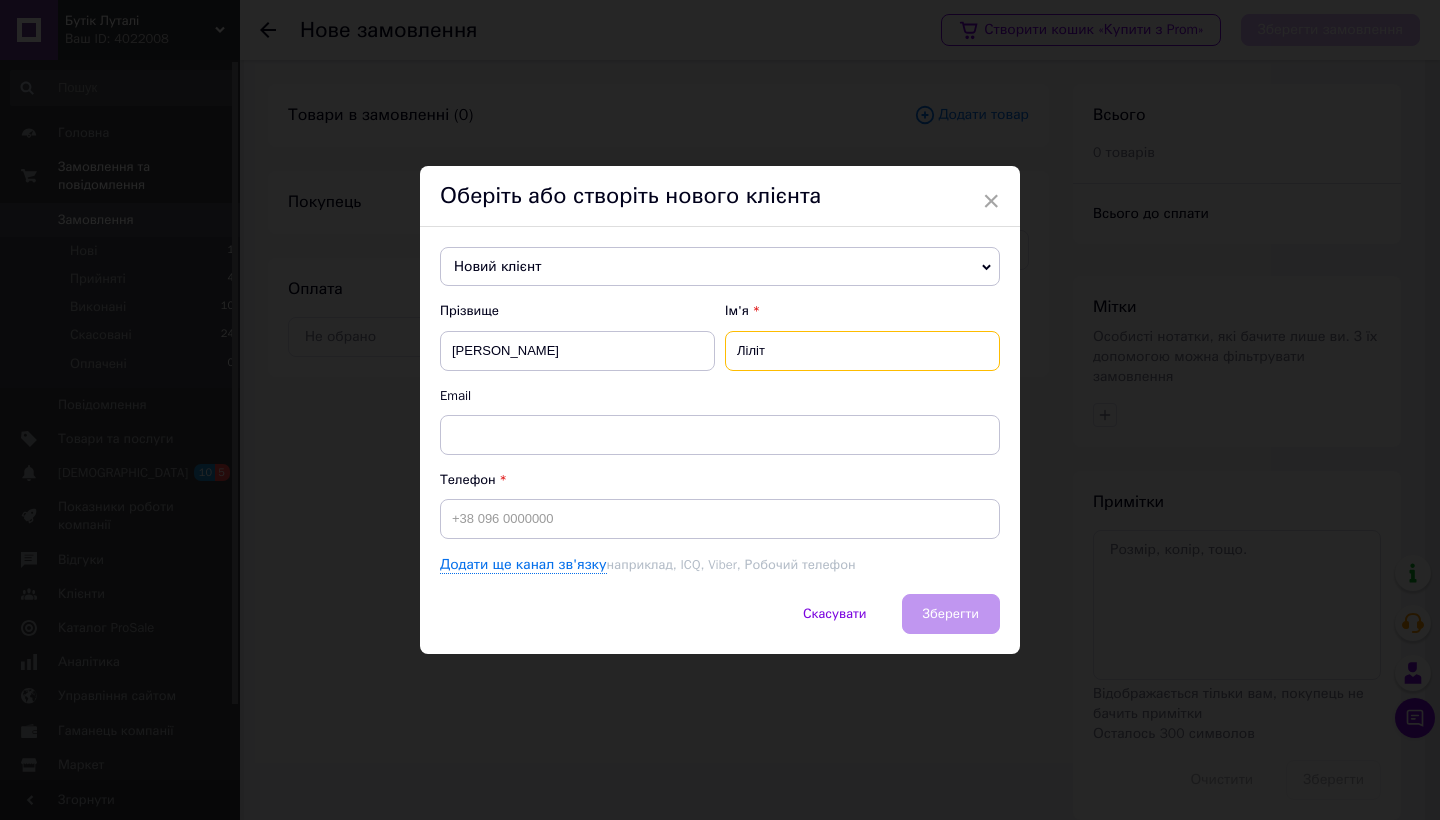 type on "Ліліт" 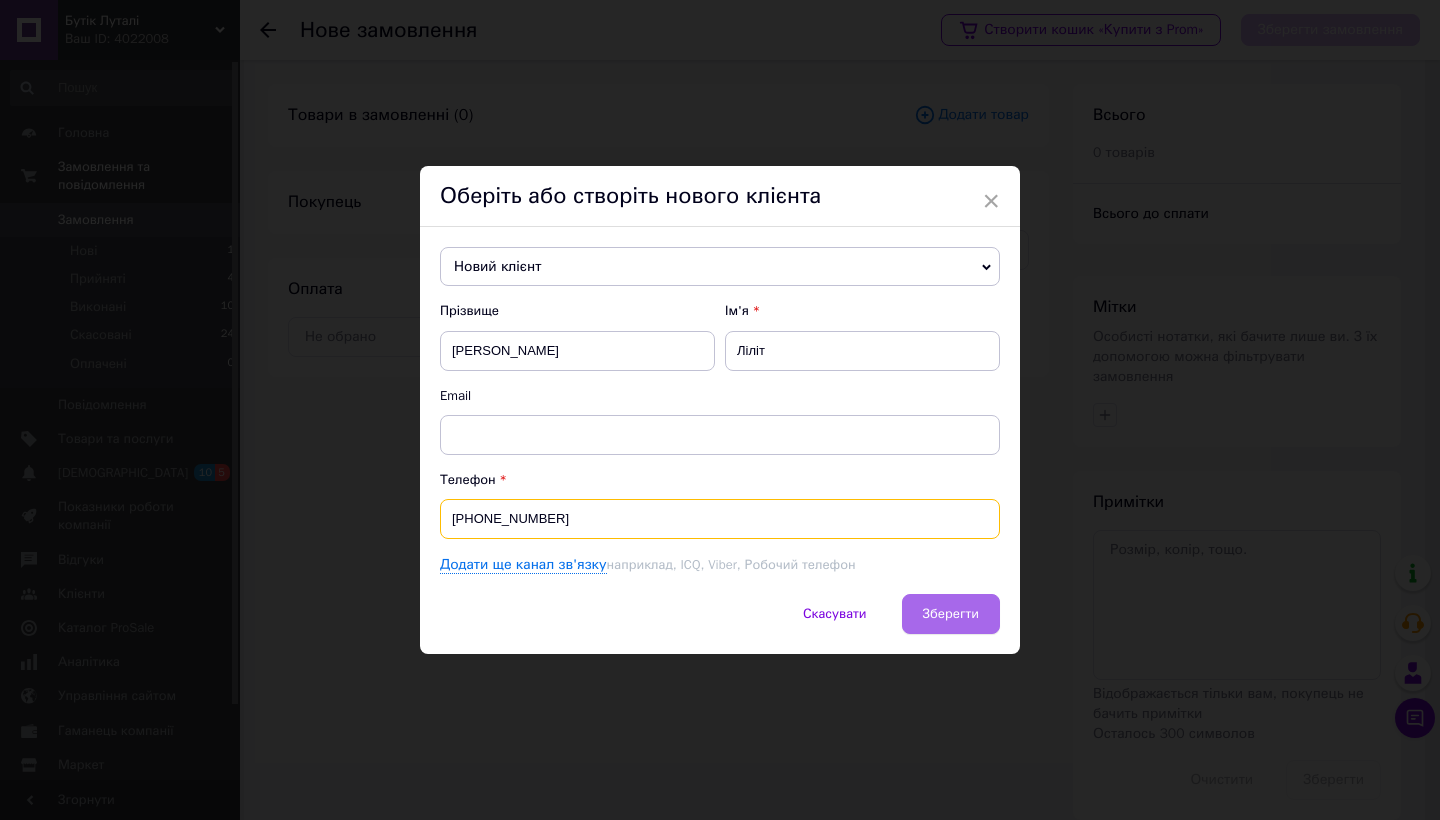 type on "[PHONE_NUMBER]" 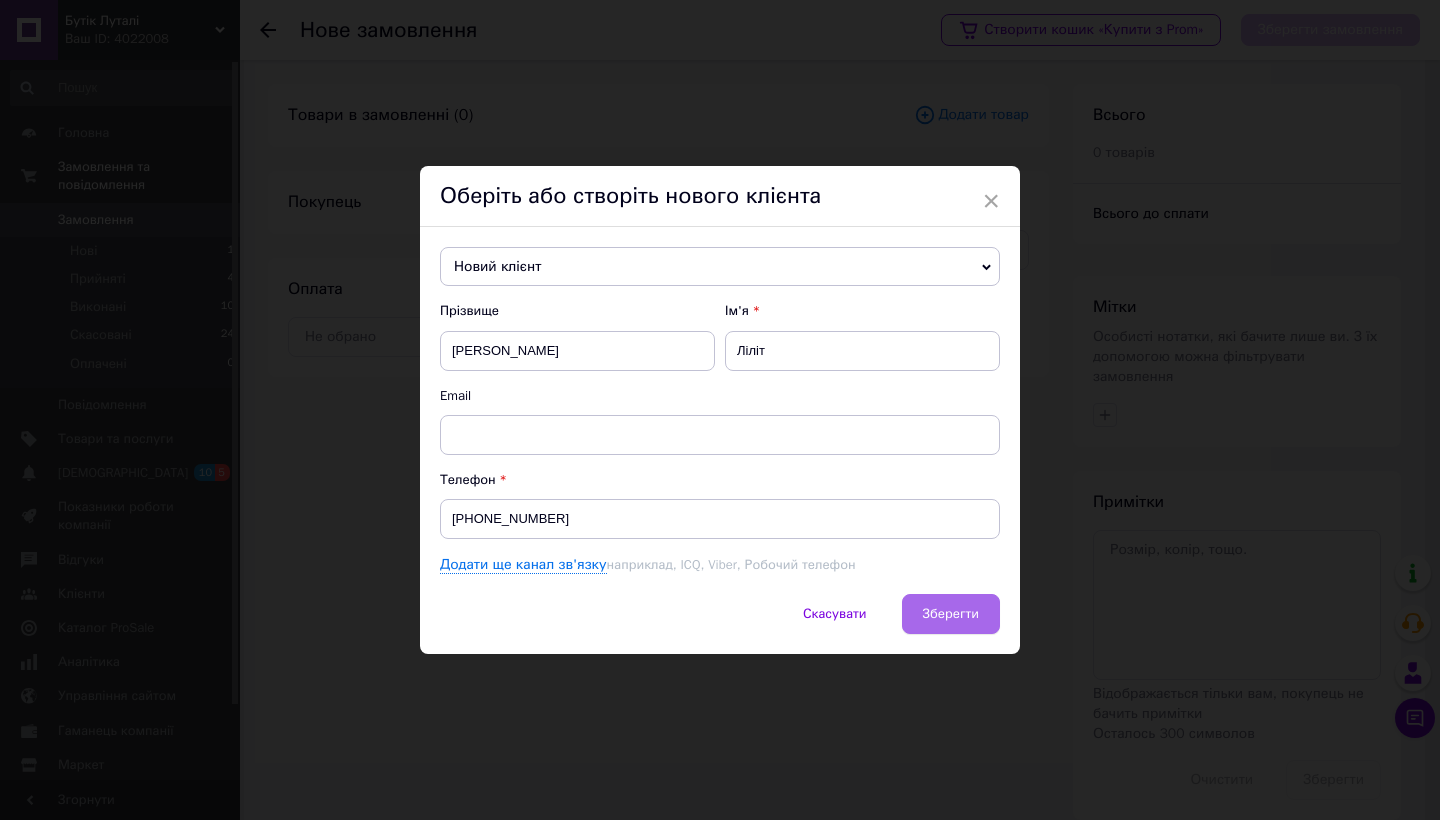 click on "Зберегти" at bounding box center (951, 613) 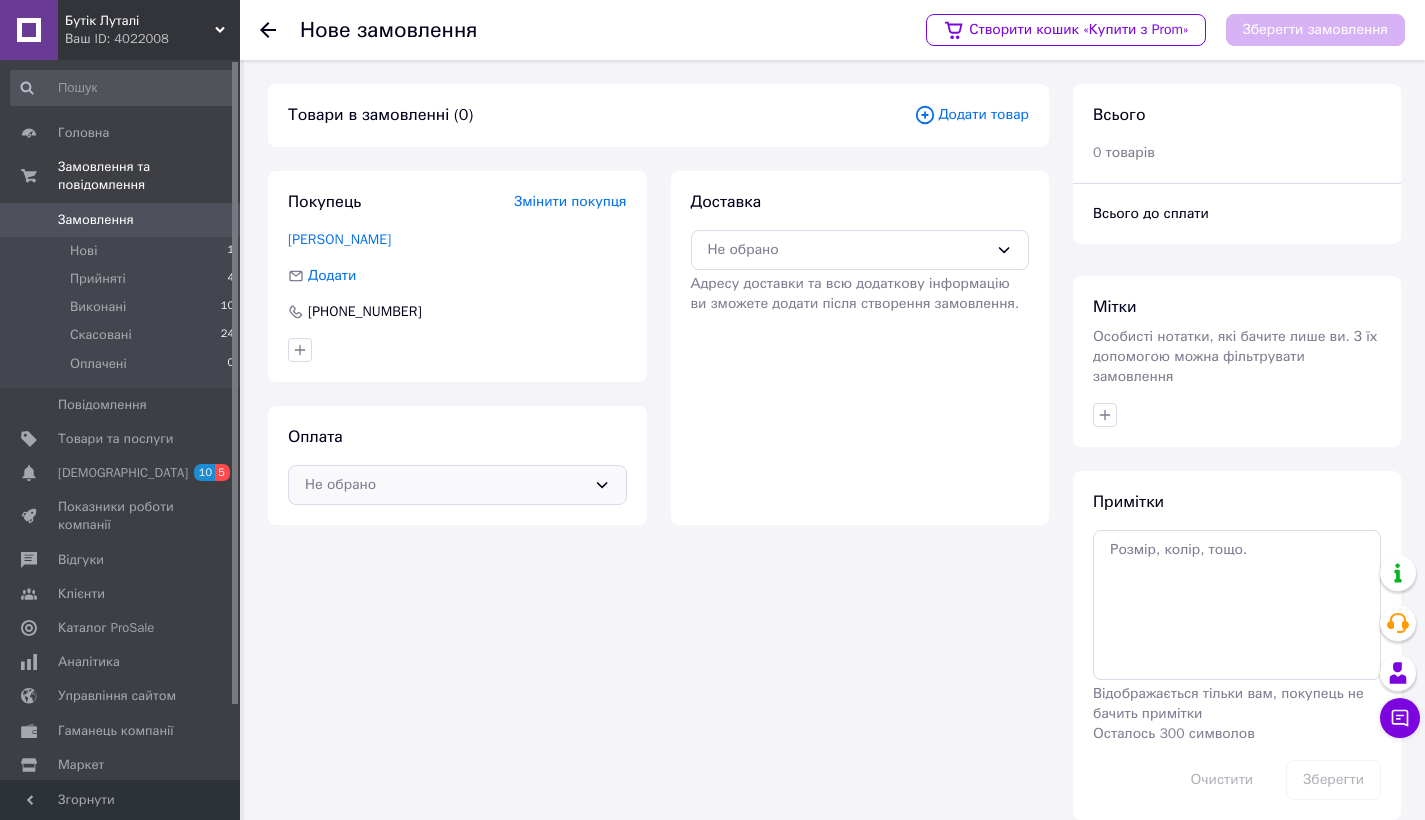 click on "Не обрано" at bounding box center (445, 485) 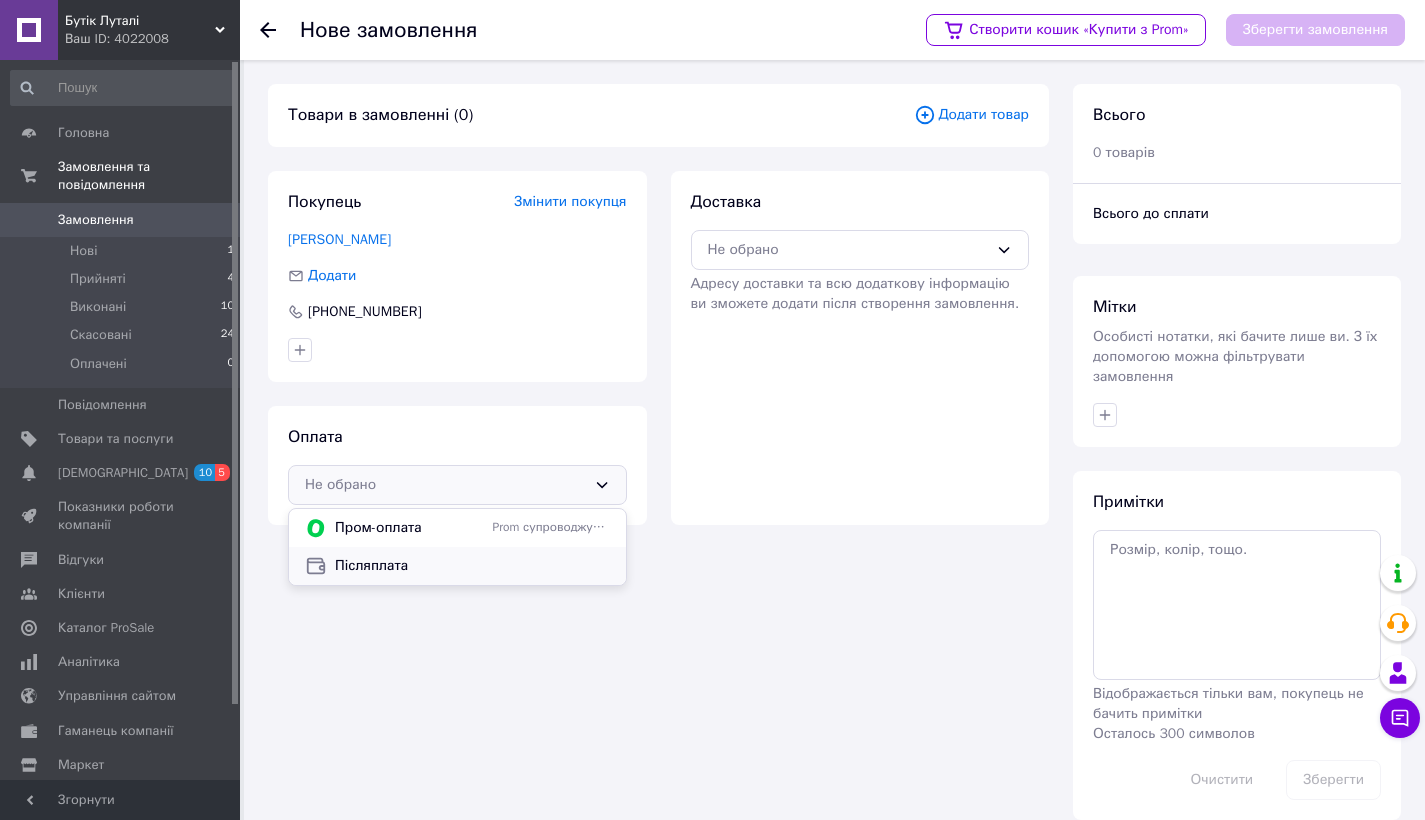 click on "Післяплата" at bounding box center (472, 566) 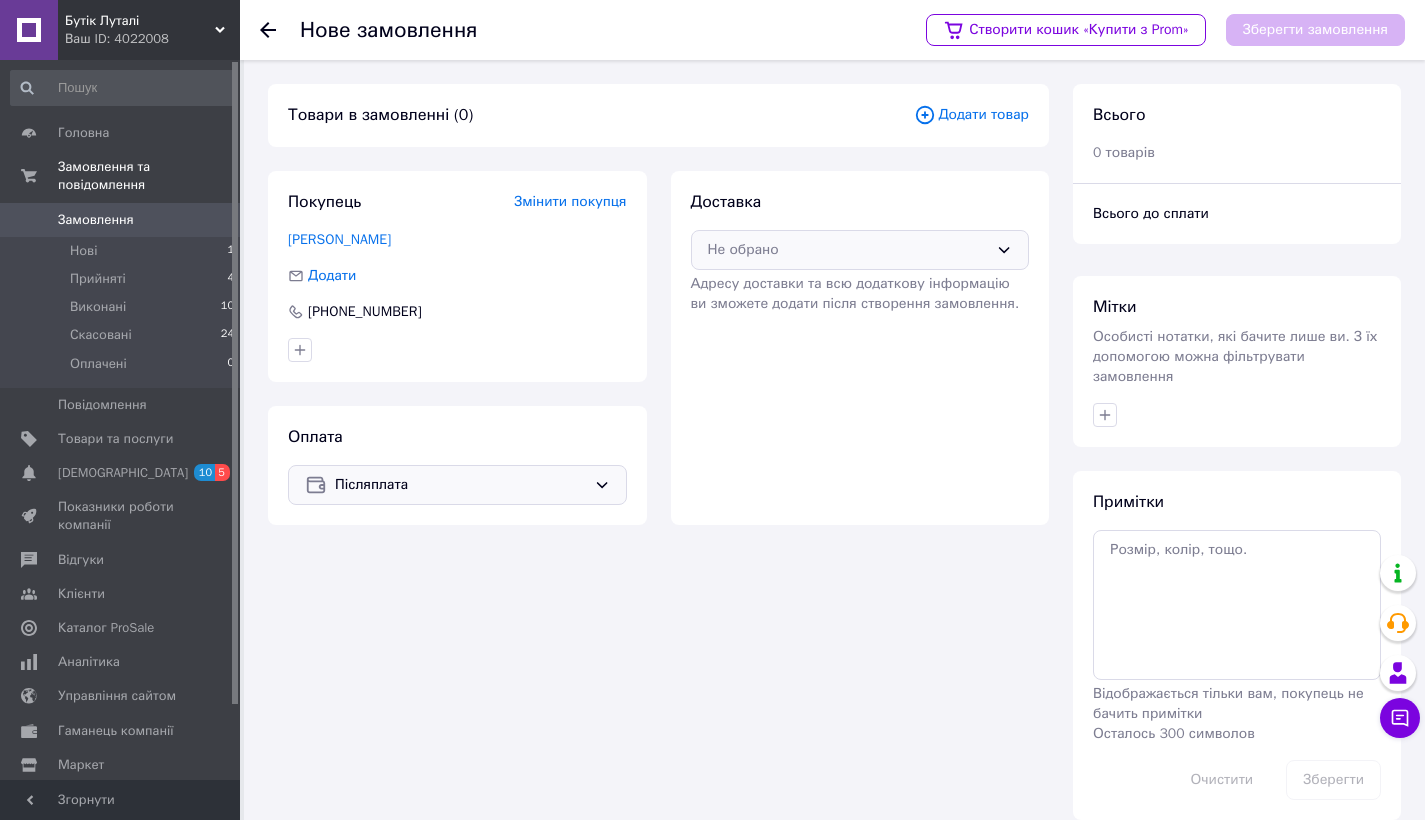 click on "Не обрано" at bounding box center (848, 250) 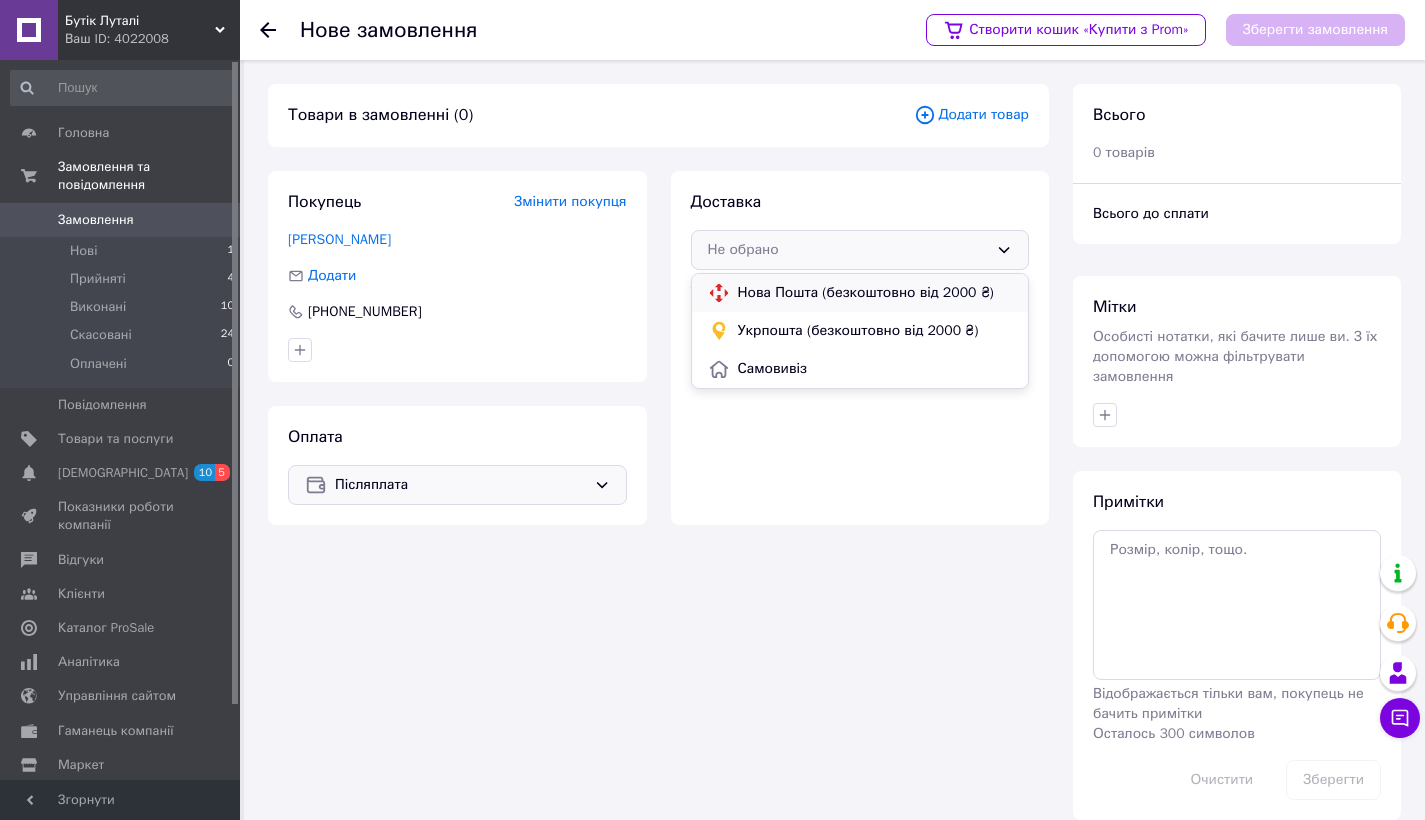 click on "Нова Пошта (безкоштовно від 2000 ₴)" at bounding box center (875, 293) 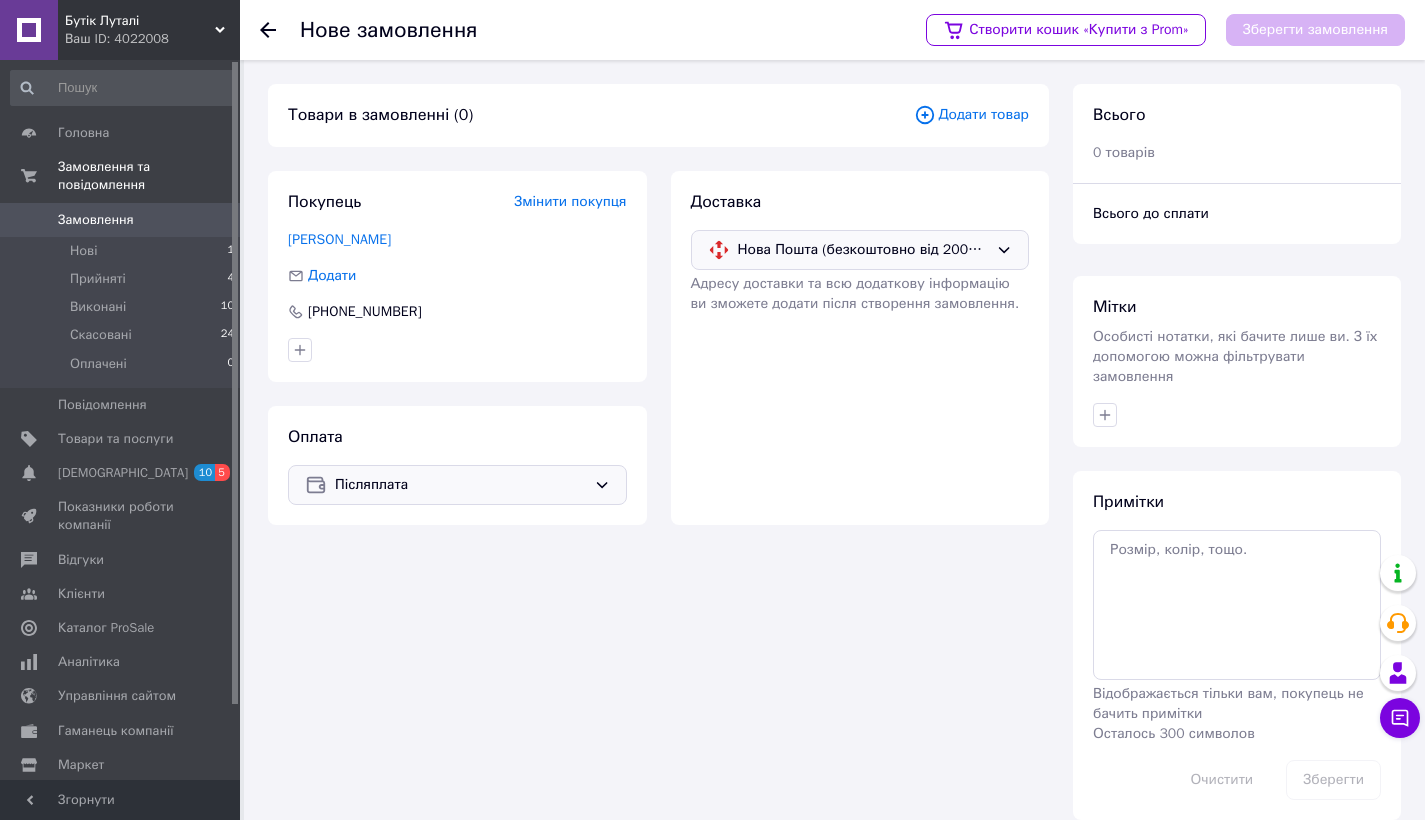click 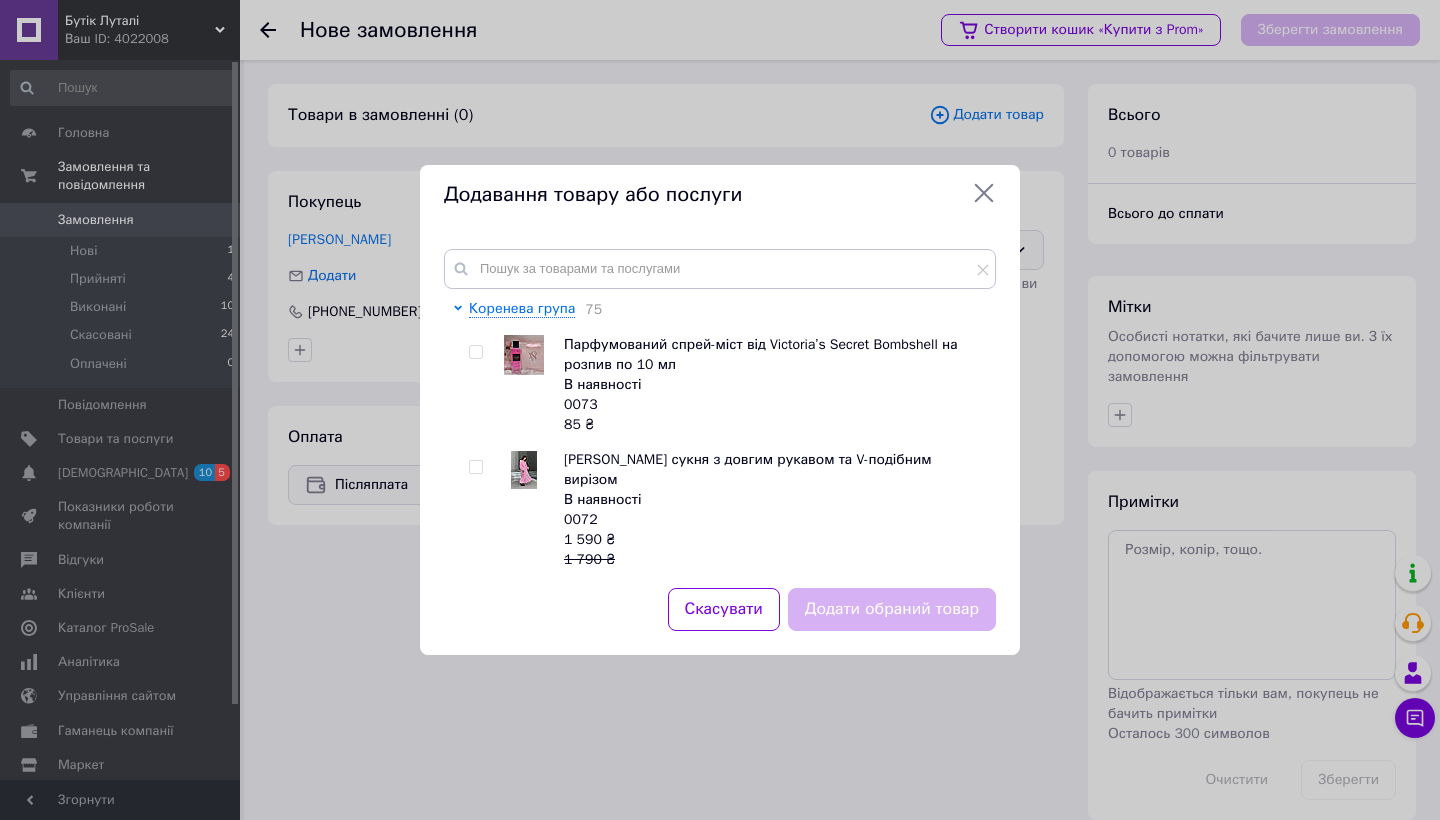 click at bounding box center [475, 467] 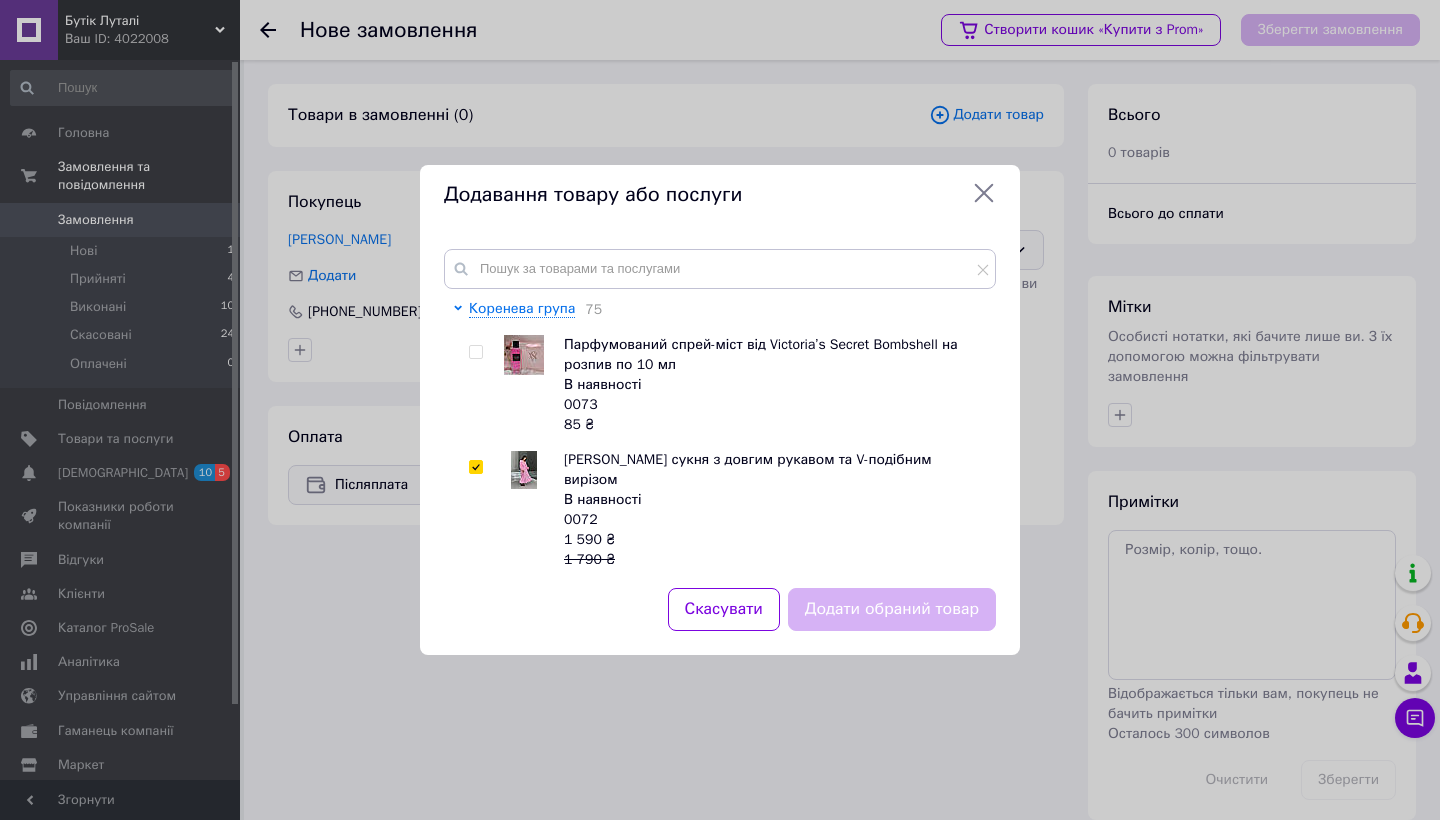 checkbox on "true" 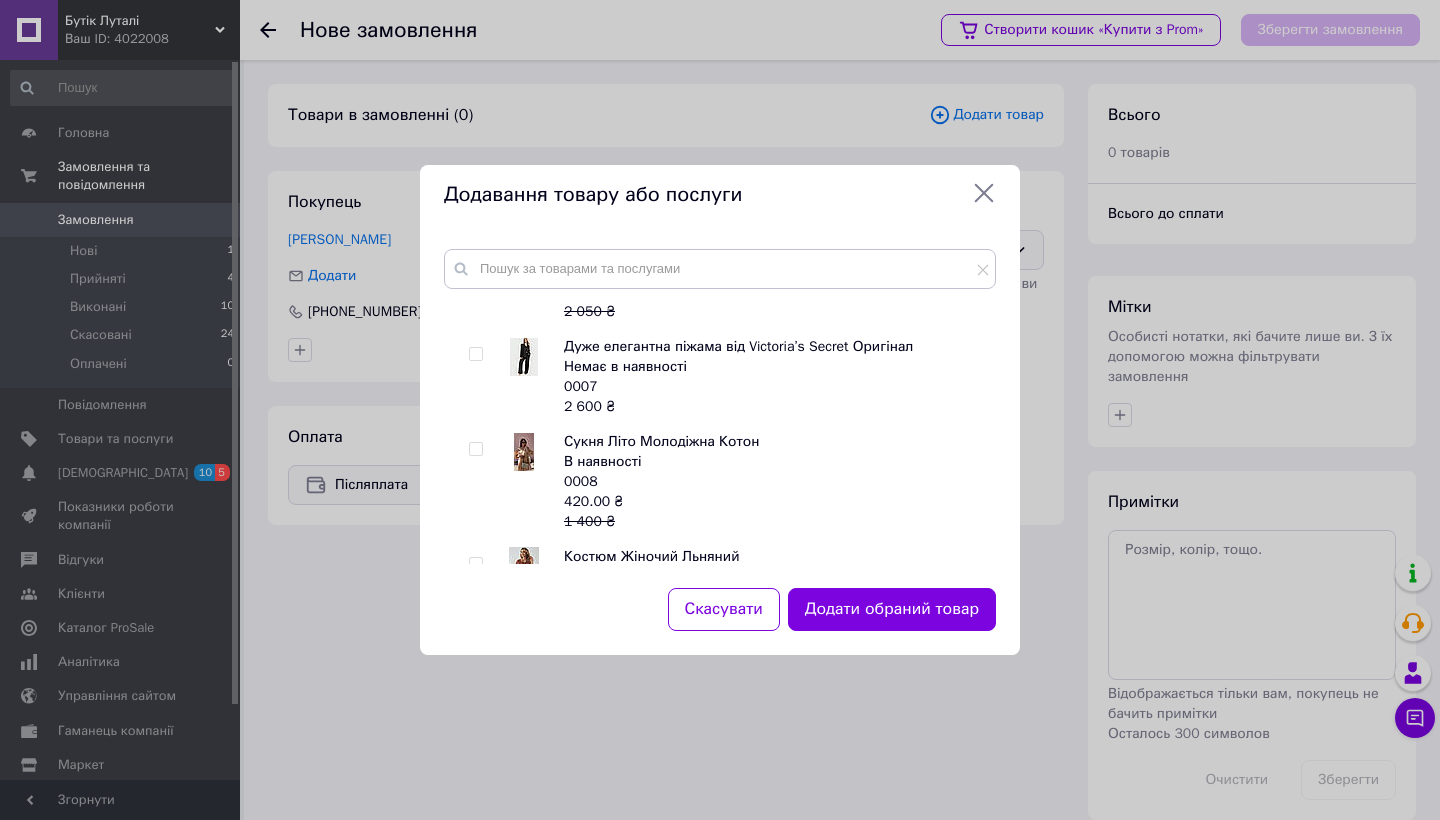 scroll, scrollTop: 3844, scrollLeft: 0, axis: vertical 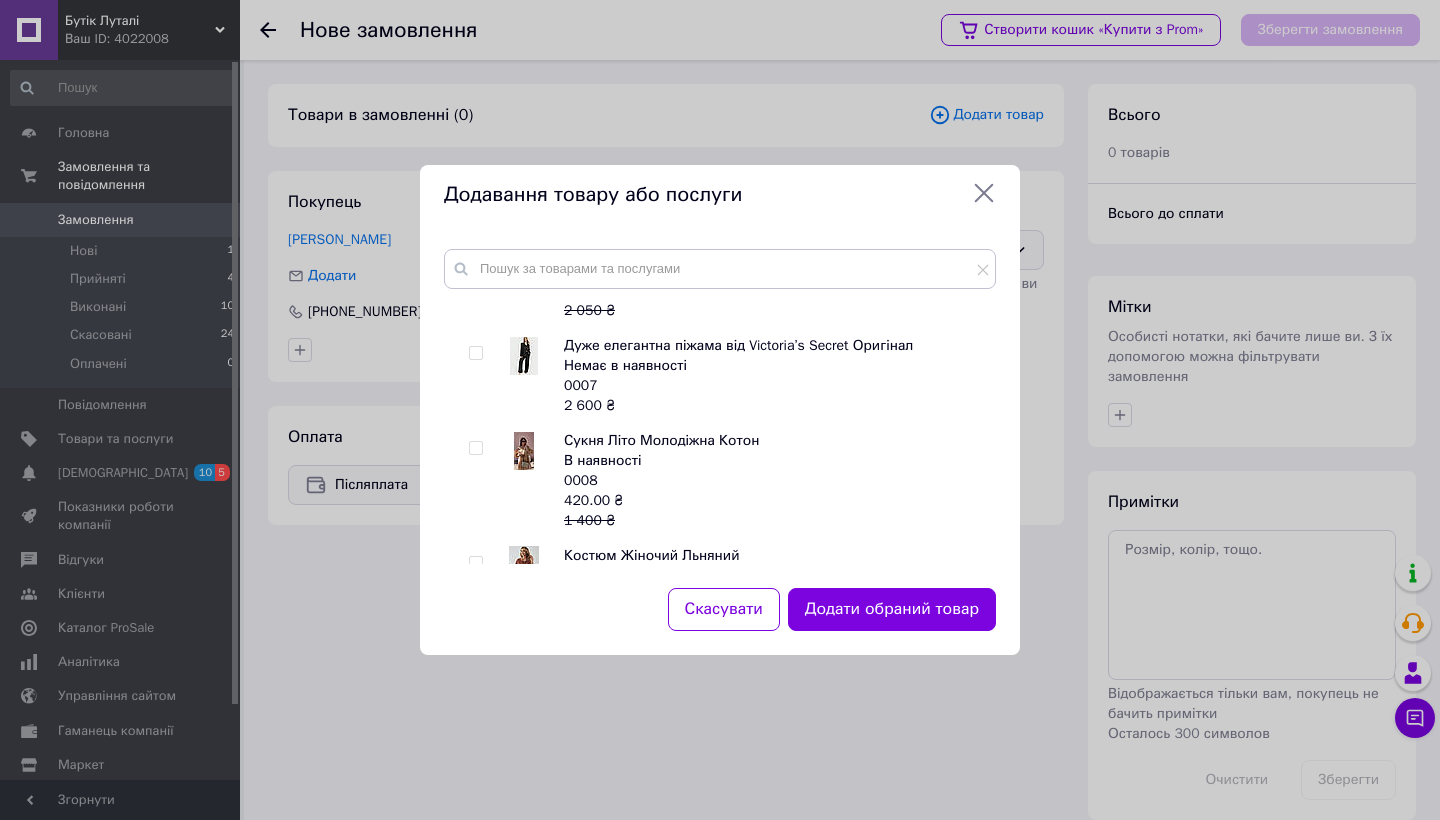click at bounding box center [475, 563] 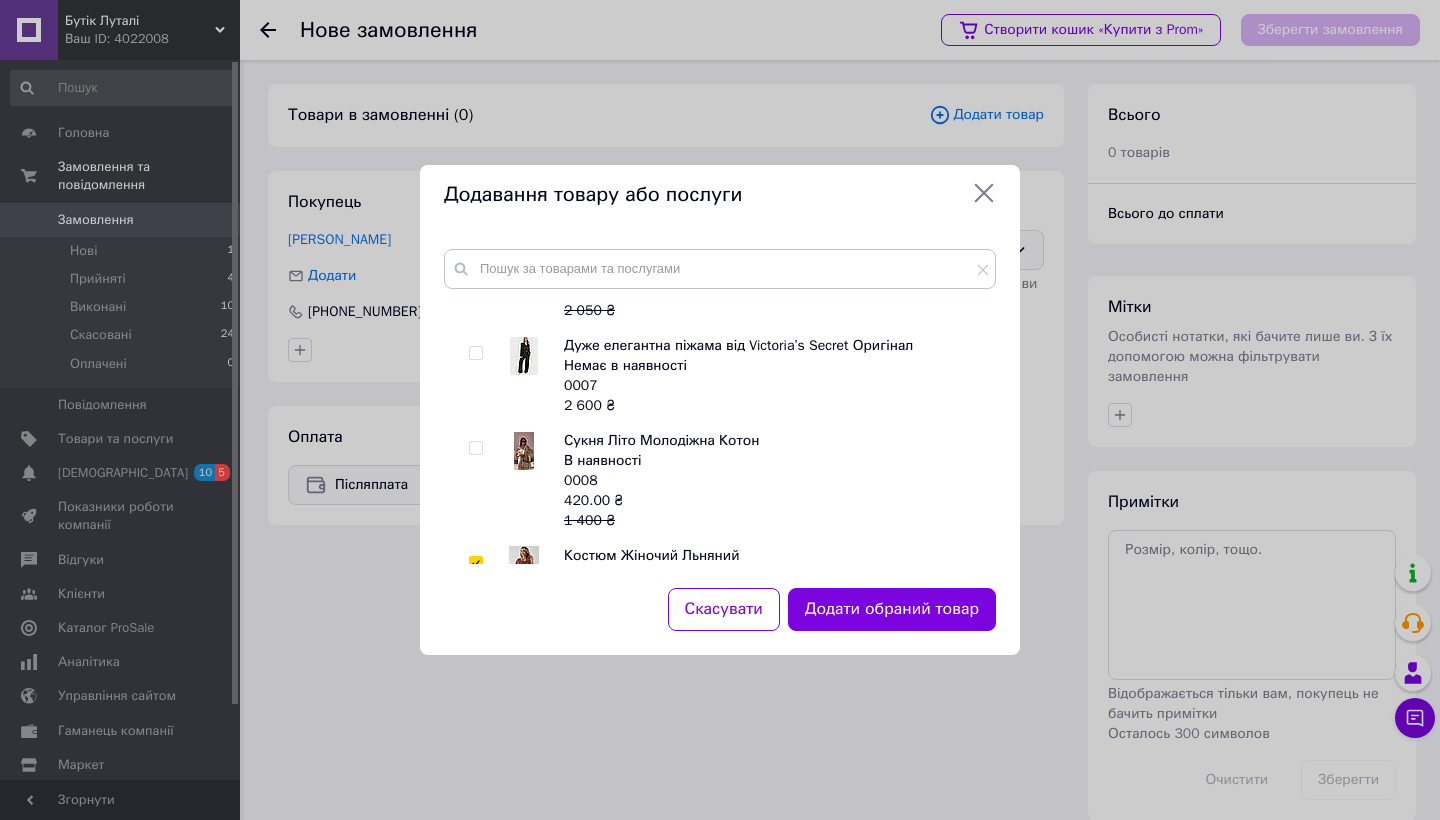 checkbox on "true" 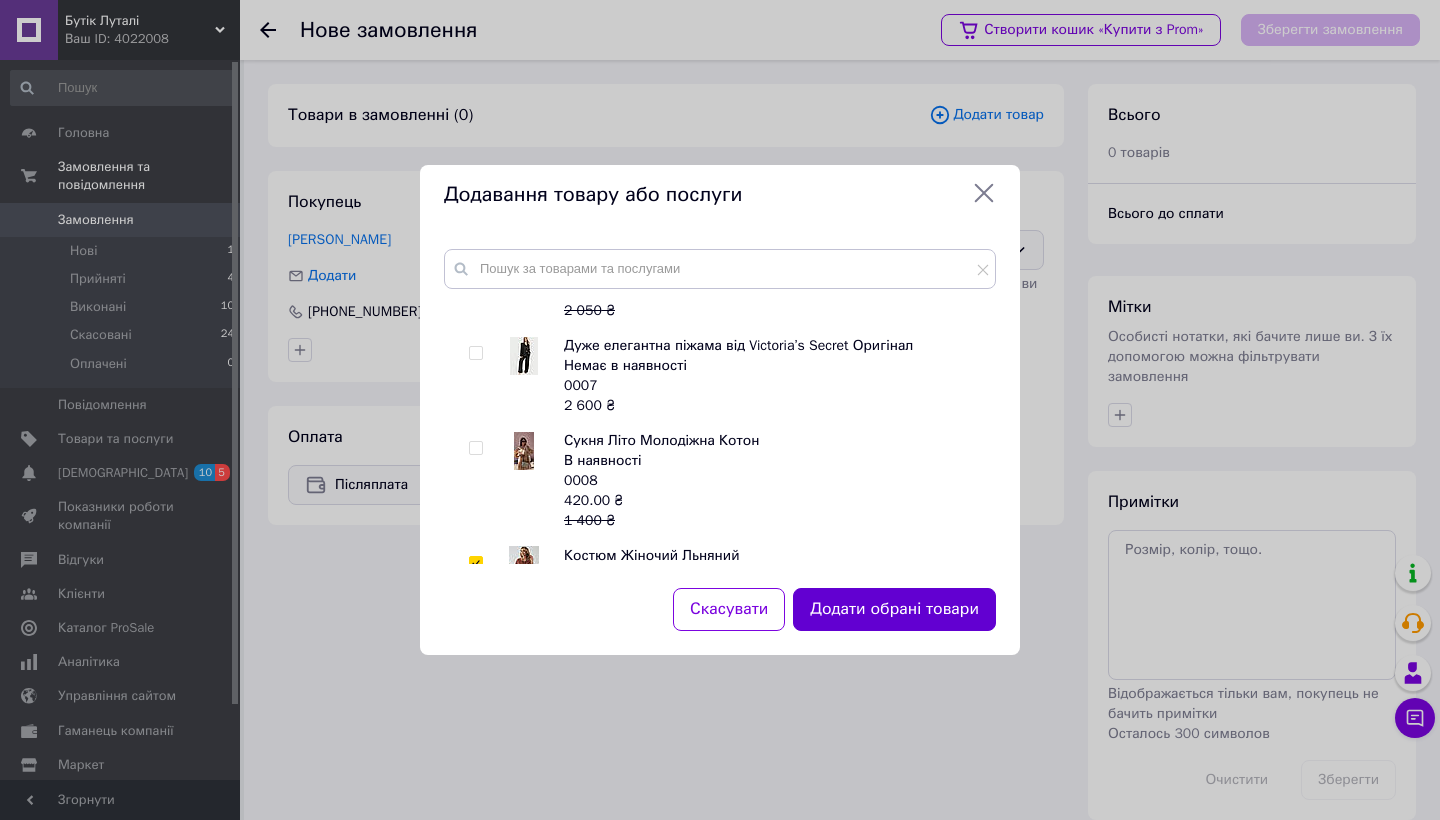 click on "Додати обрані товари" at bounding box center (894, 609) 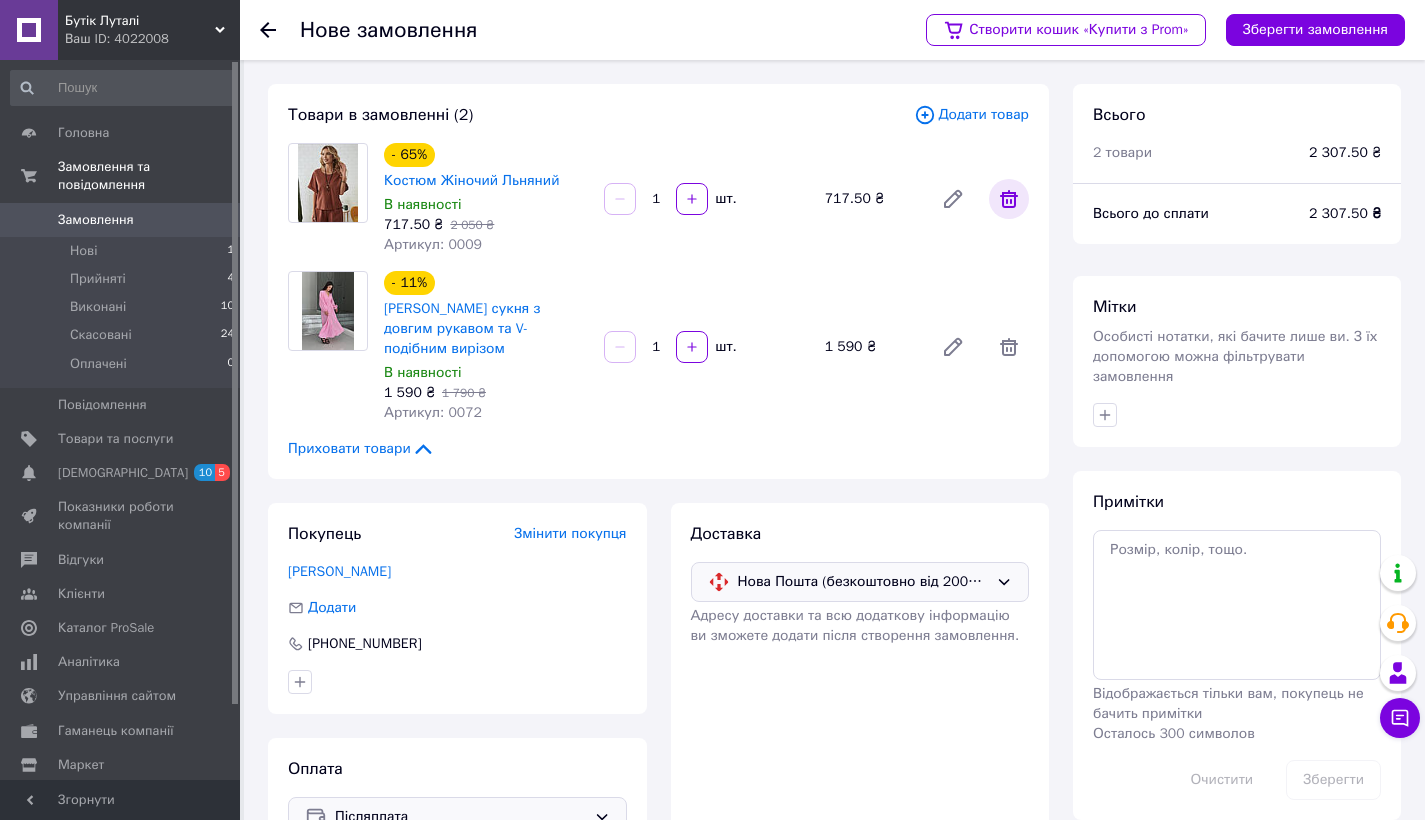 click 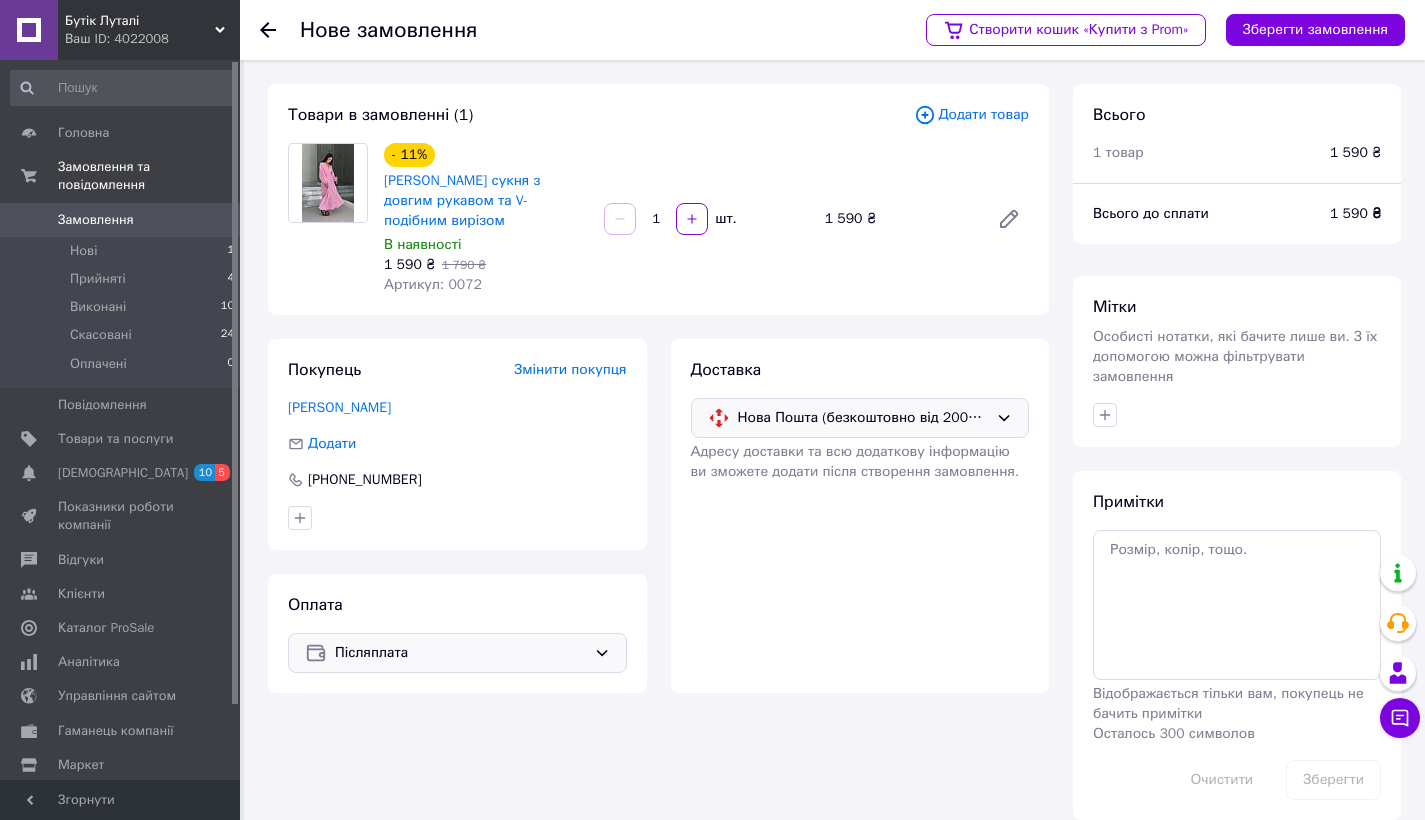 click on "Додати товар" at bounding box center (971, 115) 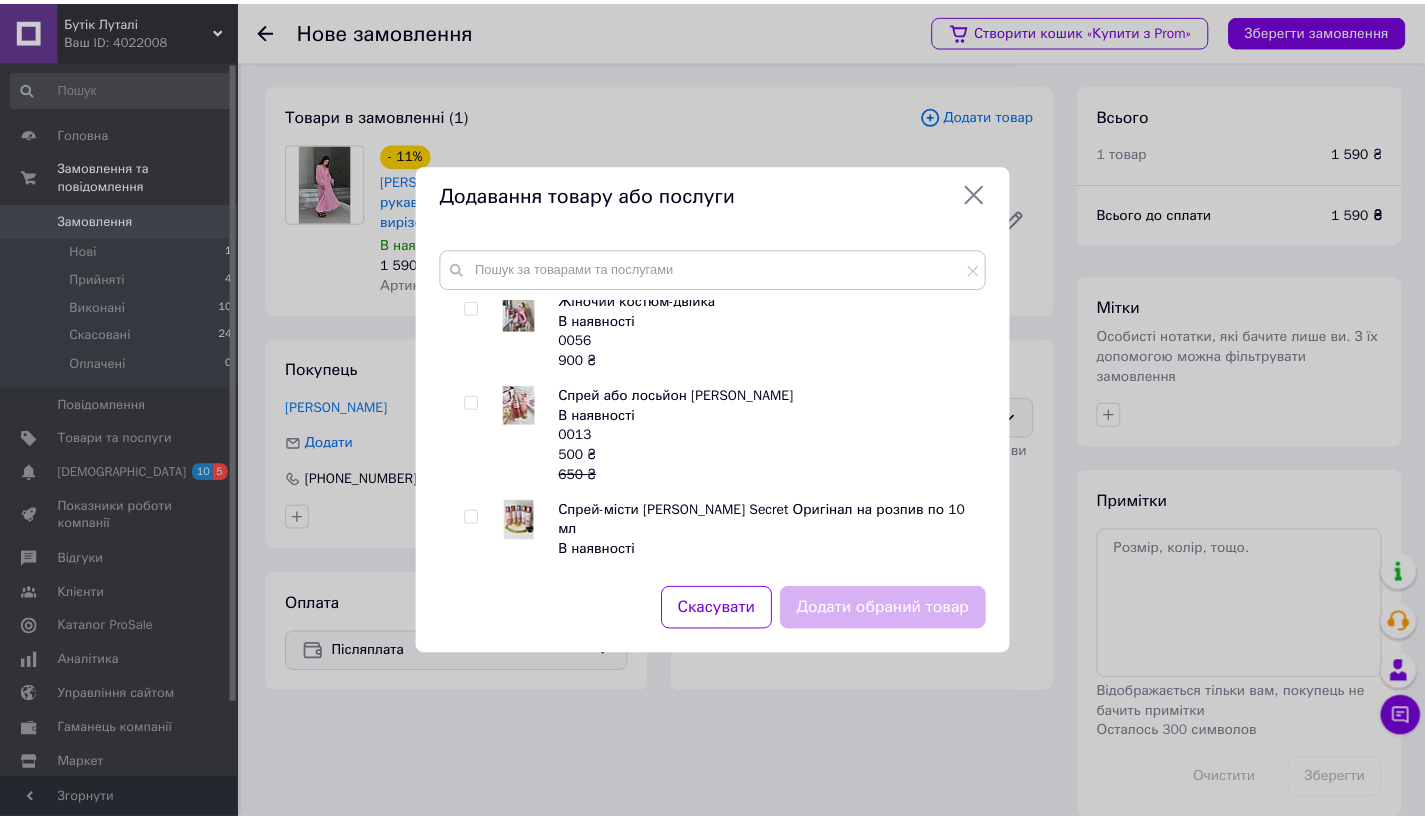 scroll, scrollTop: 1956, scrollLeft: 0, axis: vertical 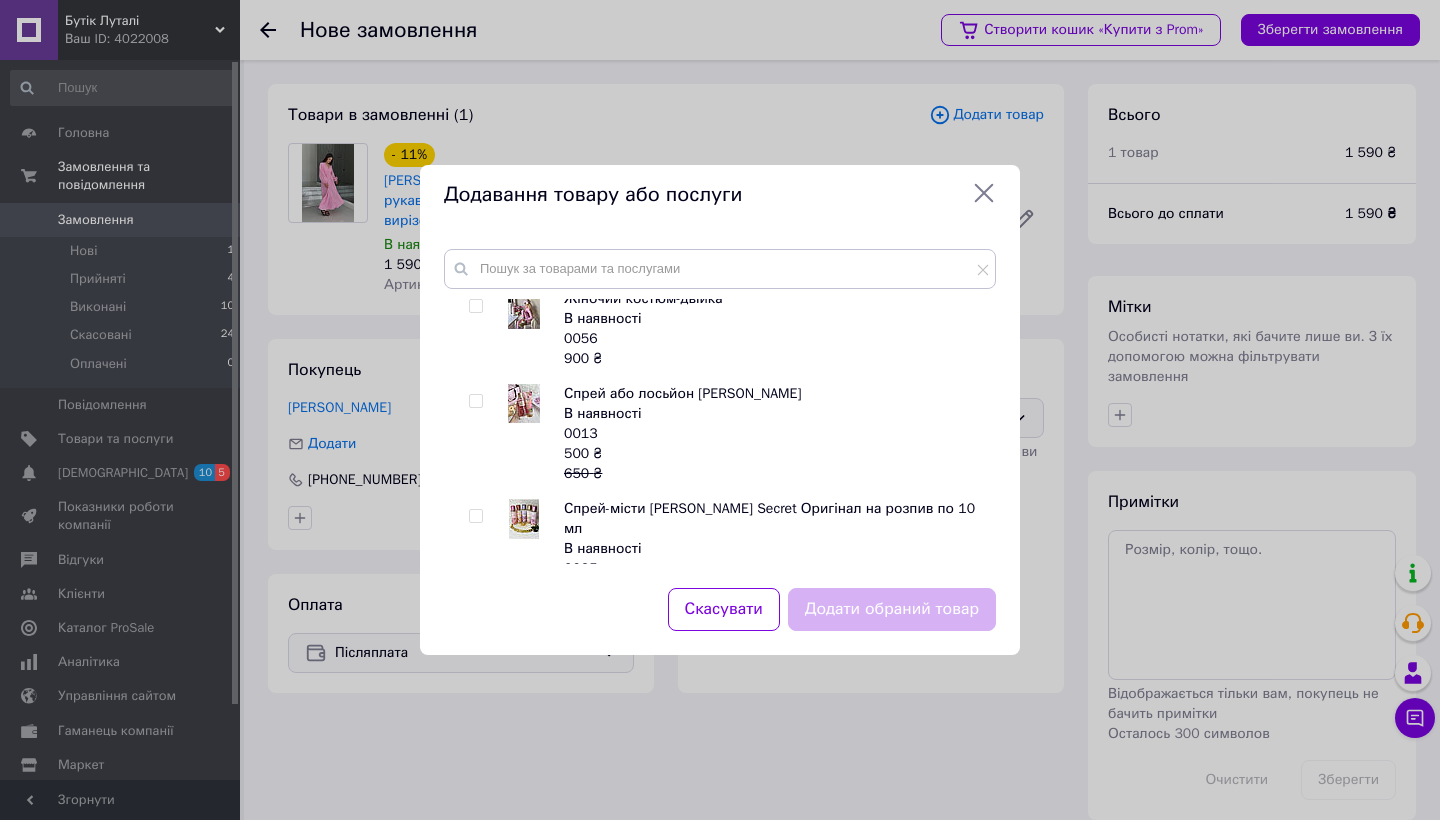 click at bounding box center (524, 403) 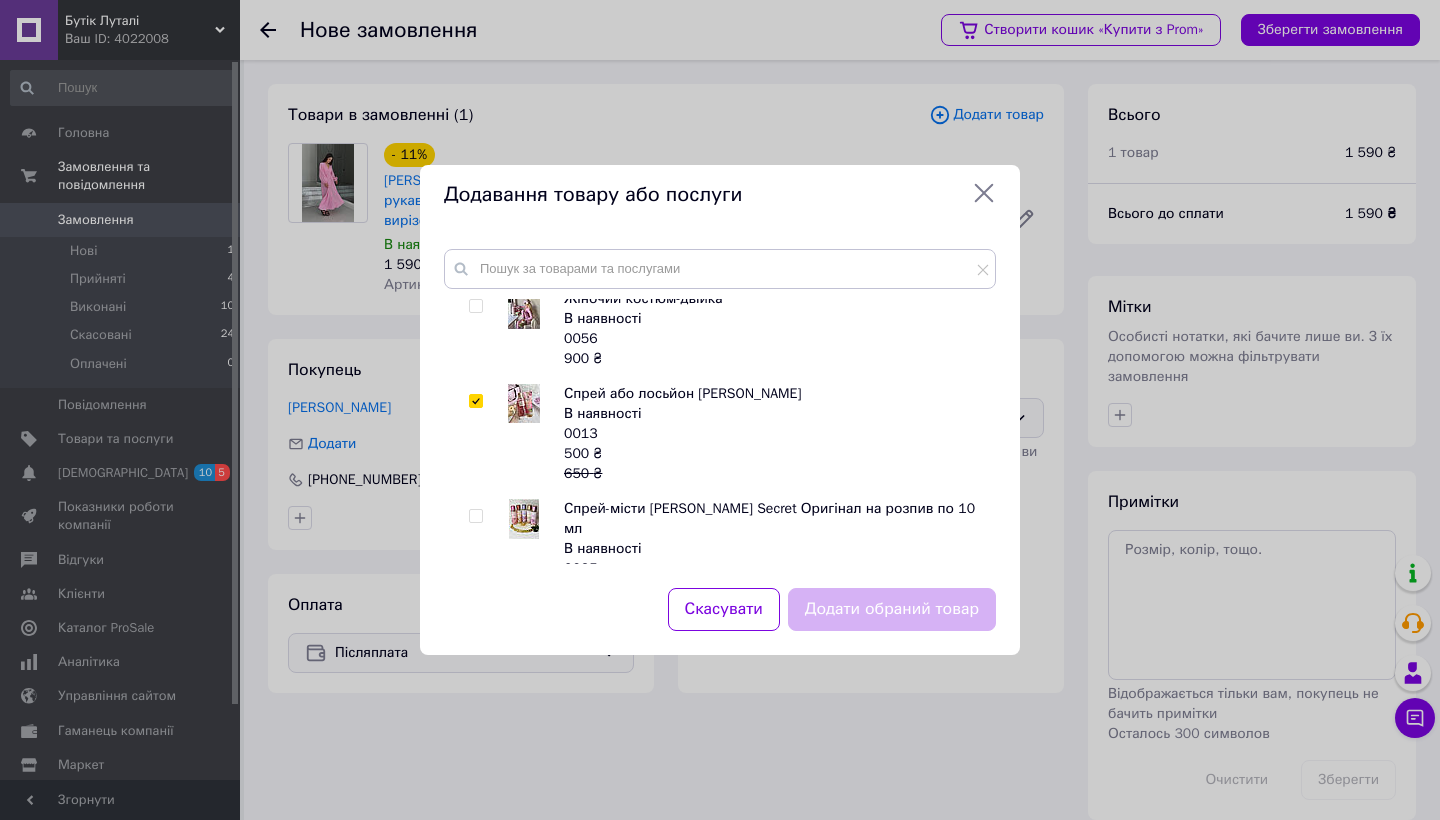 checkbox on "true" 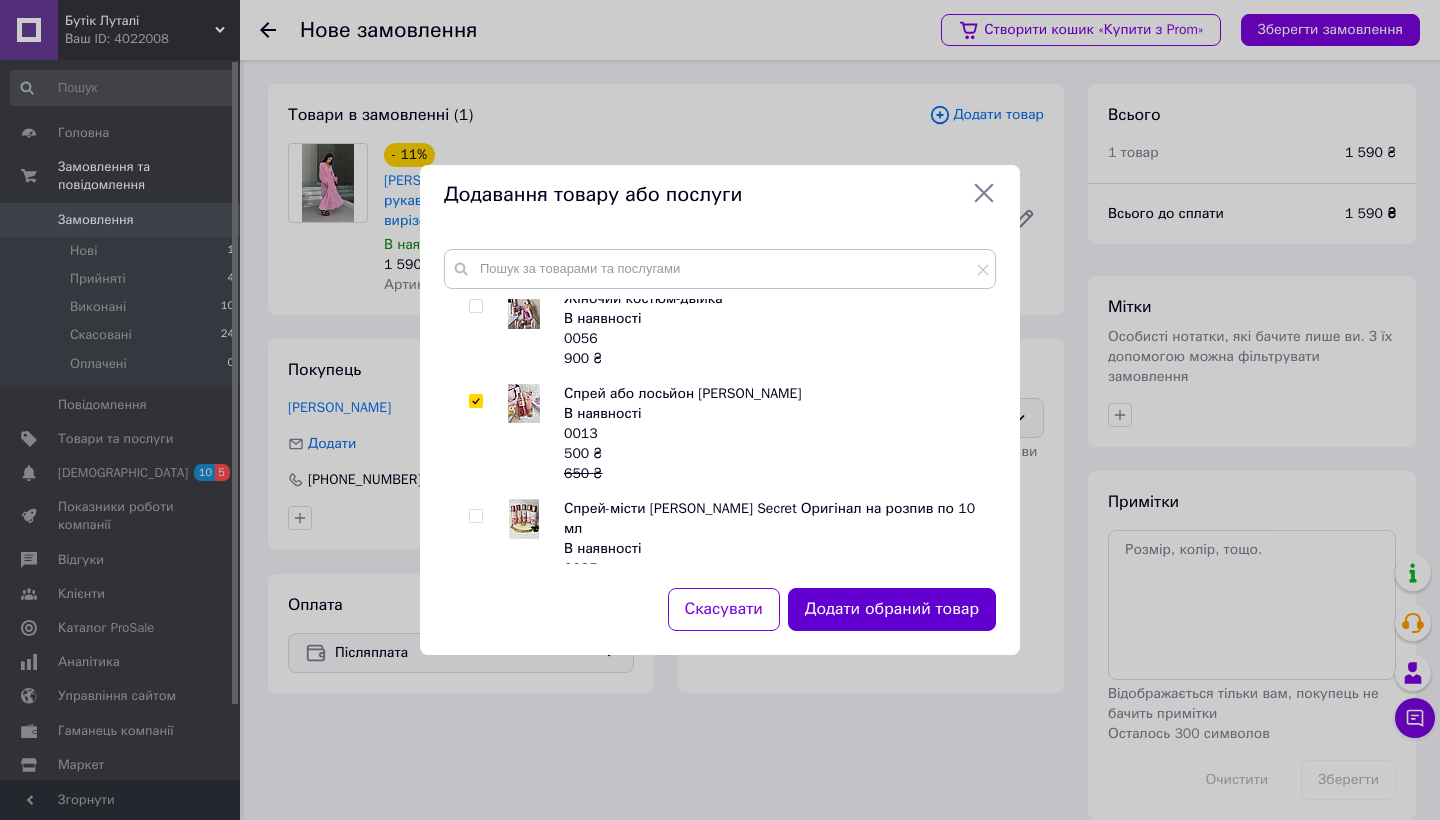 click on "Додати обраний товар" at bounding box center [892, 609] 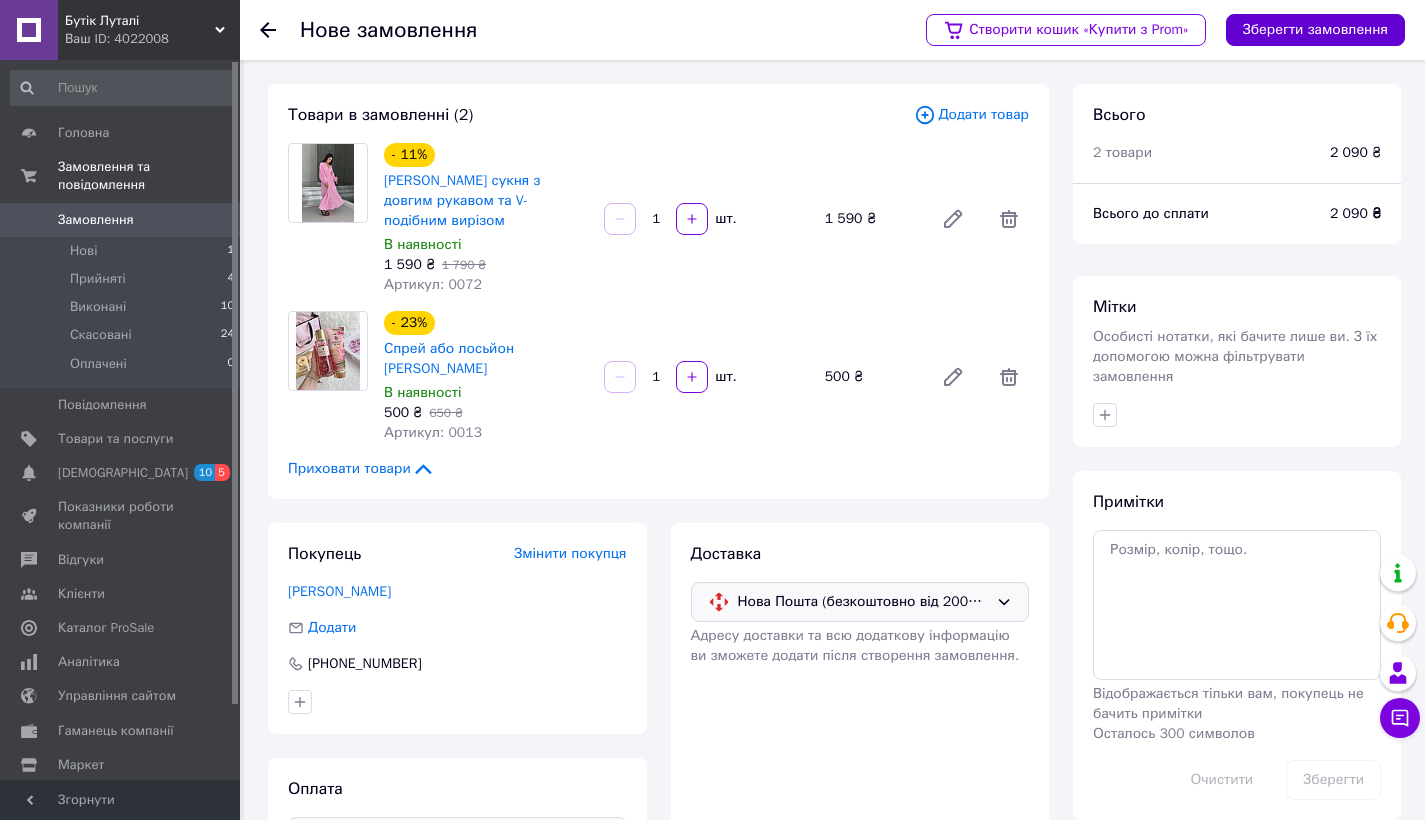 click on "Зберегти замовлення" at bounding box center (1315, 30) 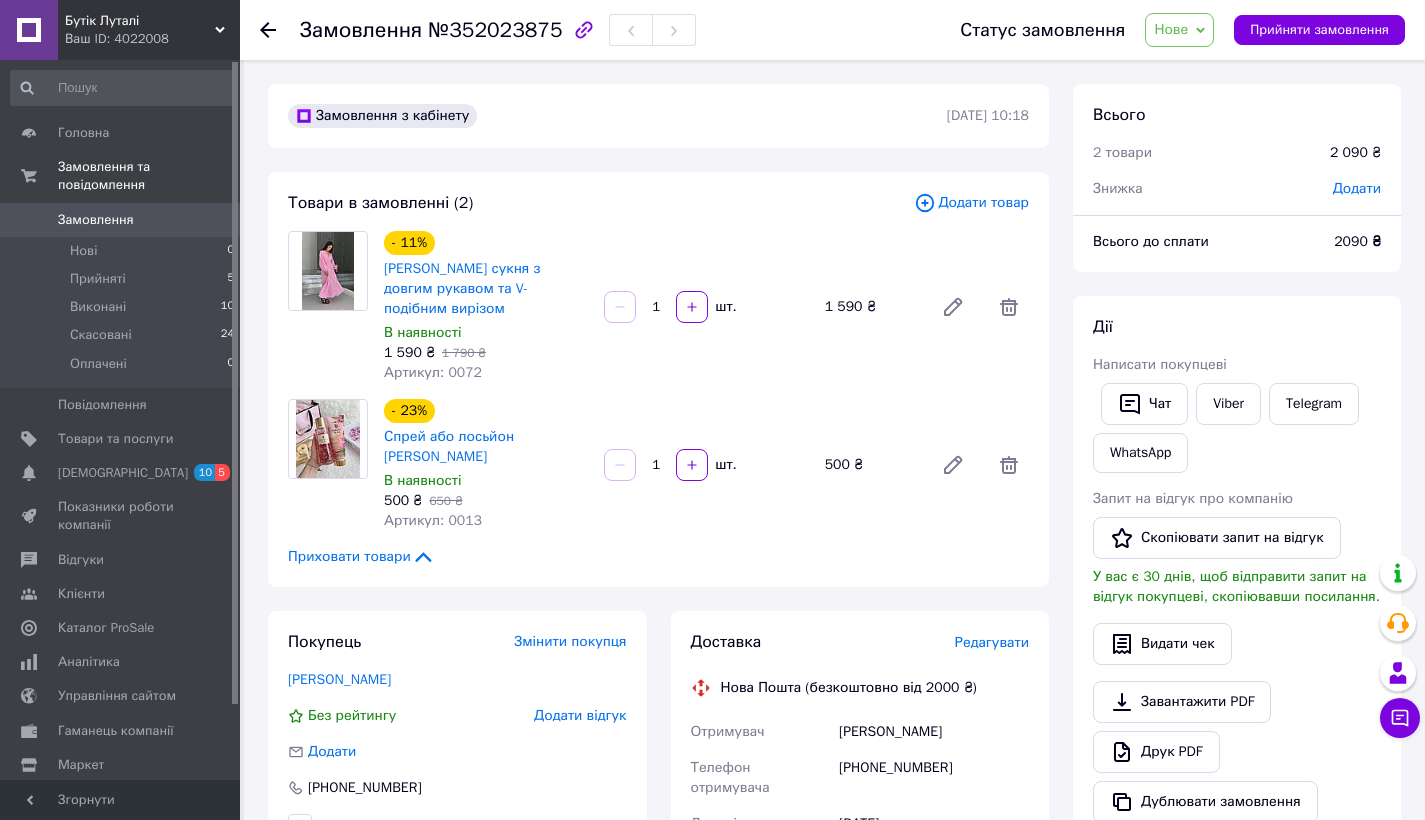 click 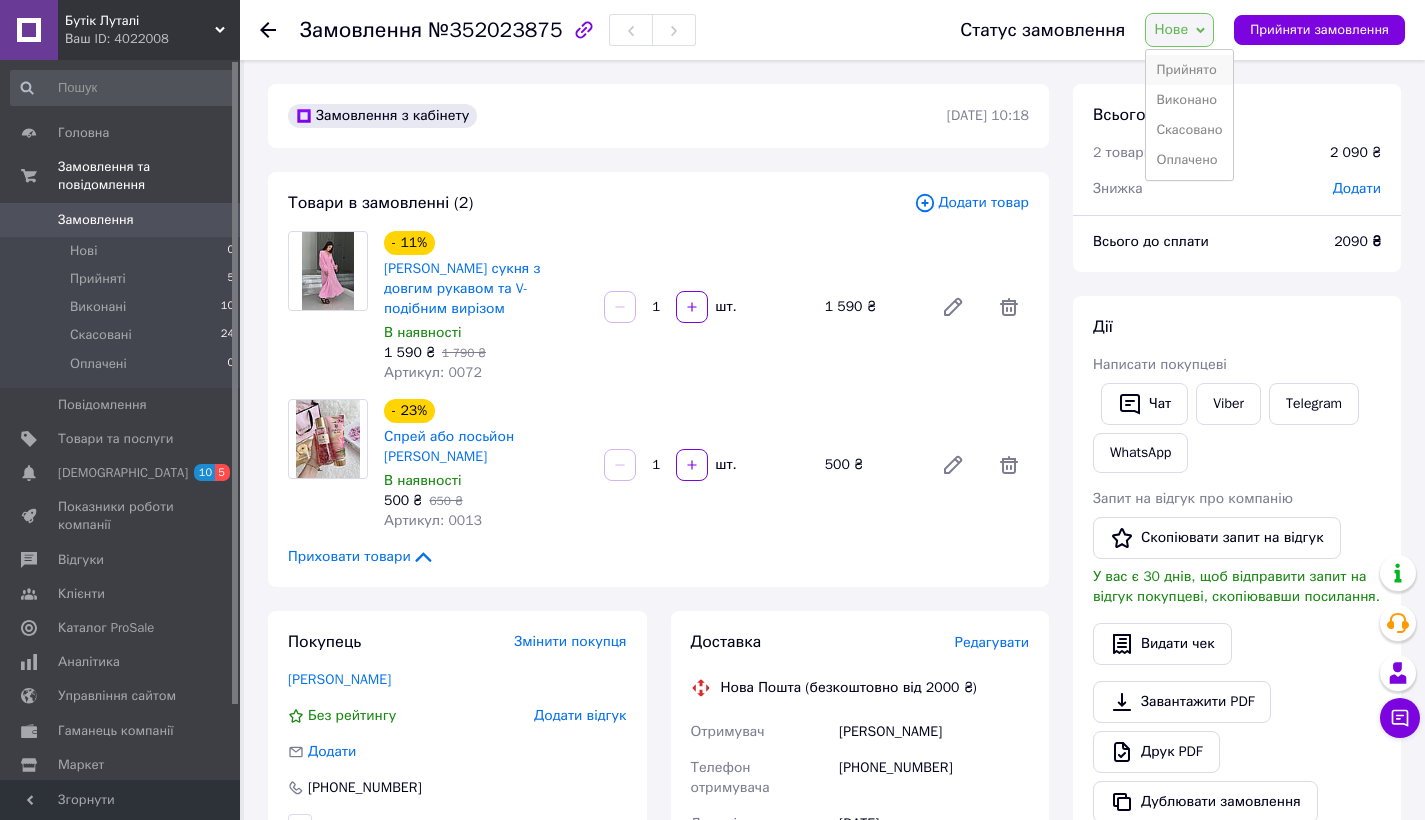click on "Прийнято" at bounding box center (1189, 70) 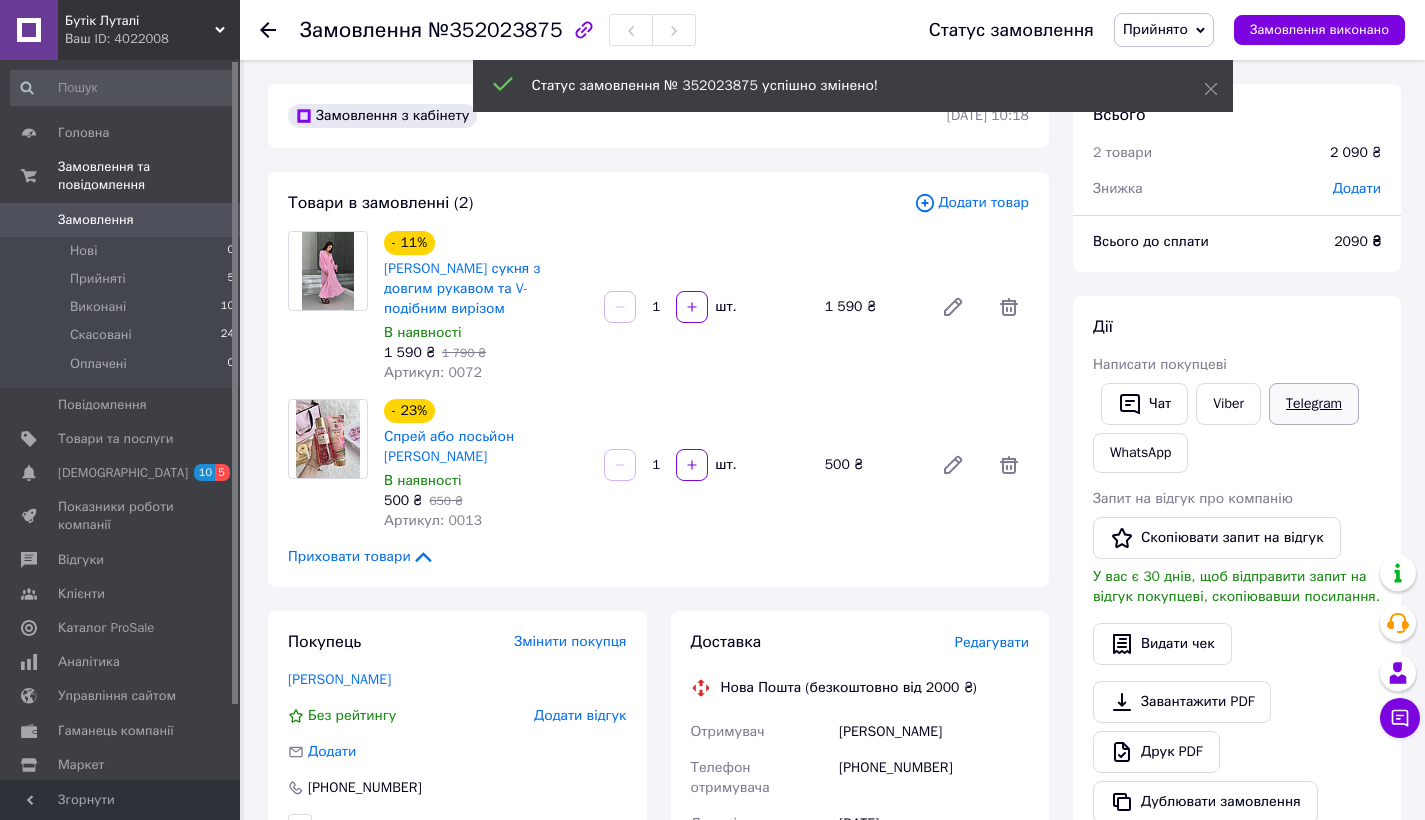 click on "Telegram" at bounding box center (1314, 404) 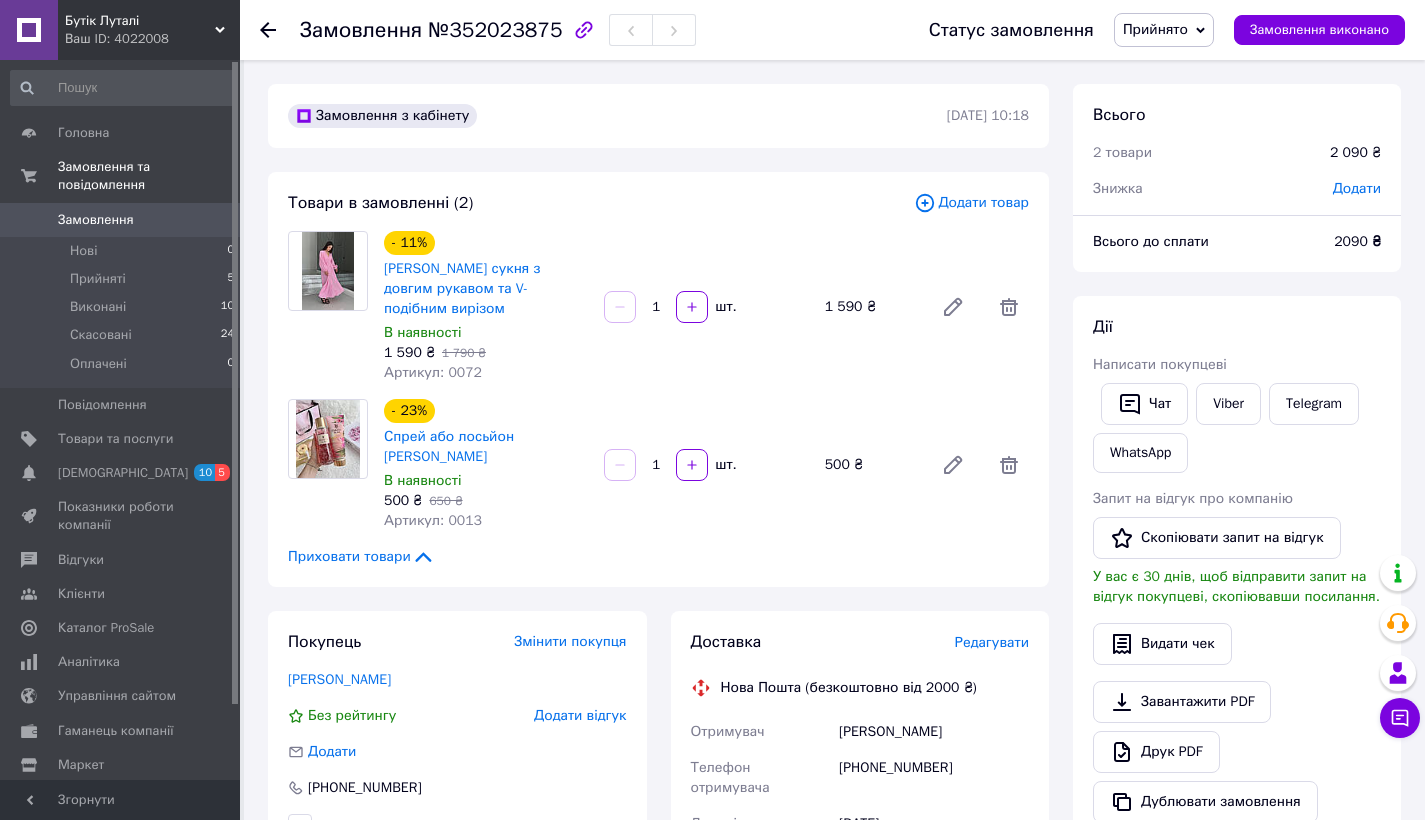 scroll, scrollTop: 0, scrollLeft: 0, axis: both 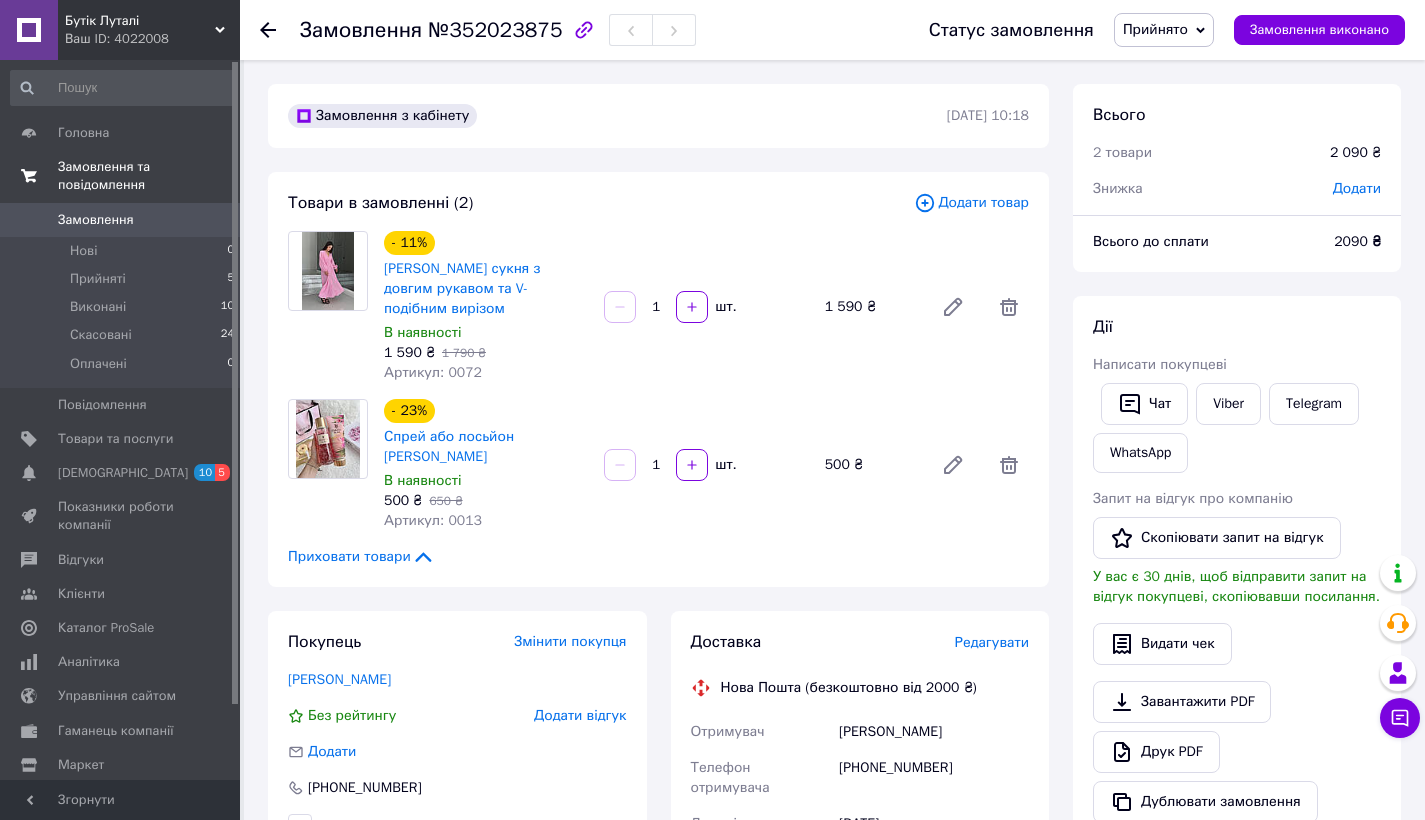 click on "Замовлення та повідомлення" at bounding box center (149, 176) 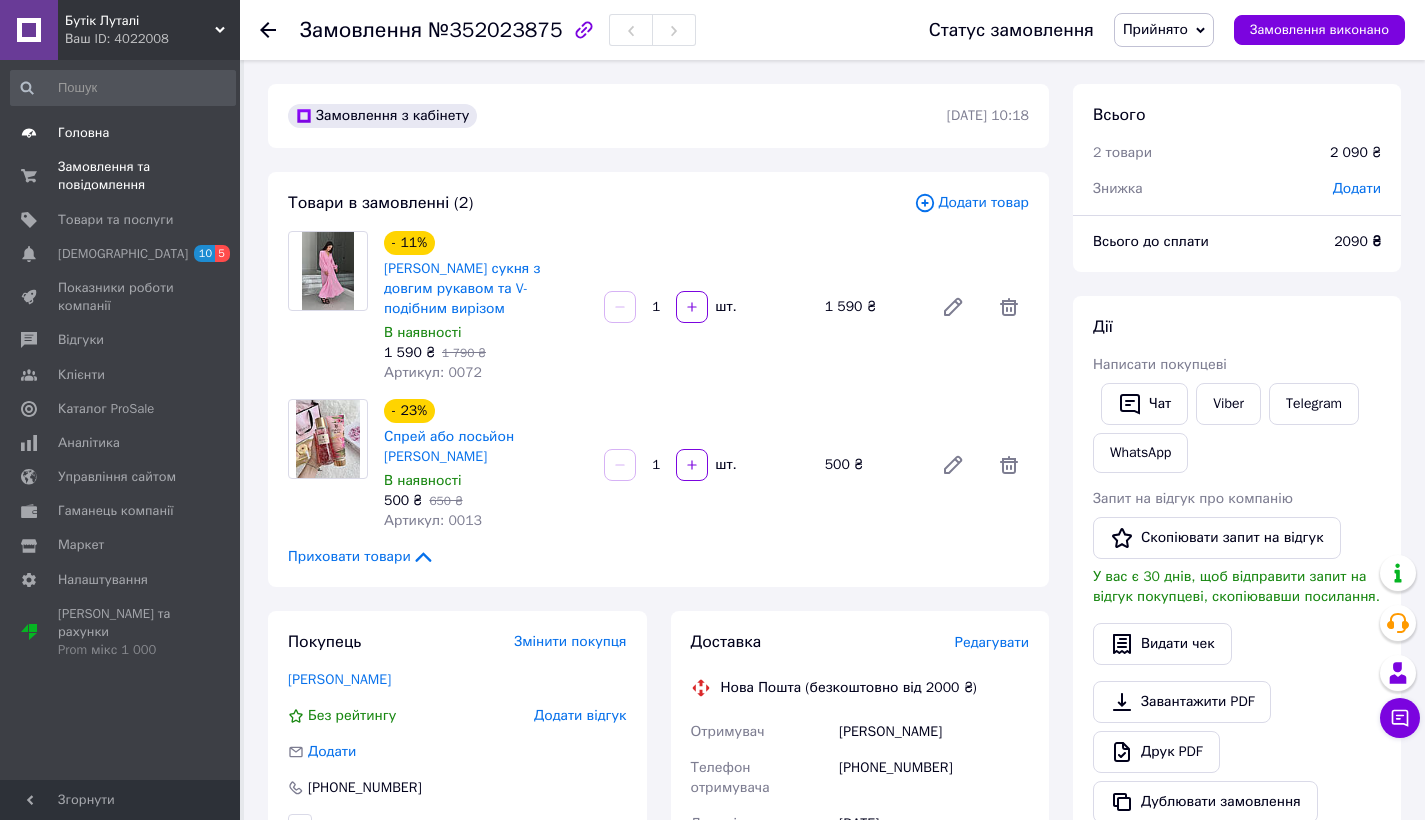click on "Головна" at bounding box center [83, 133] 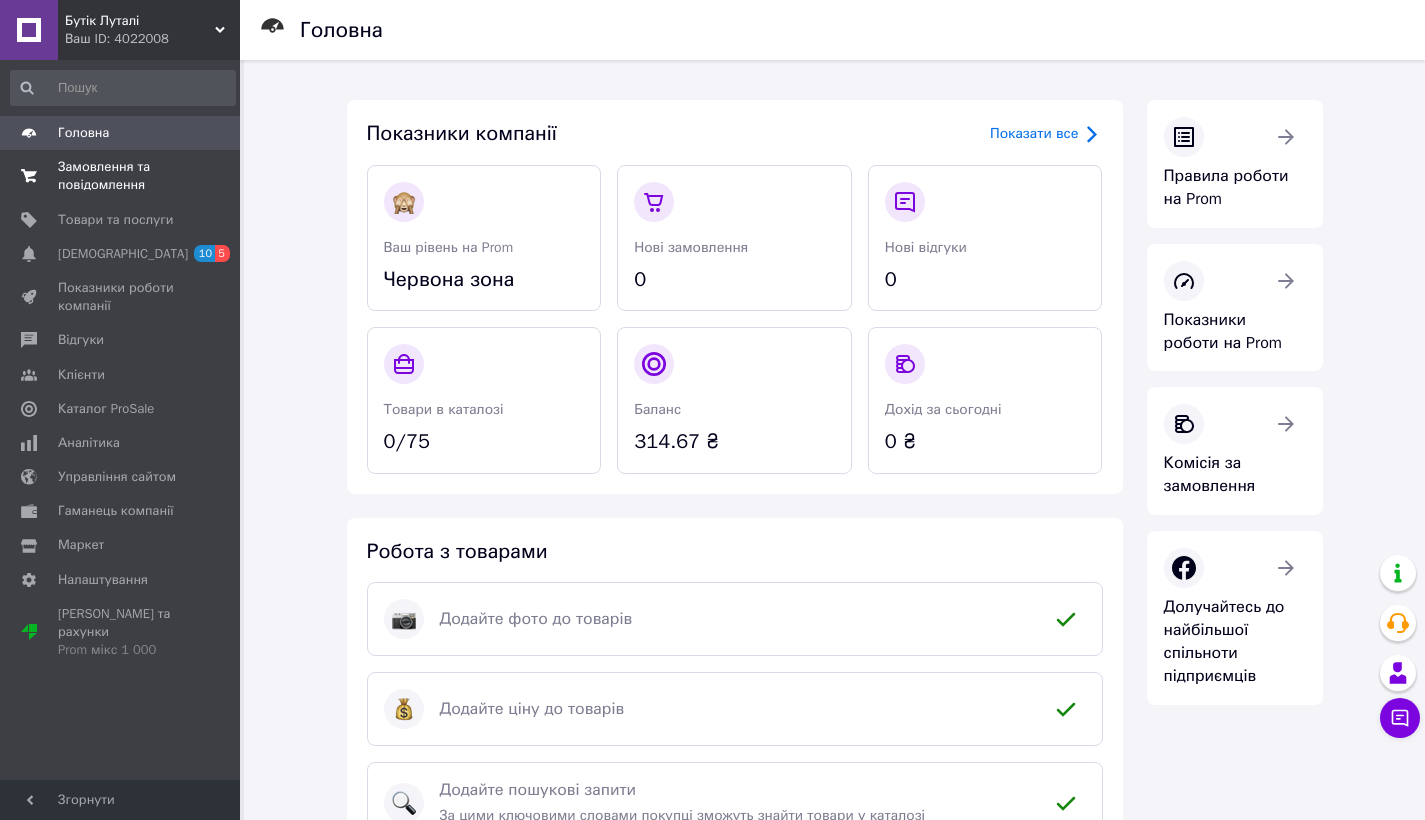click on "Замовлення та повідомлення" at bounding box center (121, 176) 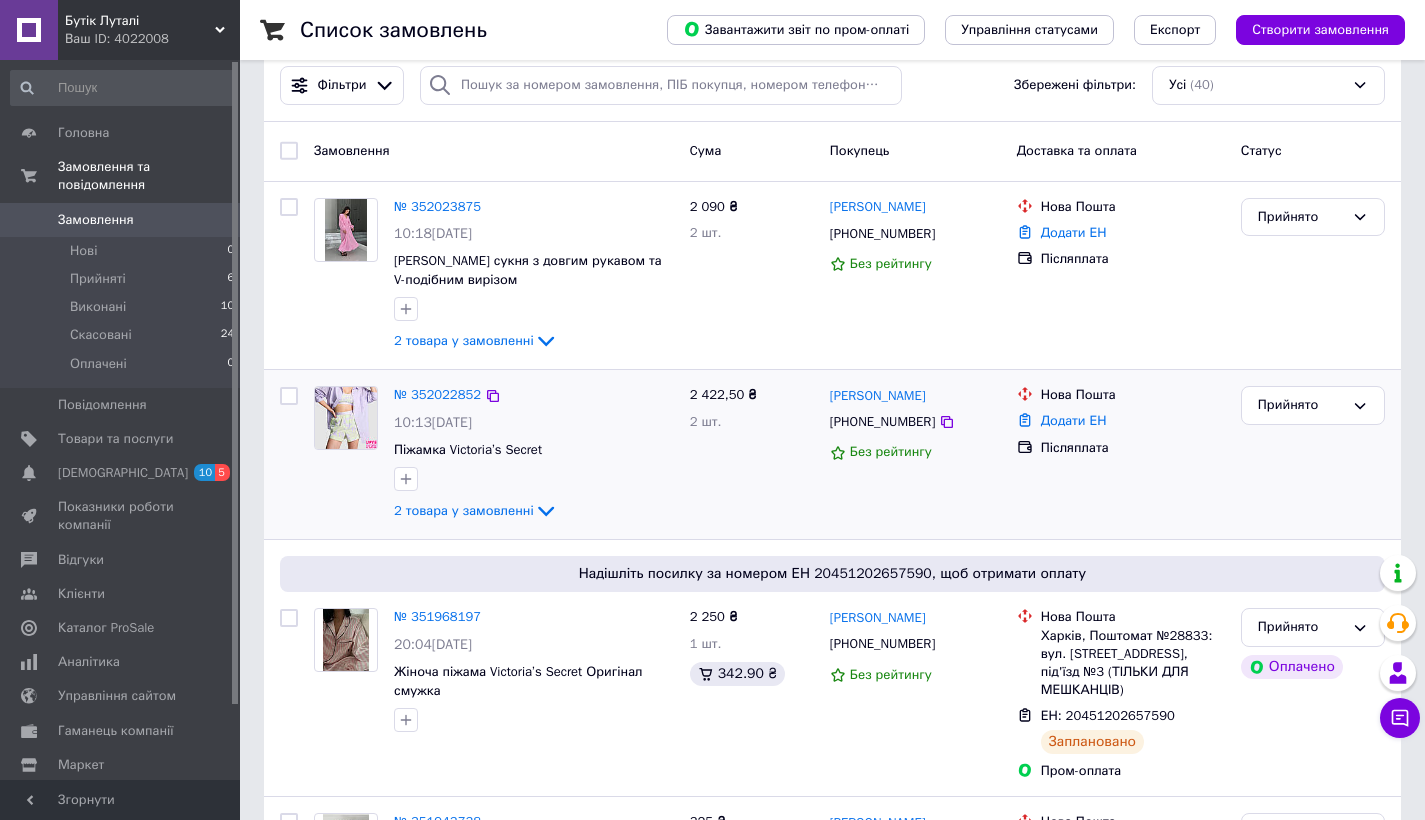scroll, scrollTop: 50, scrollLeft: 0, axis: vertical 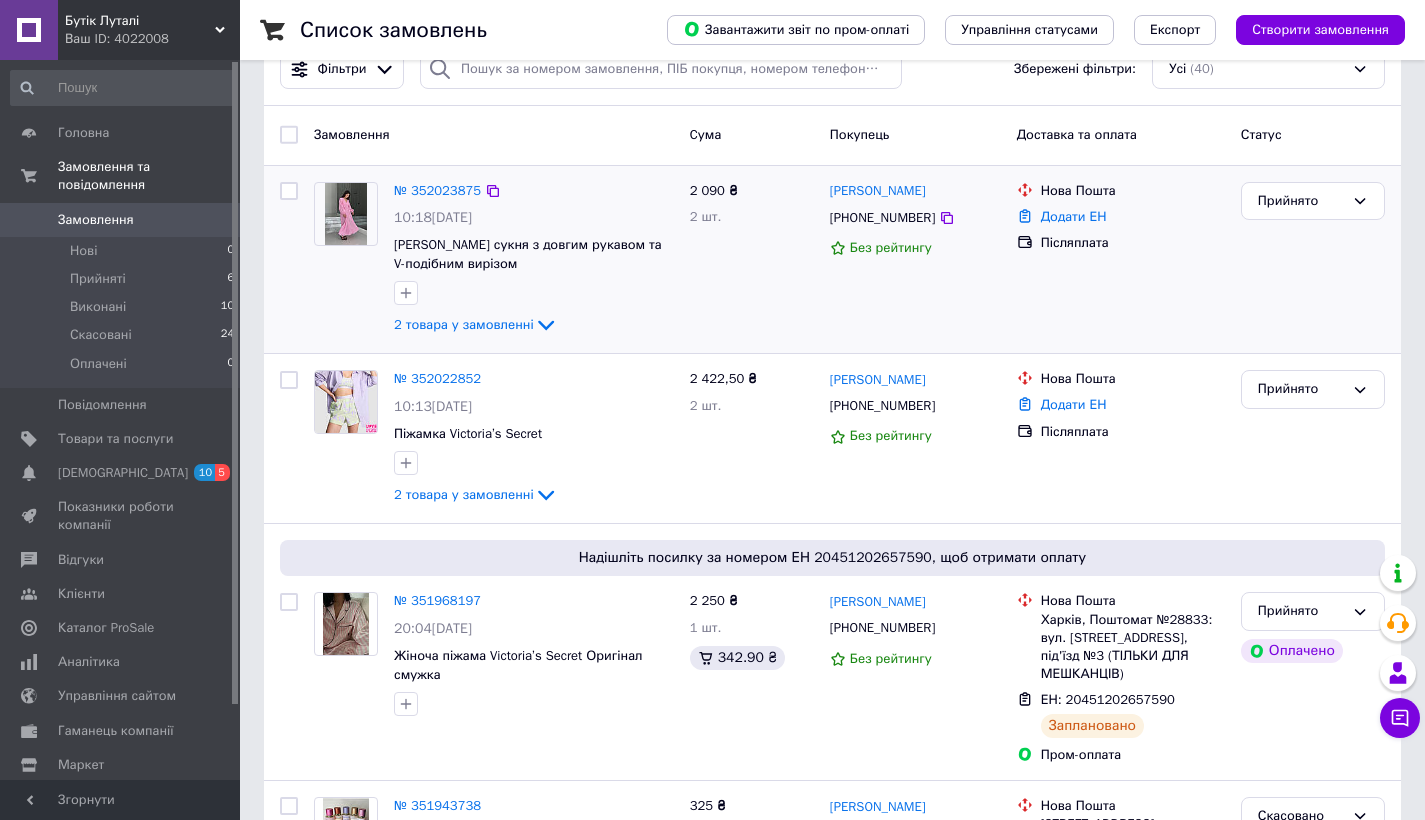 click at bounding box center [346, 214] 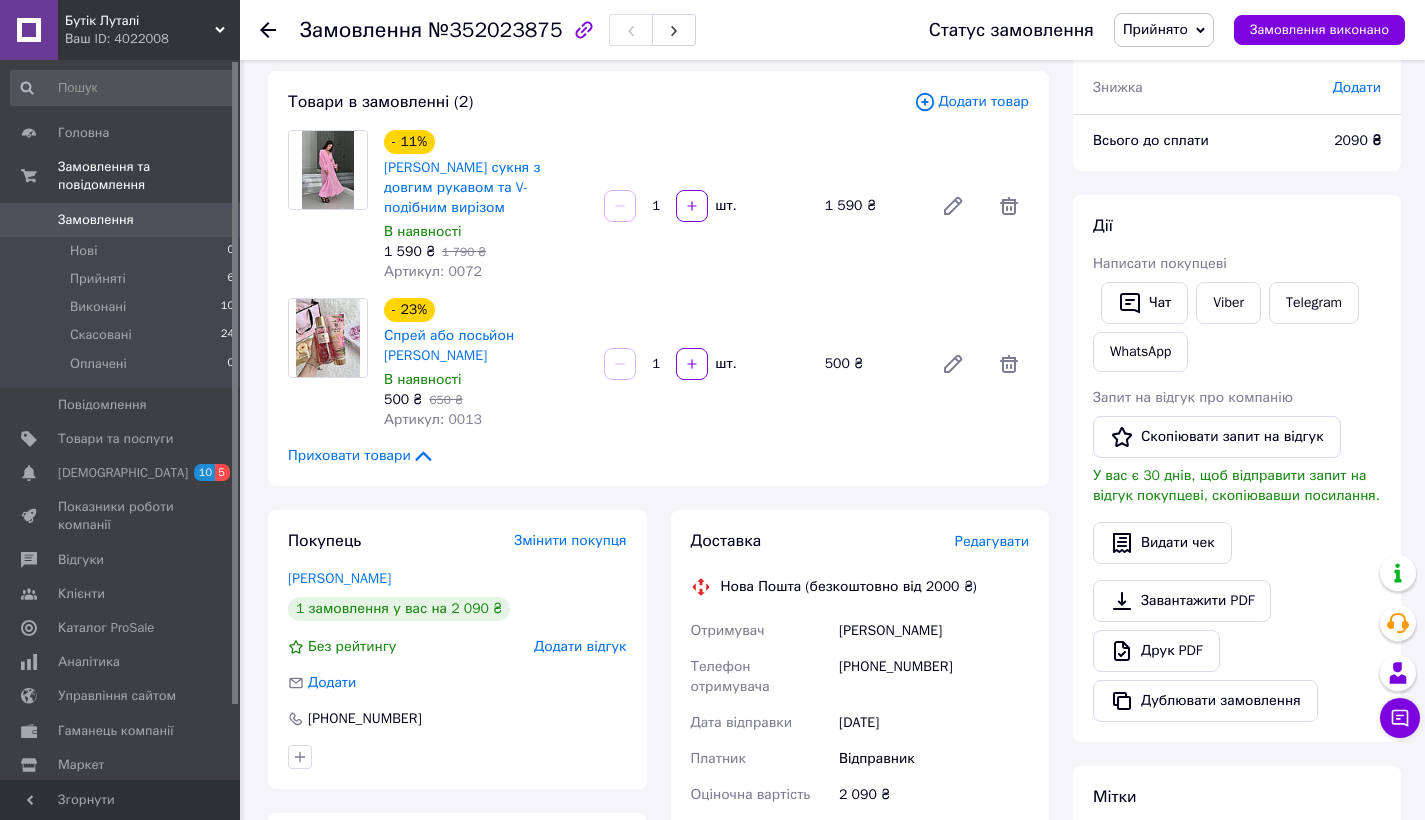 scroll, scrollTop: 103, scrollLeft: 0, axis: vertical 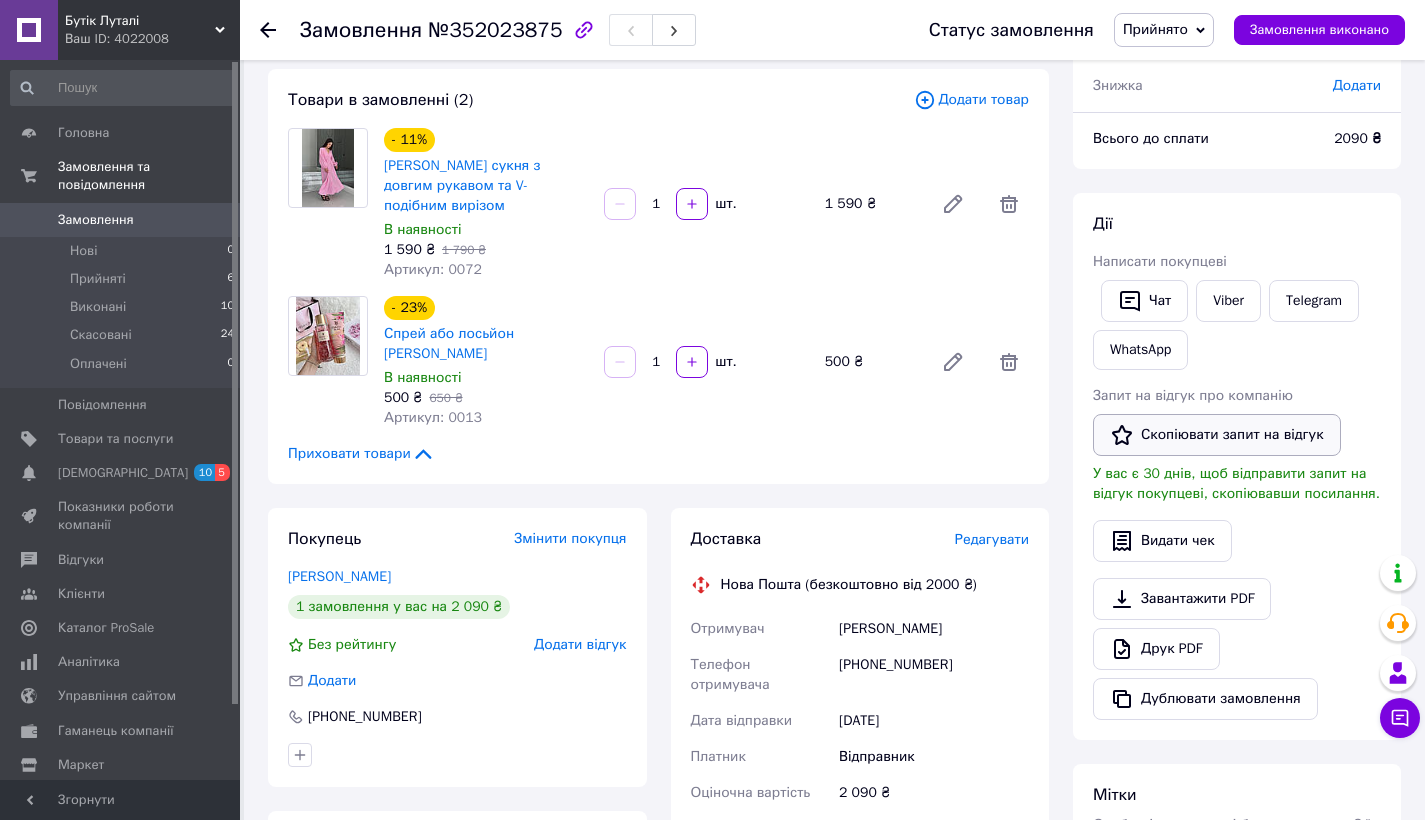 click on "Скопіювати запит на відгук" at bounding box center [1217, 435] 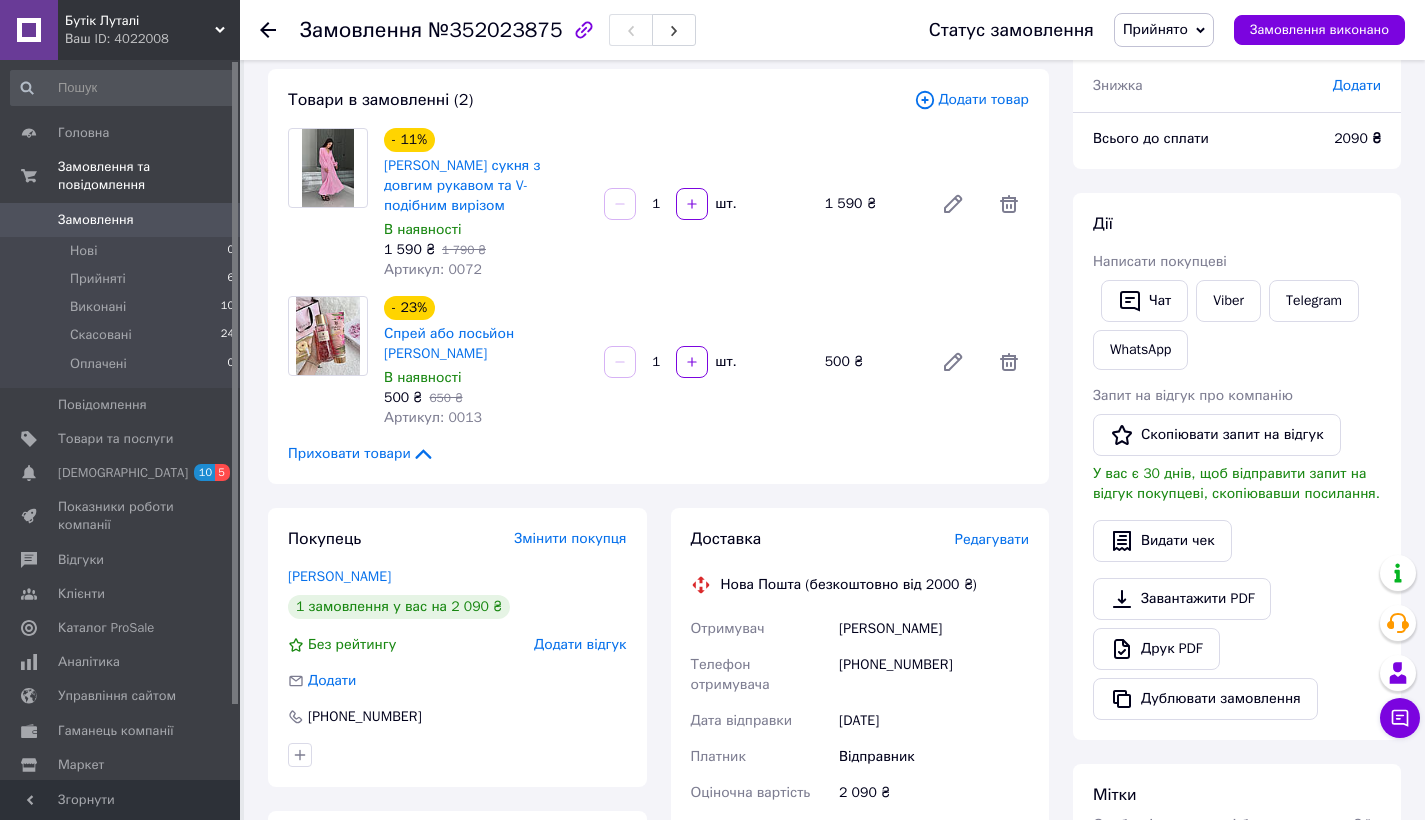 click at bounding box center [328, 168] 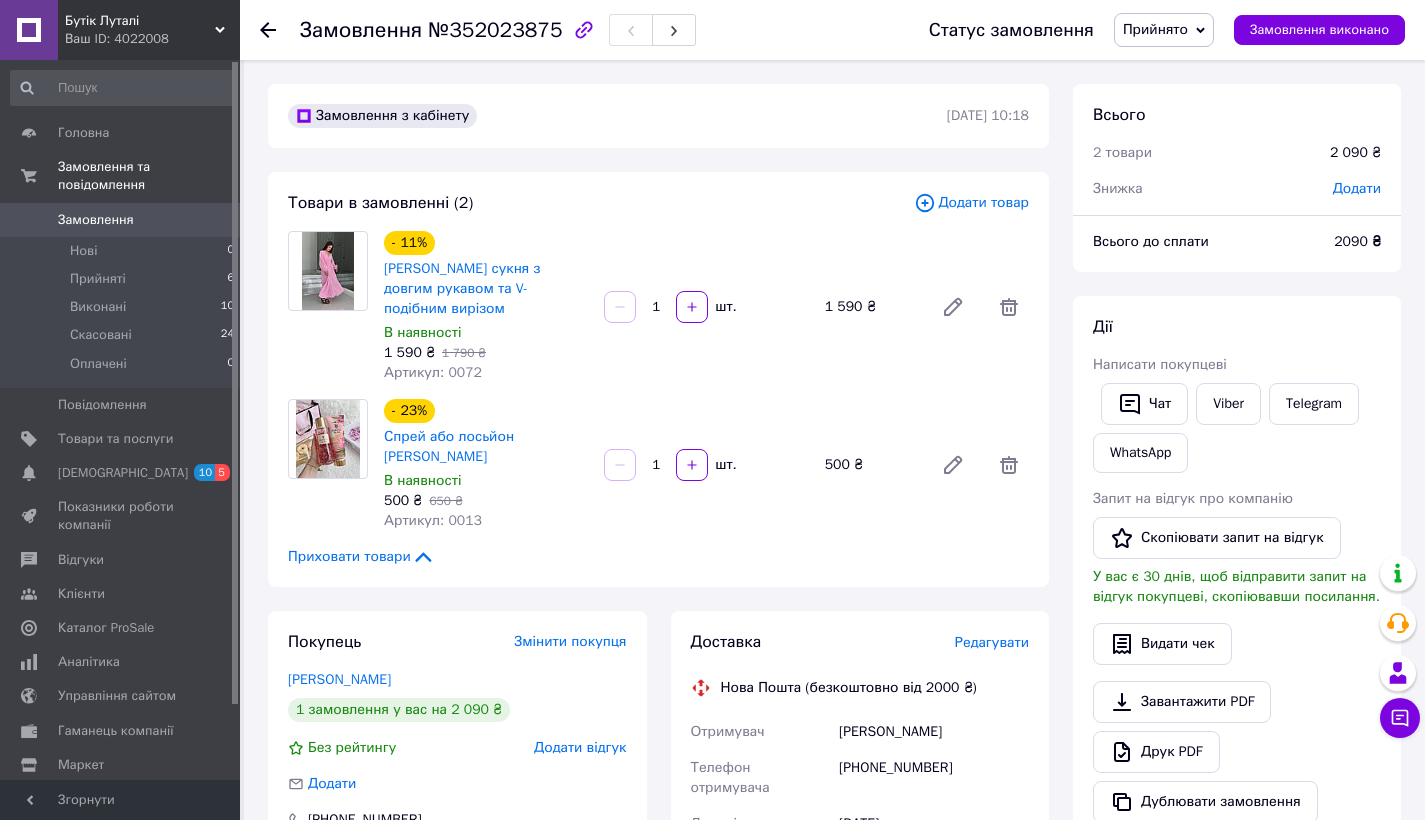 scroll, scrollTop: 0, scrollLeft: 0, axis: both 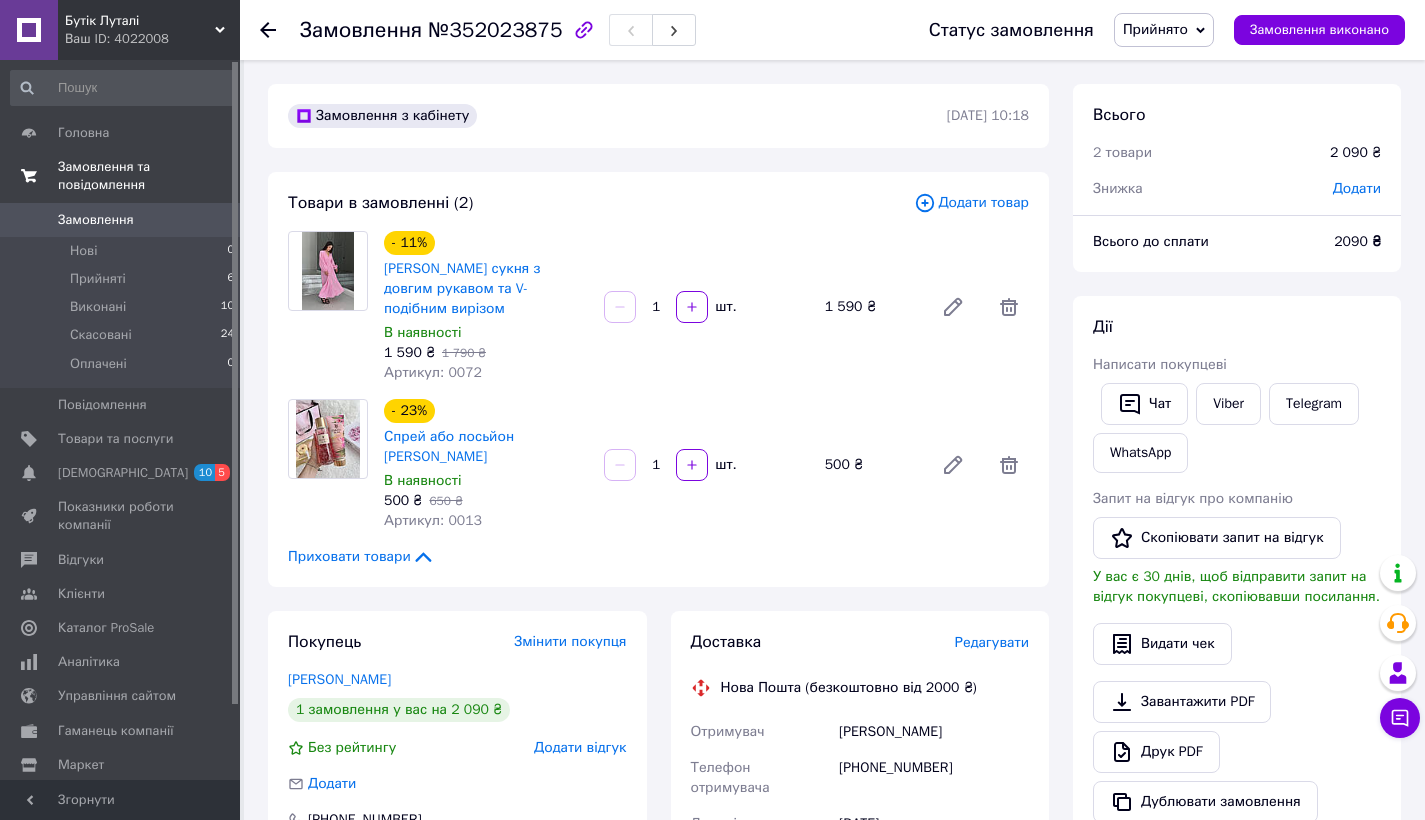 click on "Замовлення та повідомлення" at bounding box center [149, 176] 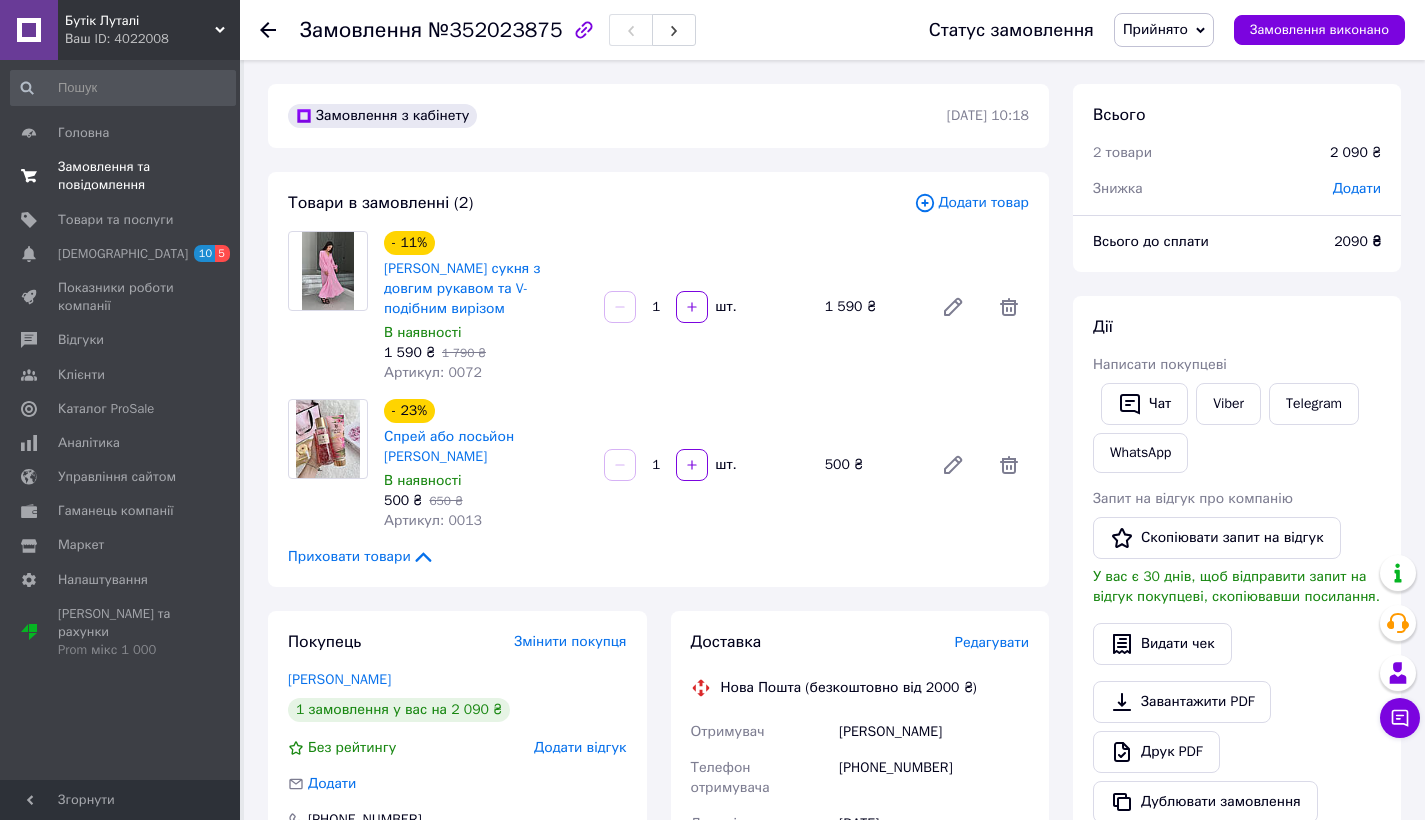 click on "Замовлення та повідомлення" at bounding box center [121, 176] 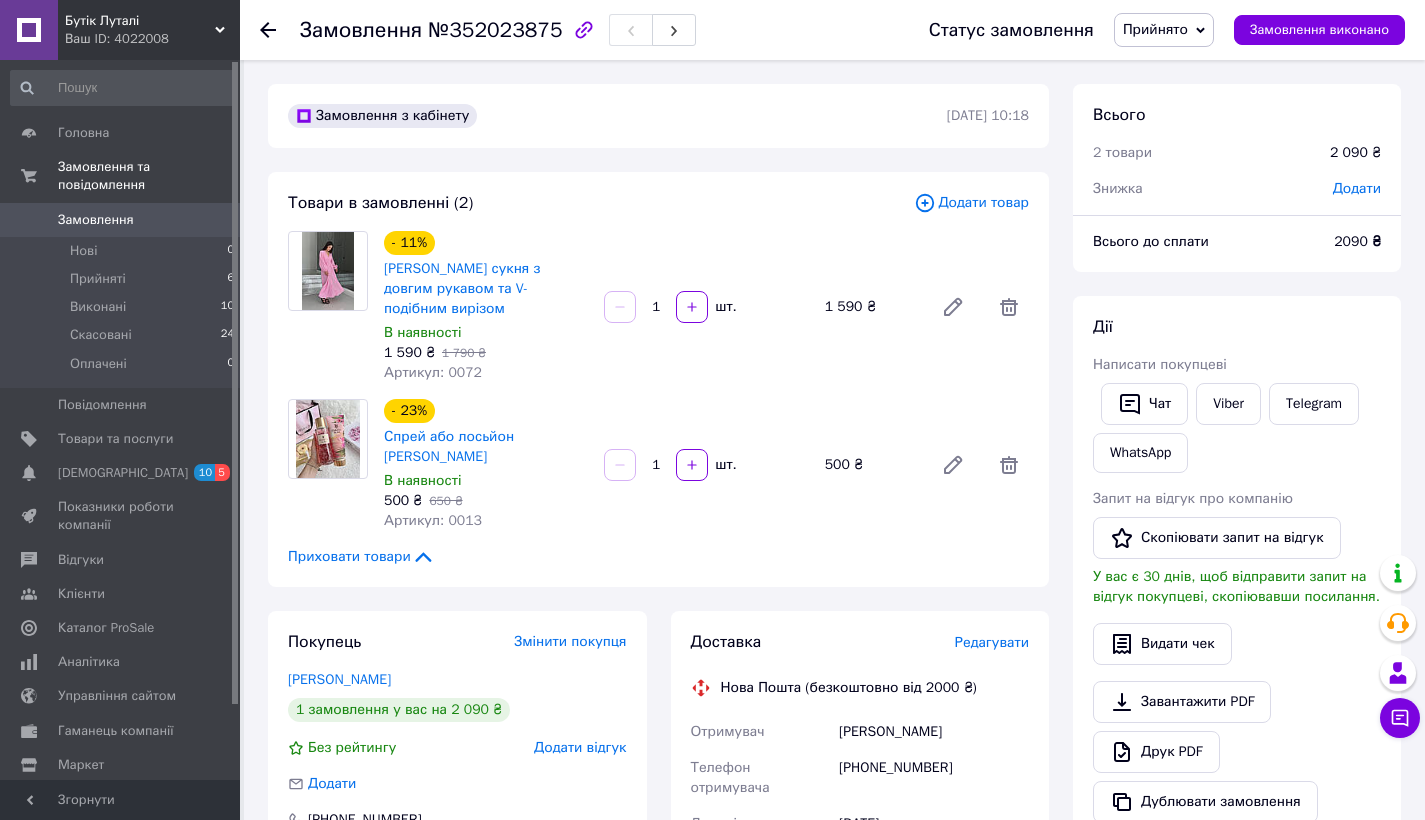 click on "Замовлення" at bounding box center (96, 220) 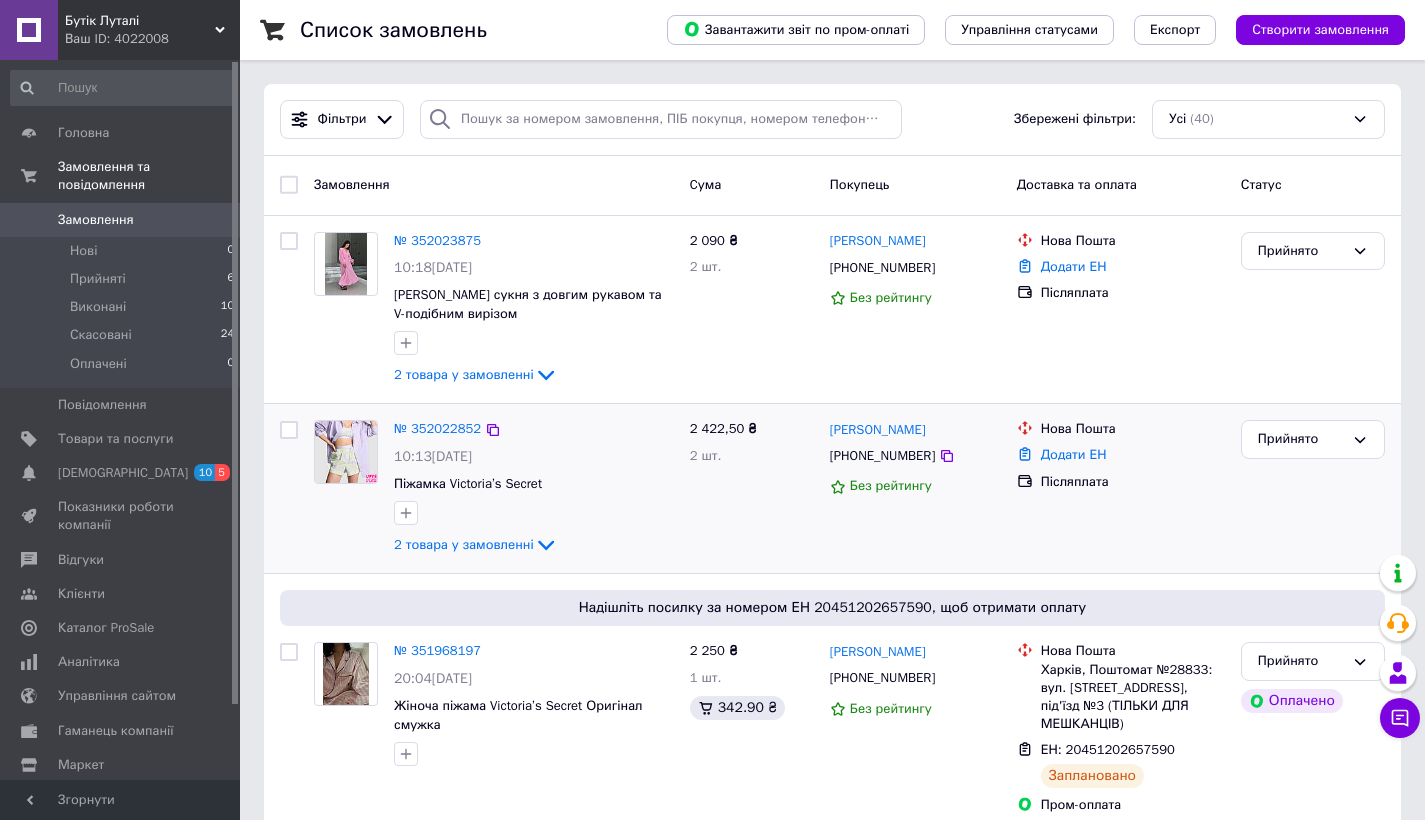 click at bounding box center (346, 452) 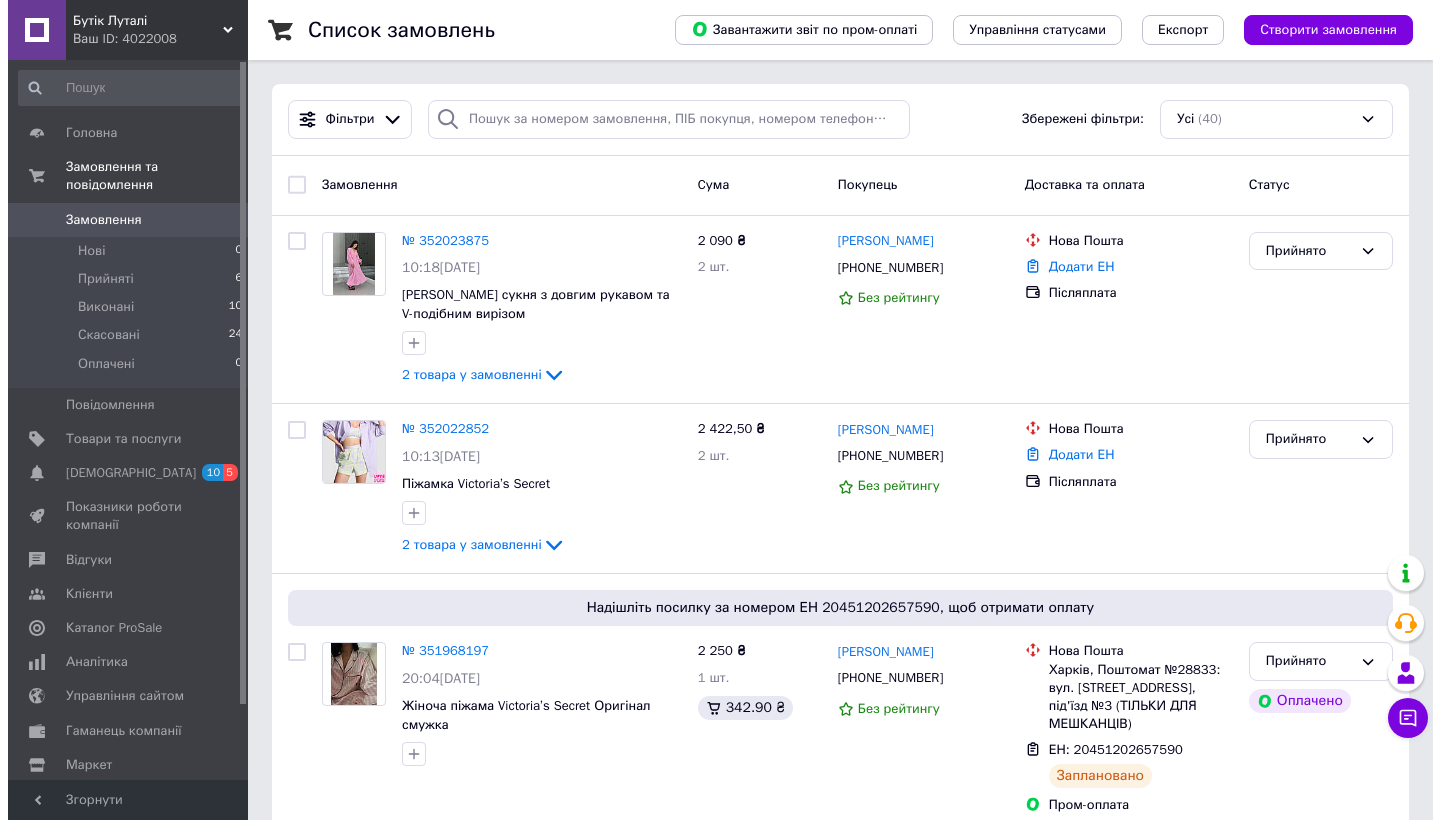 scroll, scrollTop: 0, scrollLeft: 0, axis: both 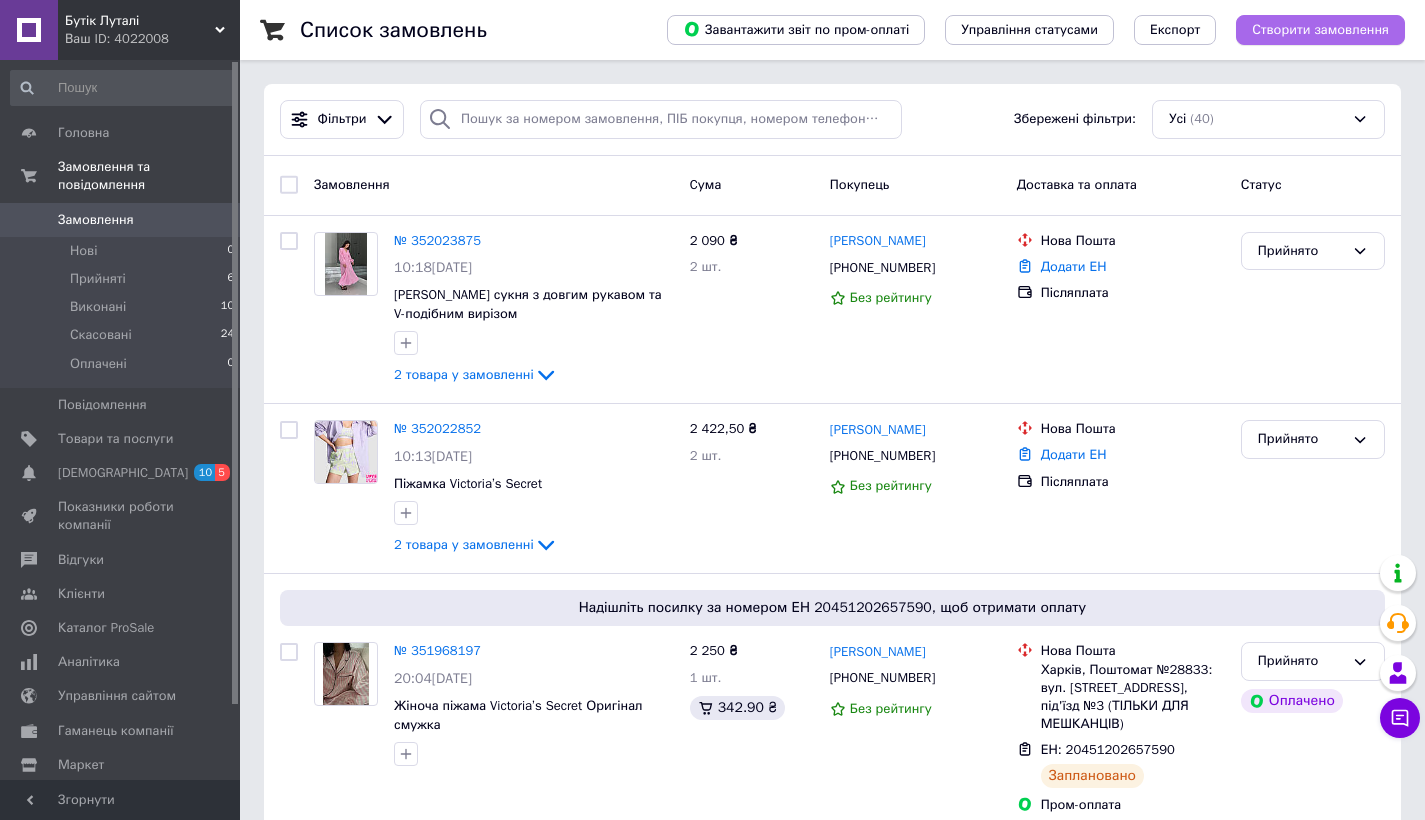 click on "Створити замовлення" at bounding box center [1320, 30] 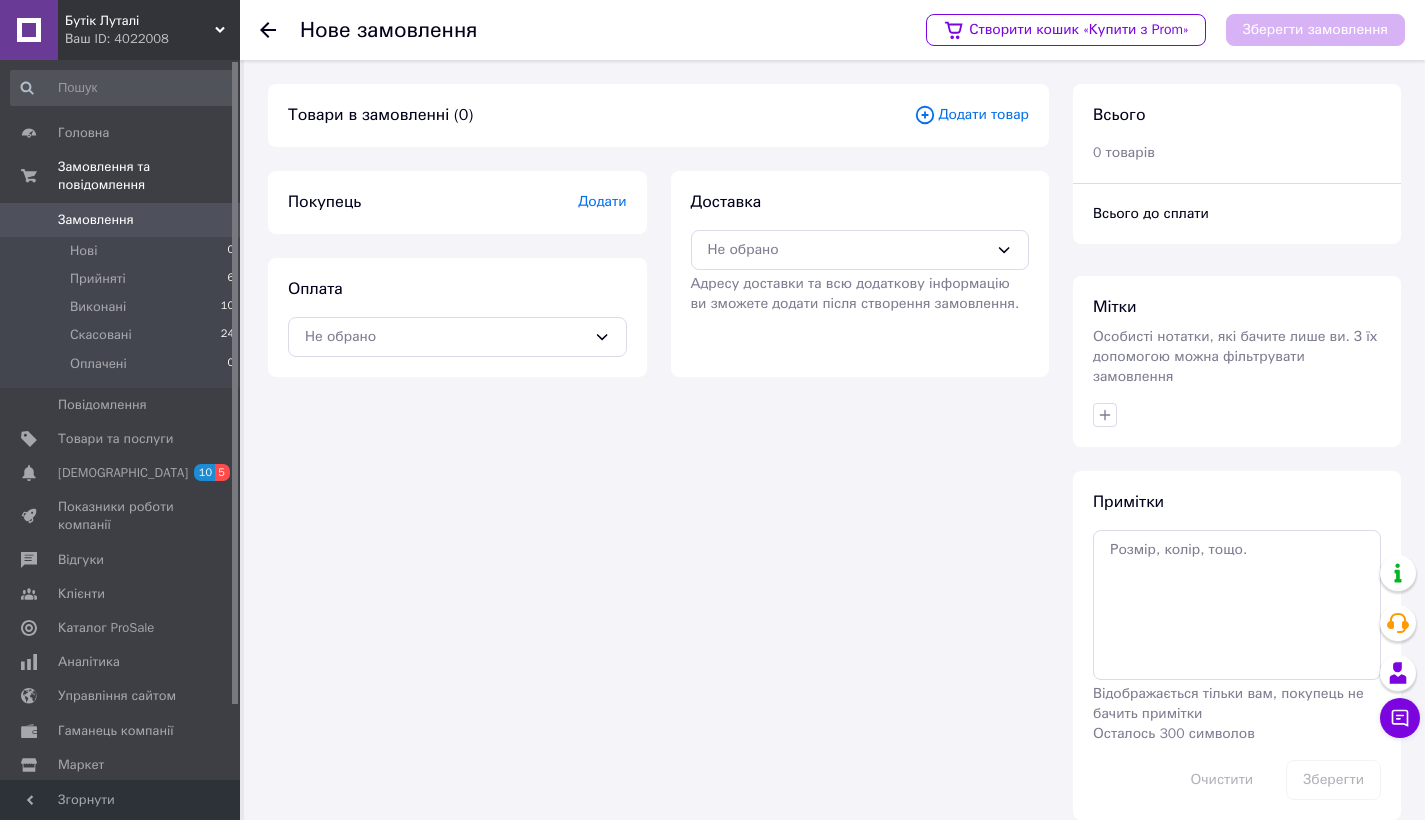 click on "Додати" at bounding box center [602, 201] 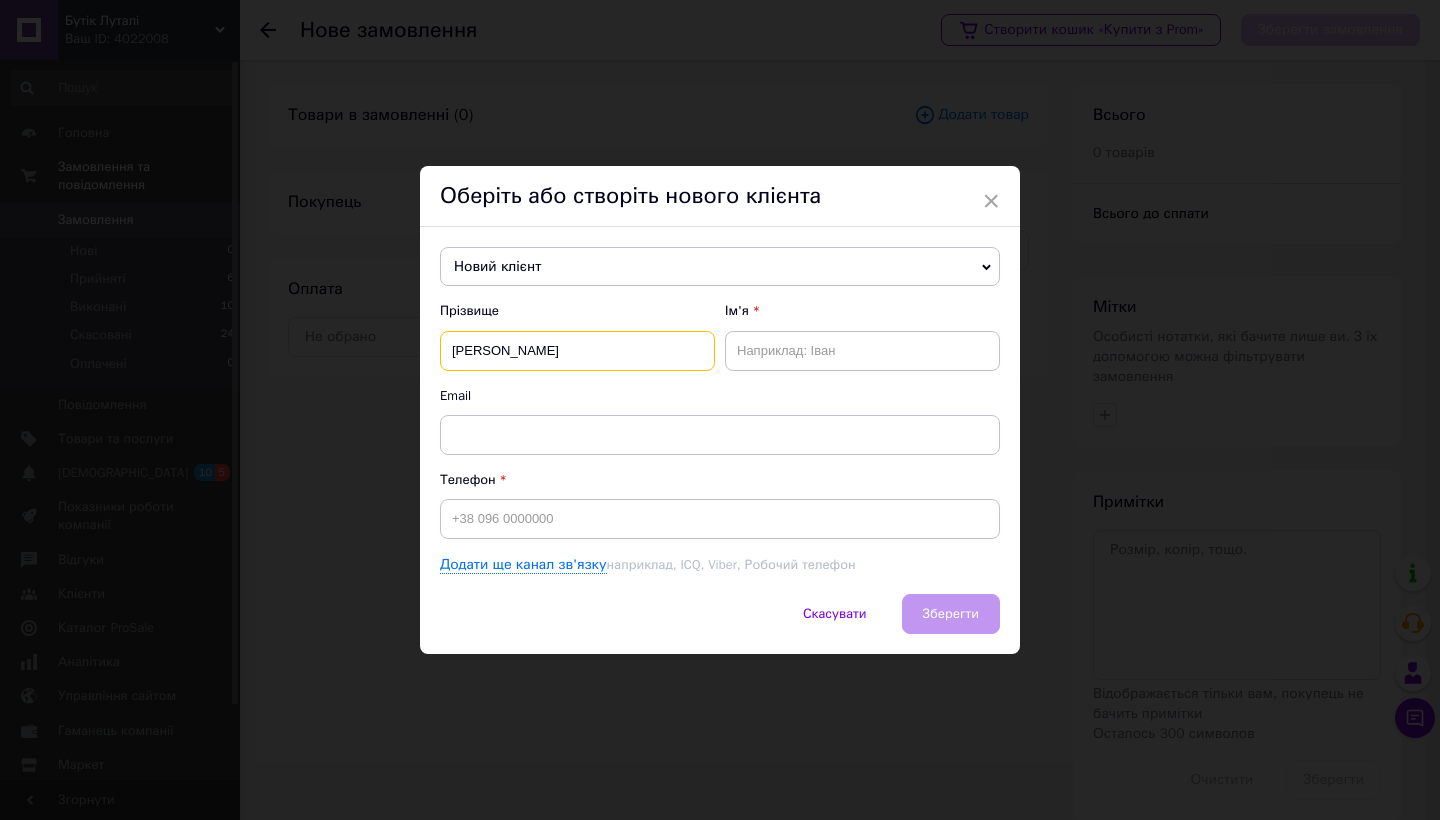 type on "Манвел" 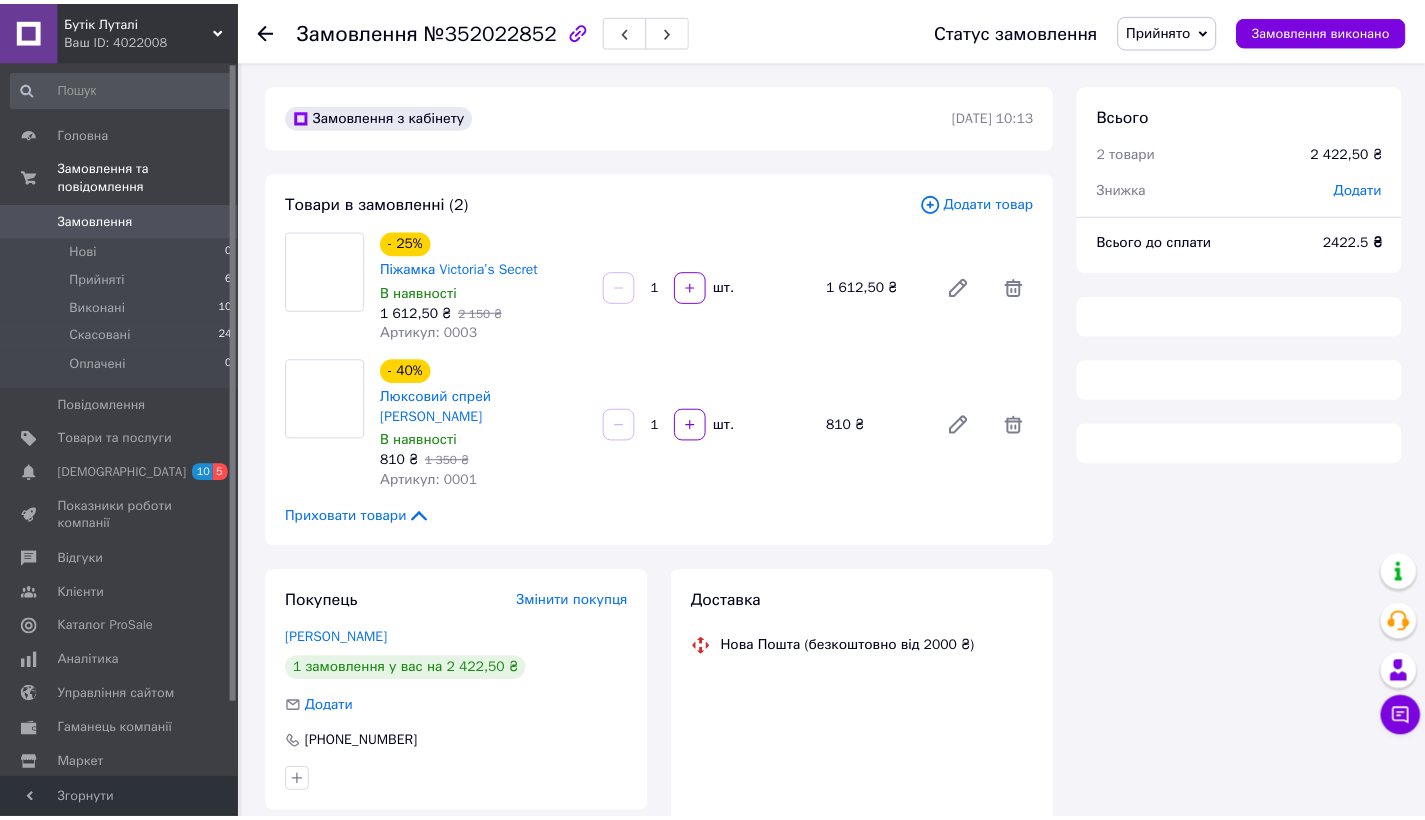 scroll, scrollTop: 0, scrollLeft: 0, axis: both 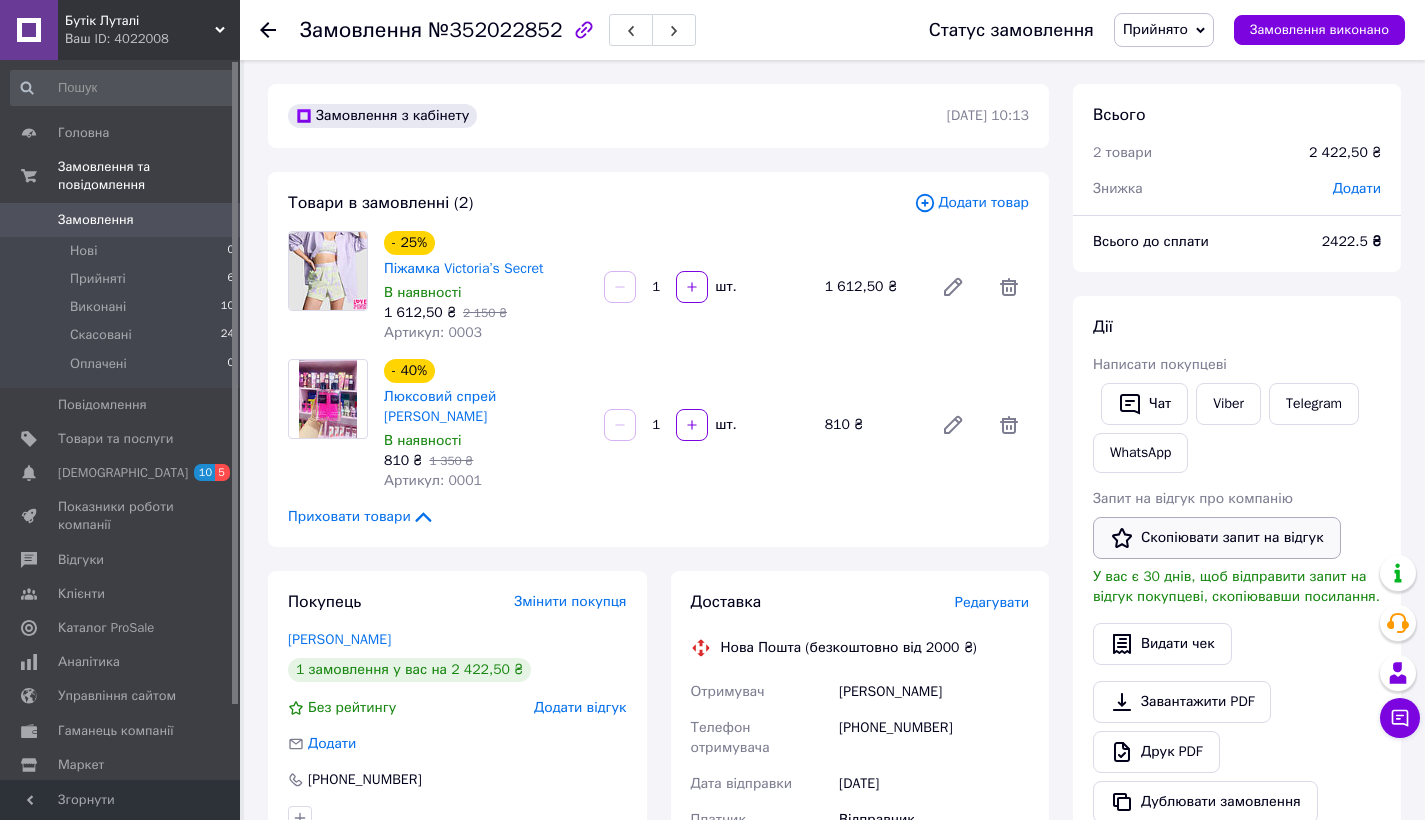 click on "Скопіювати запит на відгук" at bounding box center (1217, 538) 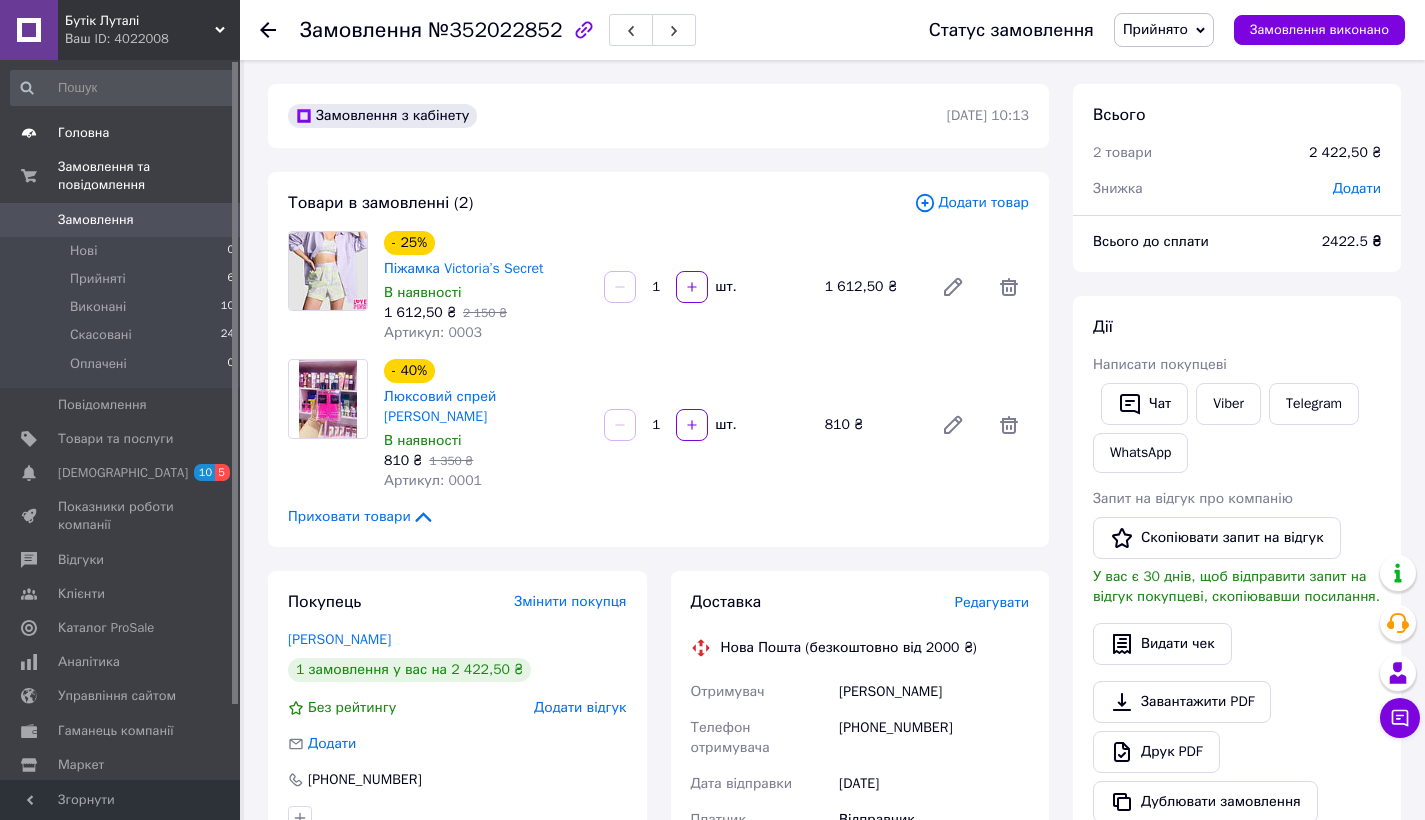 scroll, scrollTop: 0, scrollLeft: 0, axis: both 